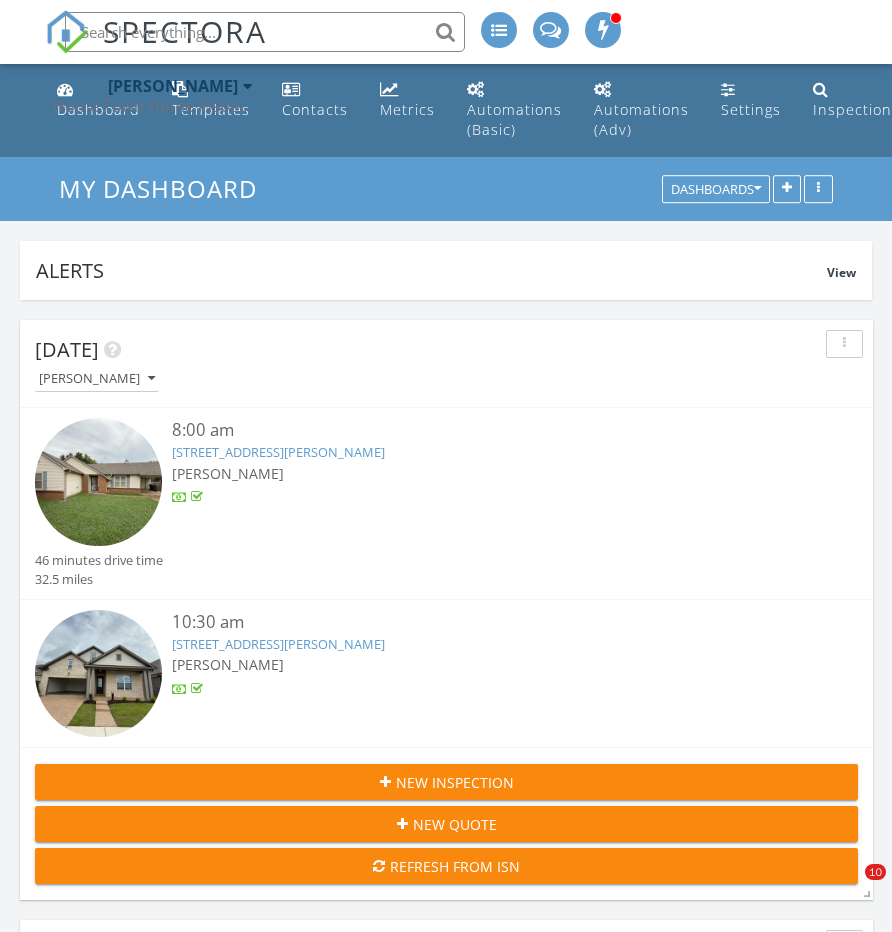 scroll, scrollTop: 0, scrollLeft: 0, axis: both 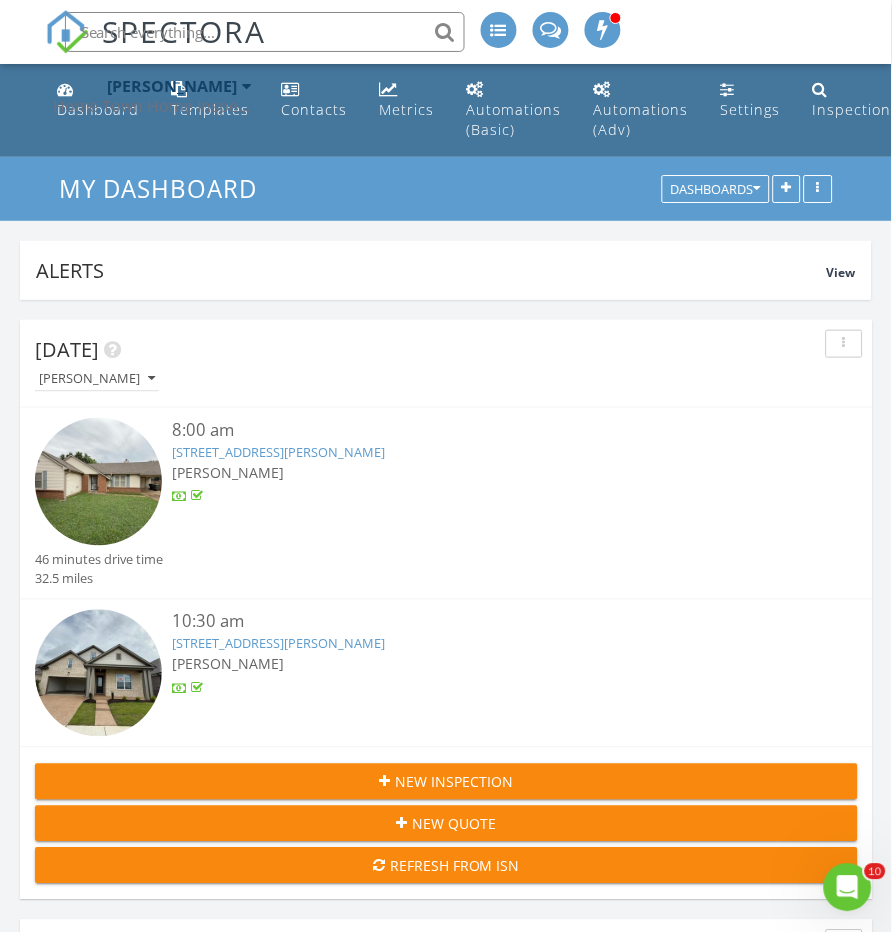 click on "Keaton Ross
Home Town Home Inspections" at bounding box center (153, 96) 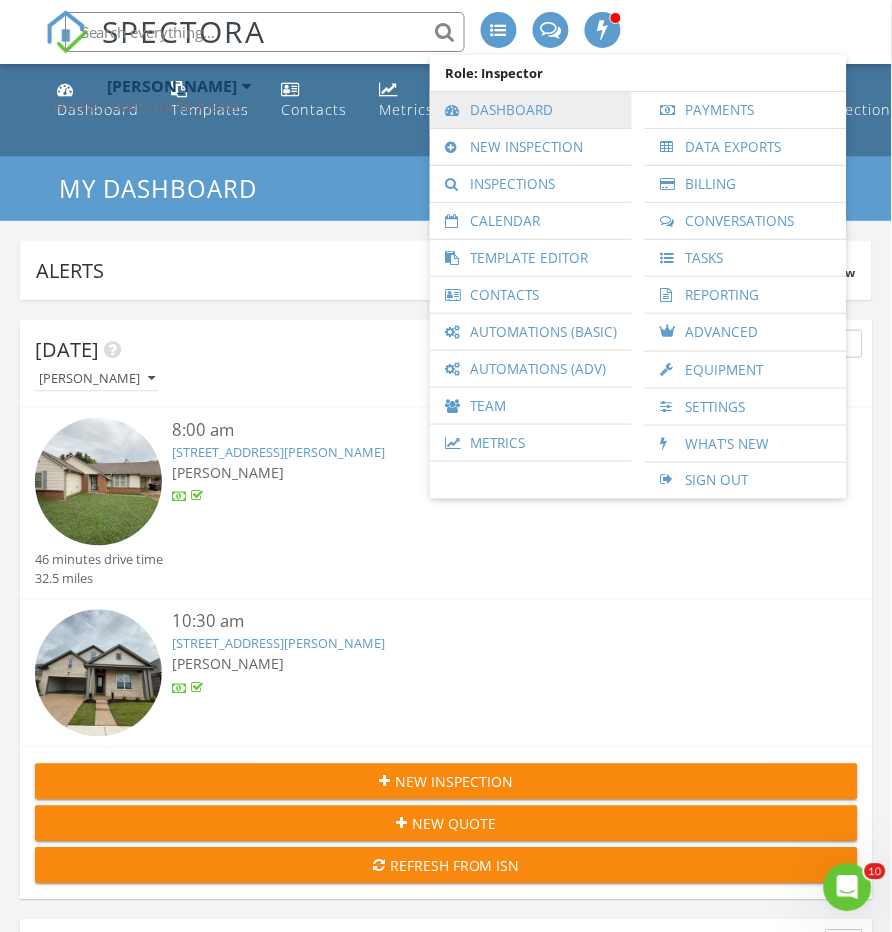 click on "Dashboard" at bounding box center (531, 110) 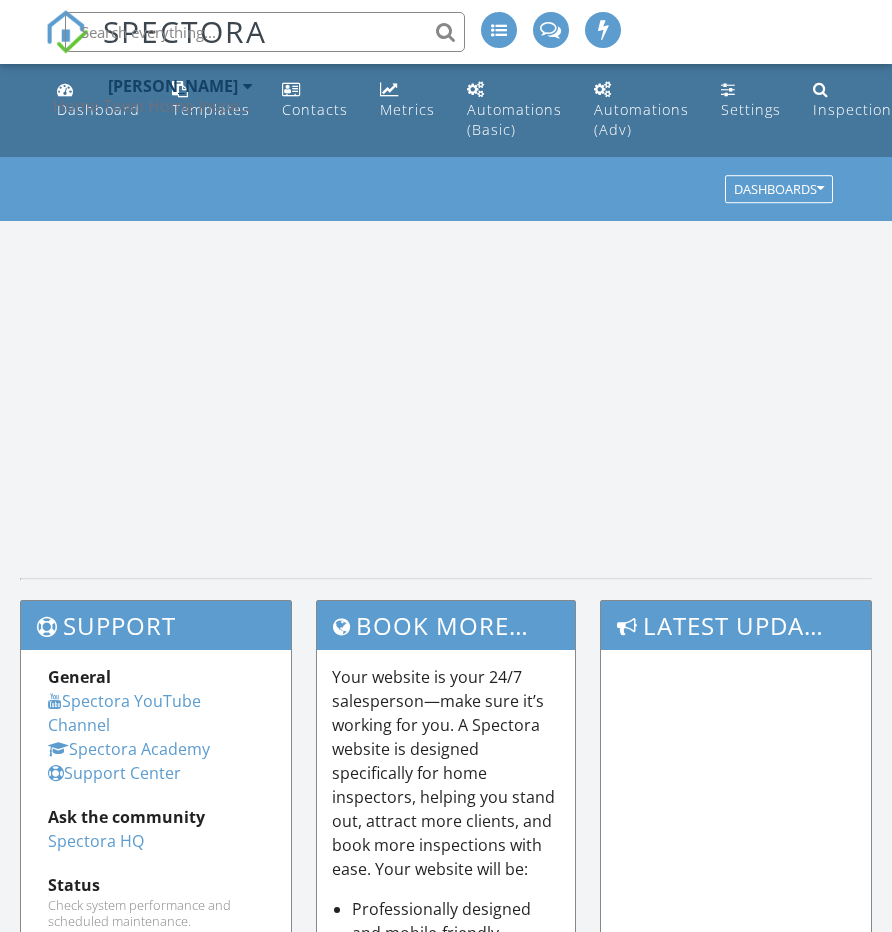 scroll, scrollTop: 0, scrollLeft: 0, axis: both 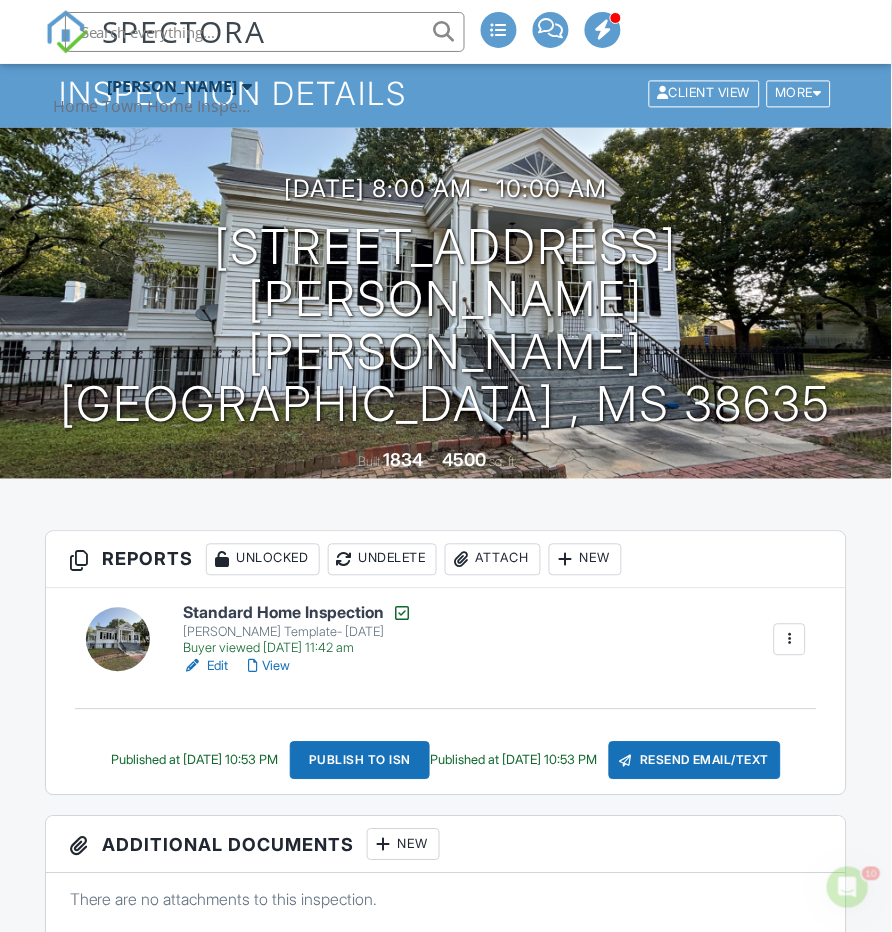 click at bounding box center [118, 640] 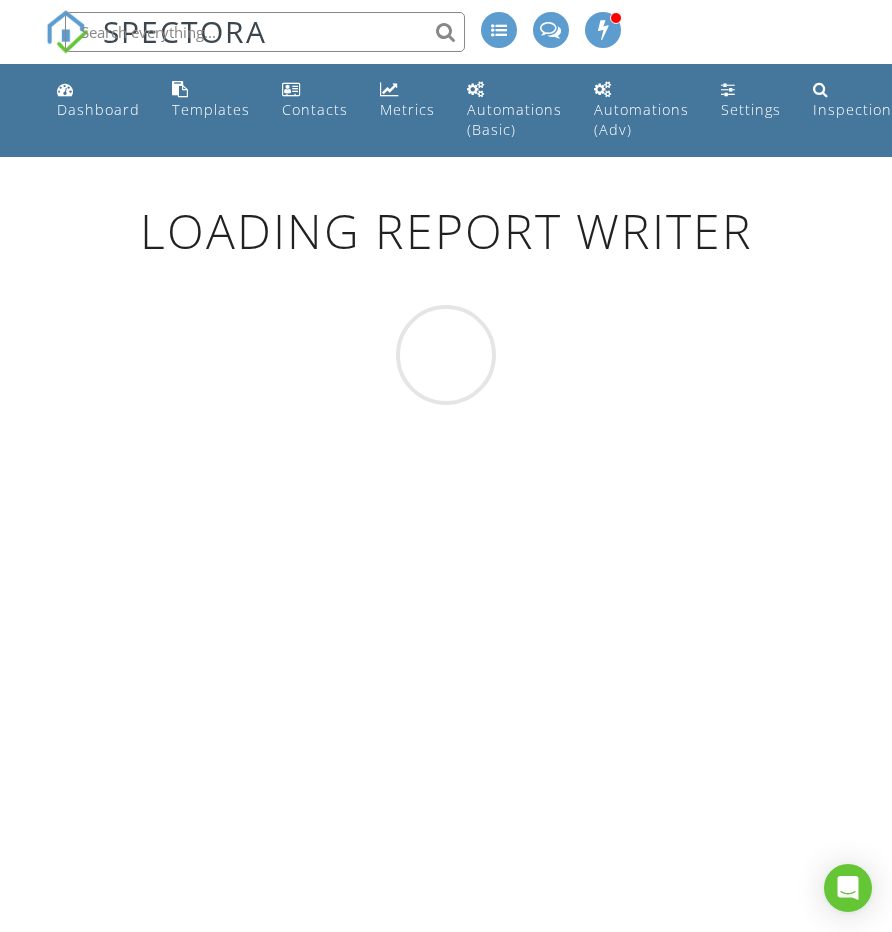 scroll, scrollTop: 0, scrollLeft: 0, axis: both 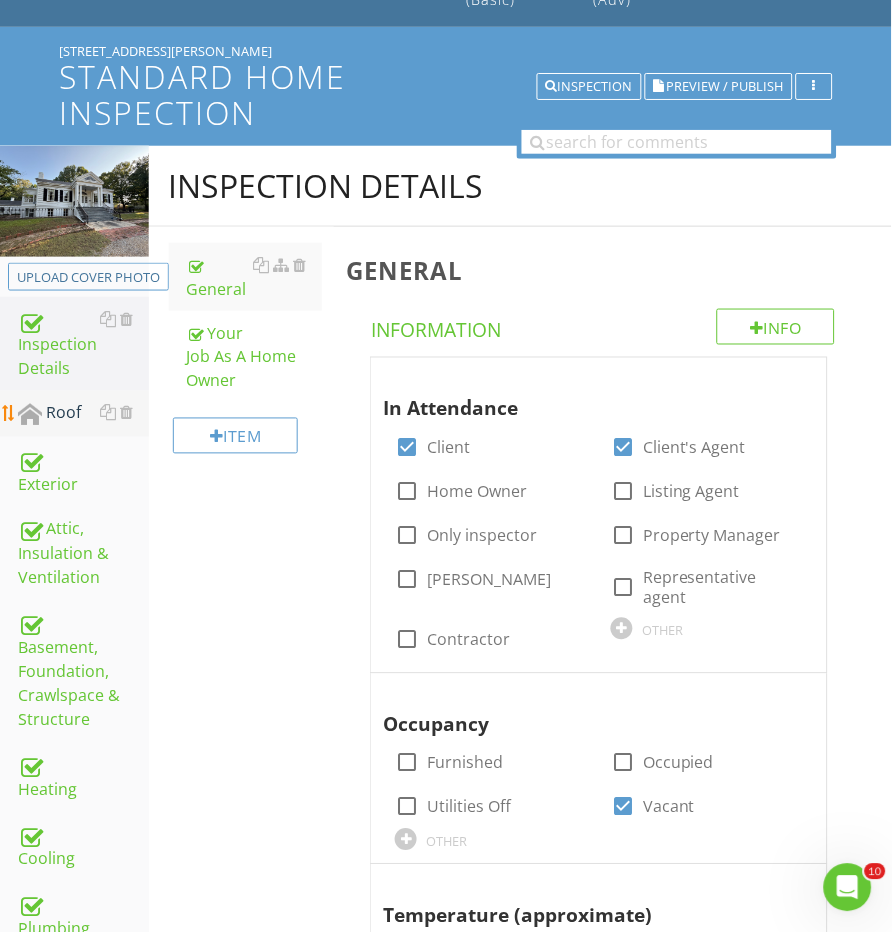 click on "Roof" at bounding box center (83, 414) 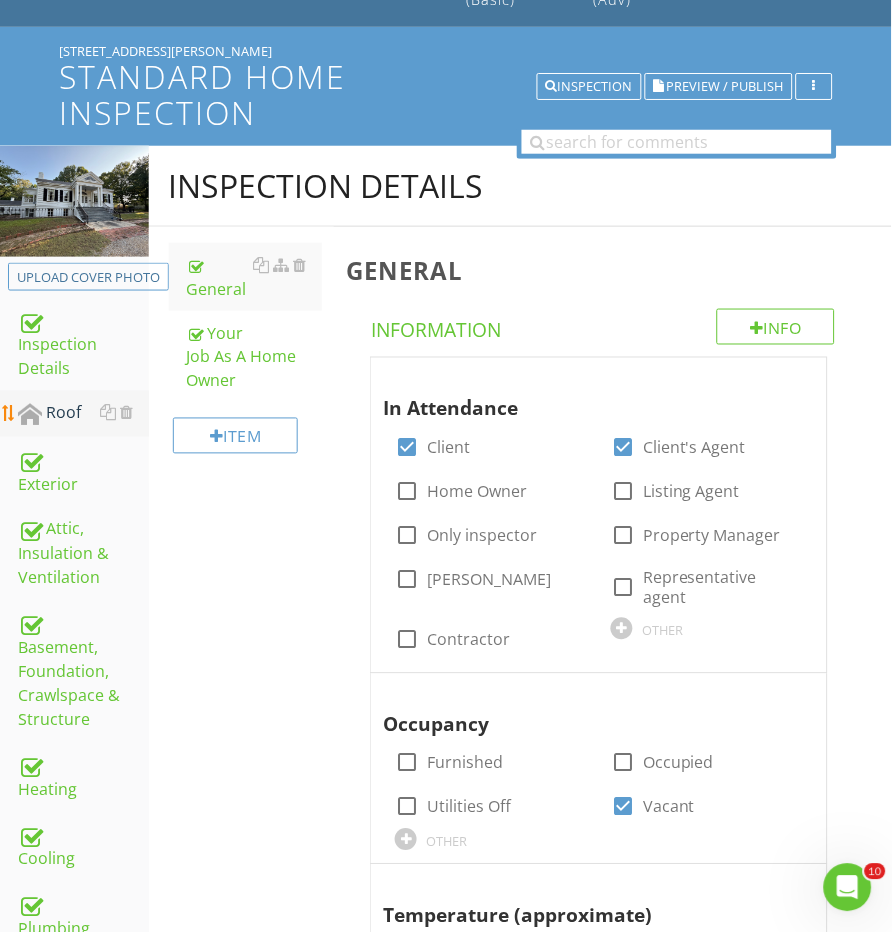 scroll, scrollTop: 129, scrollLeft: 0, axis: vertical 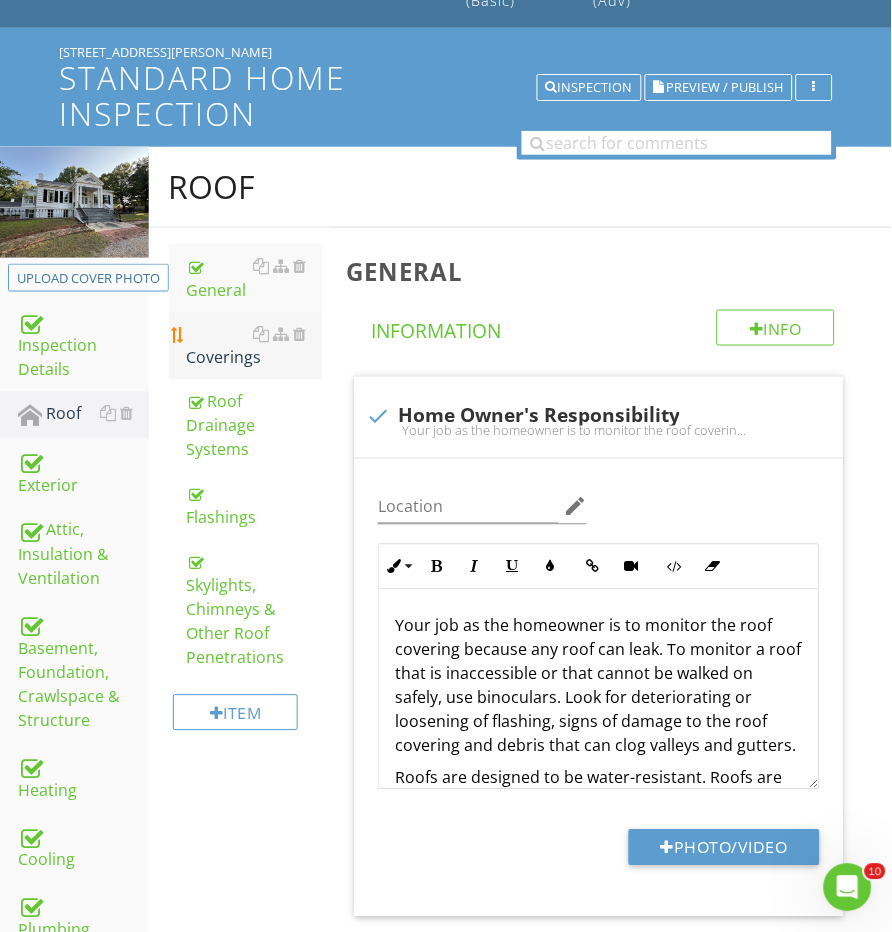 click on "Coverings" at bounding box center [255, 346] 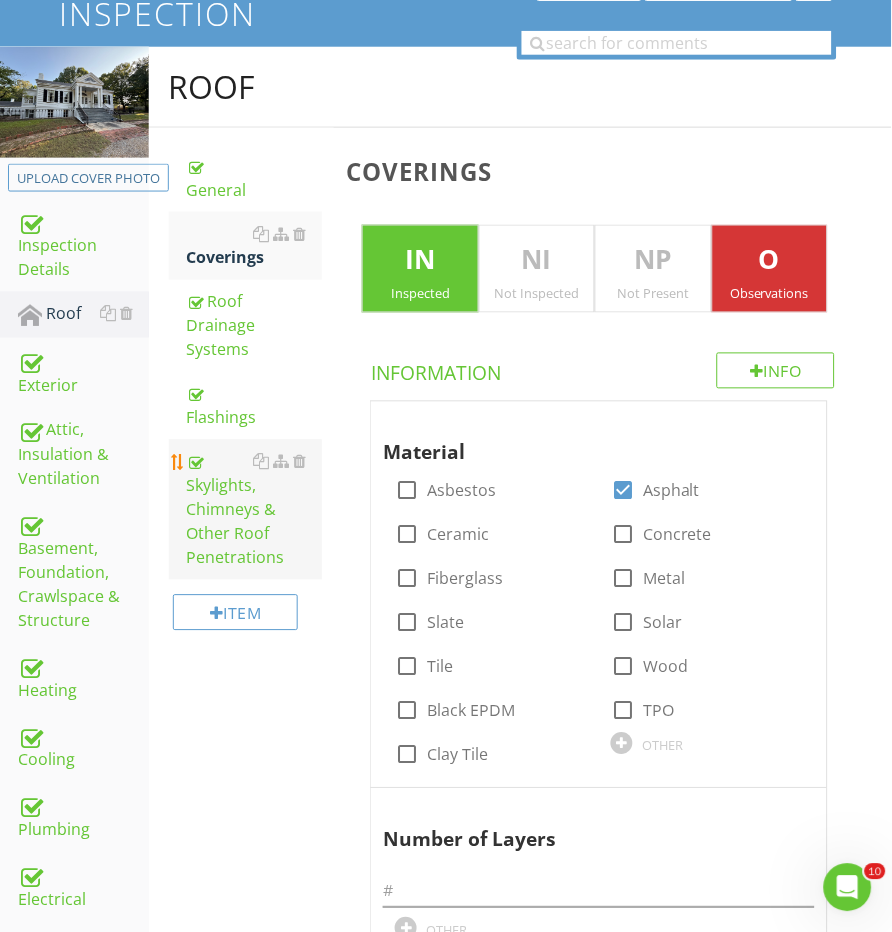 scroll, scrollTop: 378, scrollLeft: 0, axis: vertical 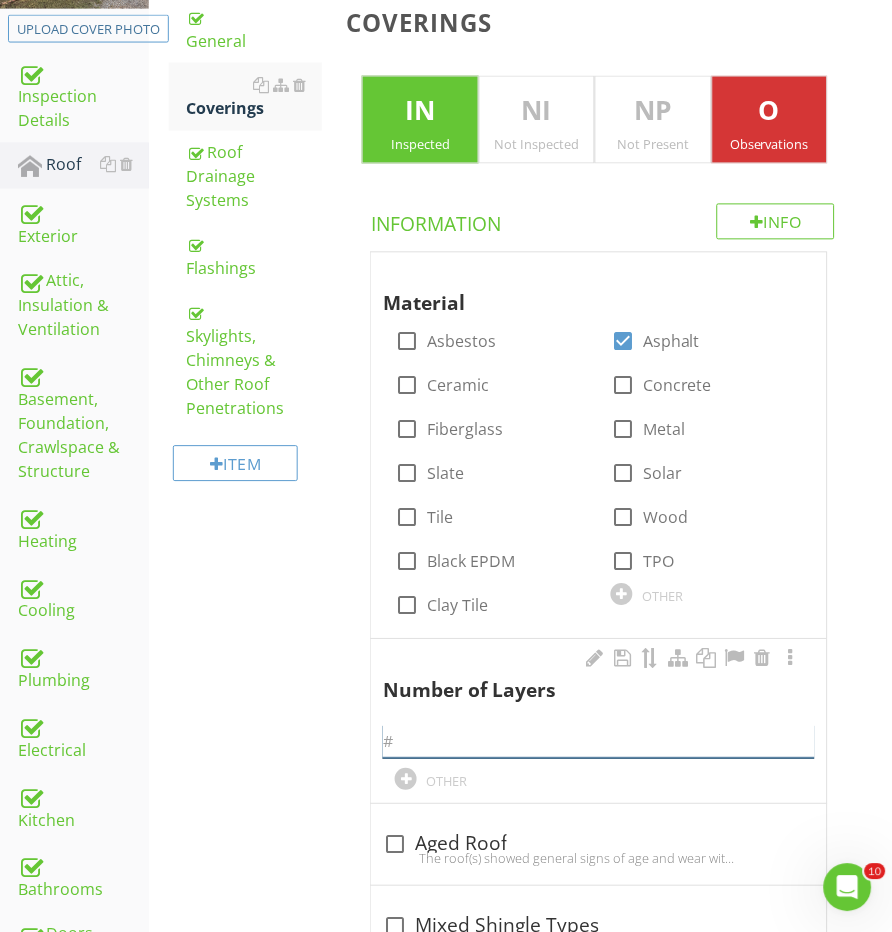 click at bounding box center [598, 742] 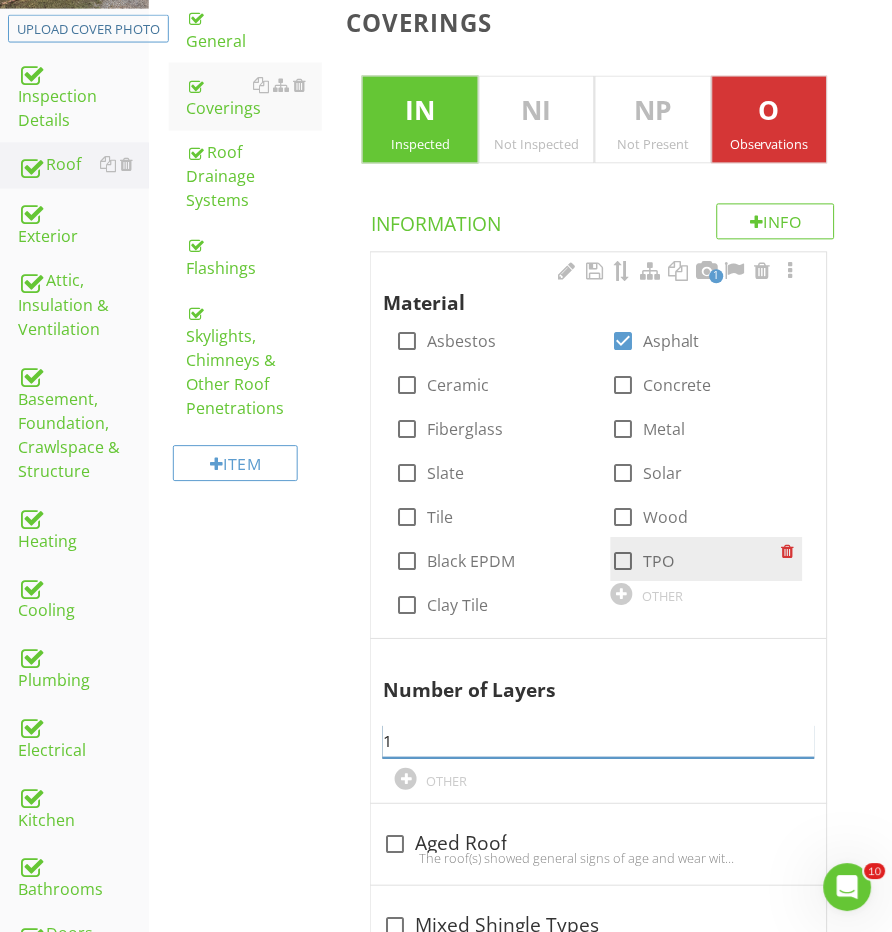 type on "1" 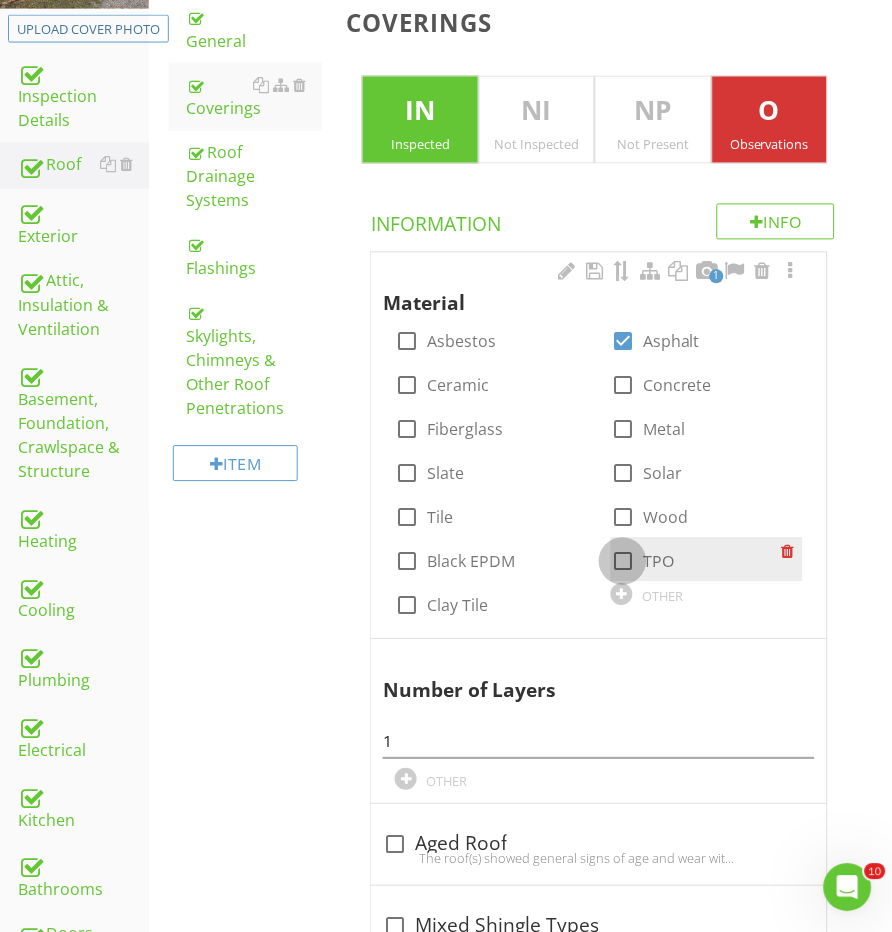 click at bounding box center (623, 562) 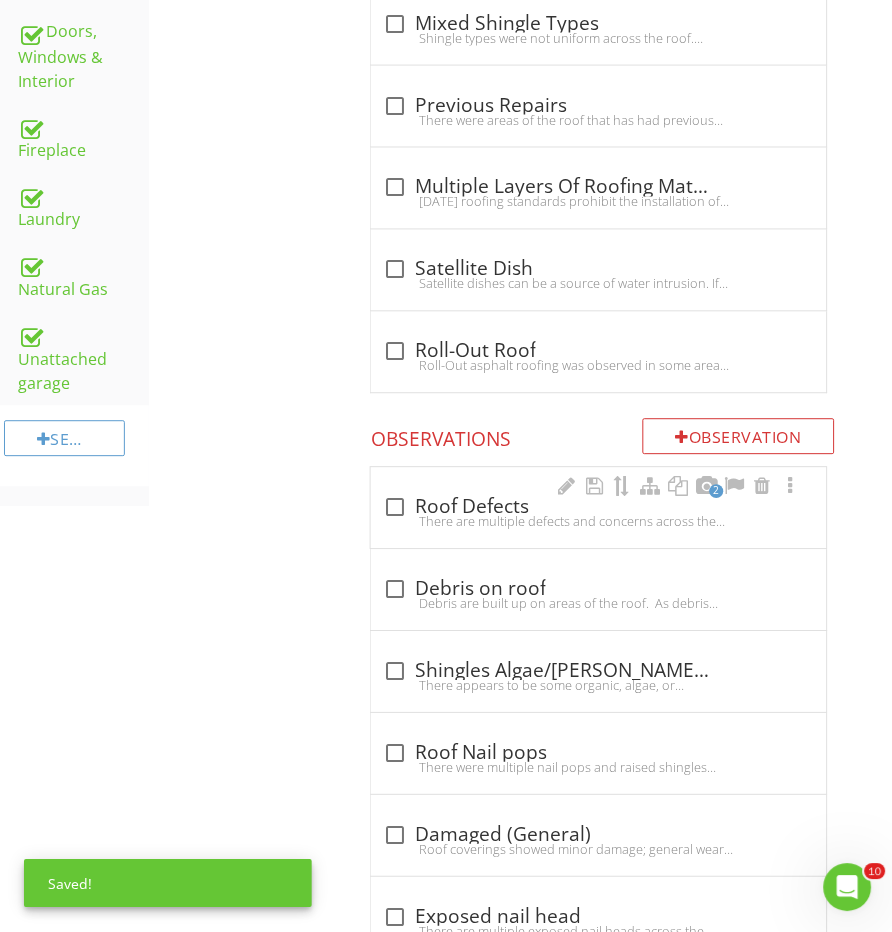 click on "There are multiple defects and concerns across the roof including but not limited too;-Recommend having a qualified roofer further evaluate and repair and/or budgeting for full replacement of the roof immediately or in the near future." at bounding box center (598, 522) 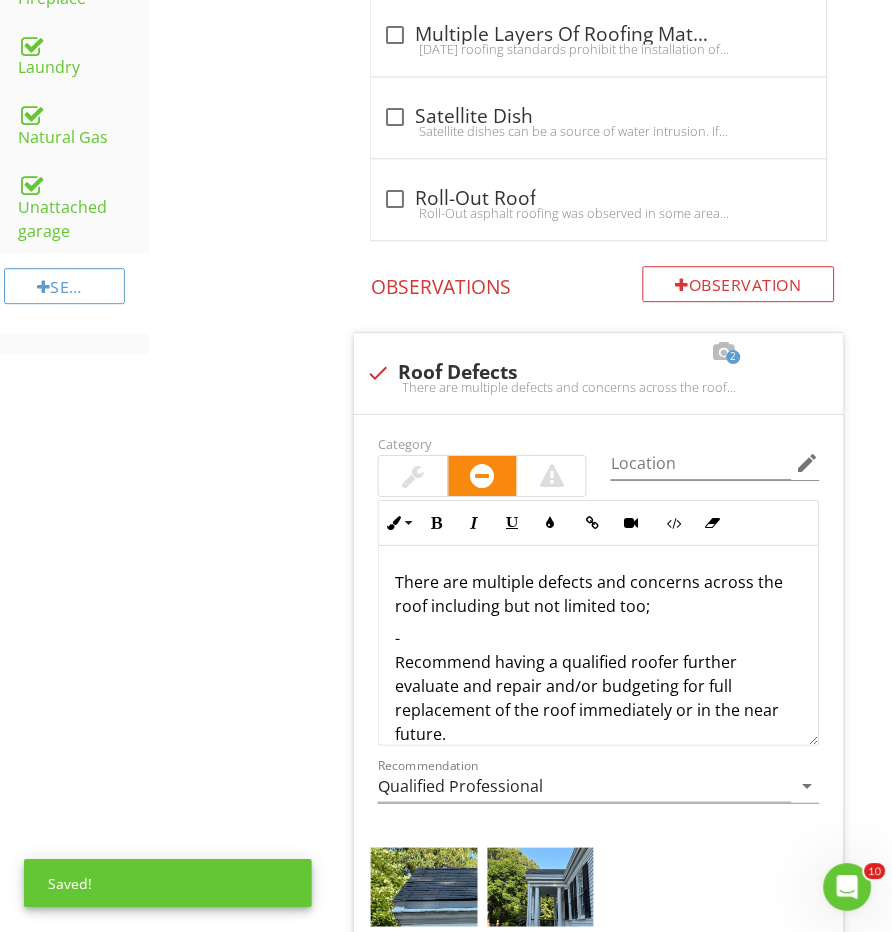 scroll, scrollTop: 1525, scrollLeft: 0, axis: vertical 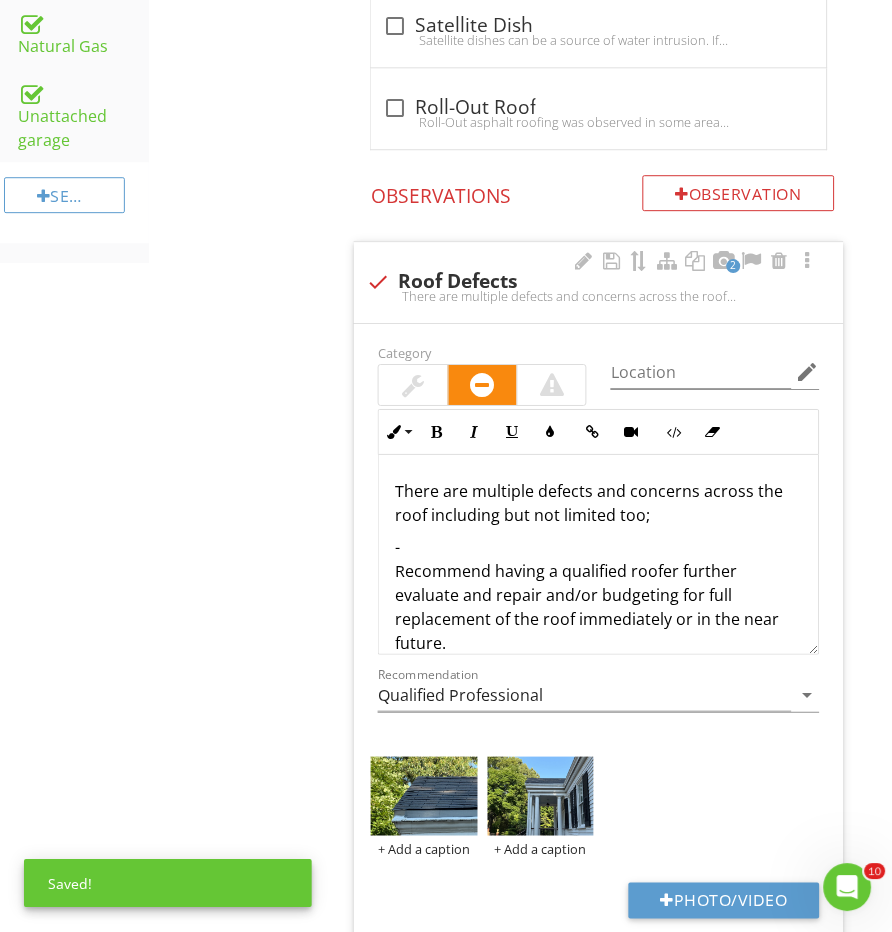 click on "- Recommend having a qualified roofer further evaluate and repair and/or budgeting for full replacement of the roof immediately or in the near future." at bounding box center [598, 595] 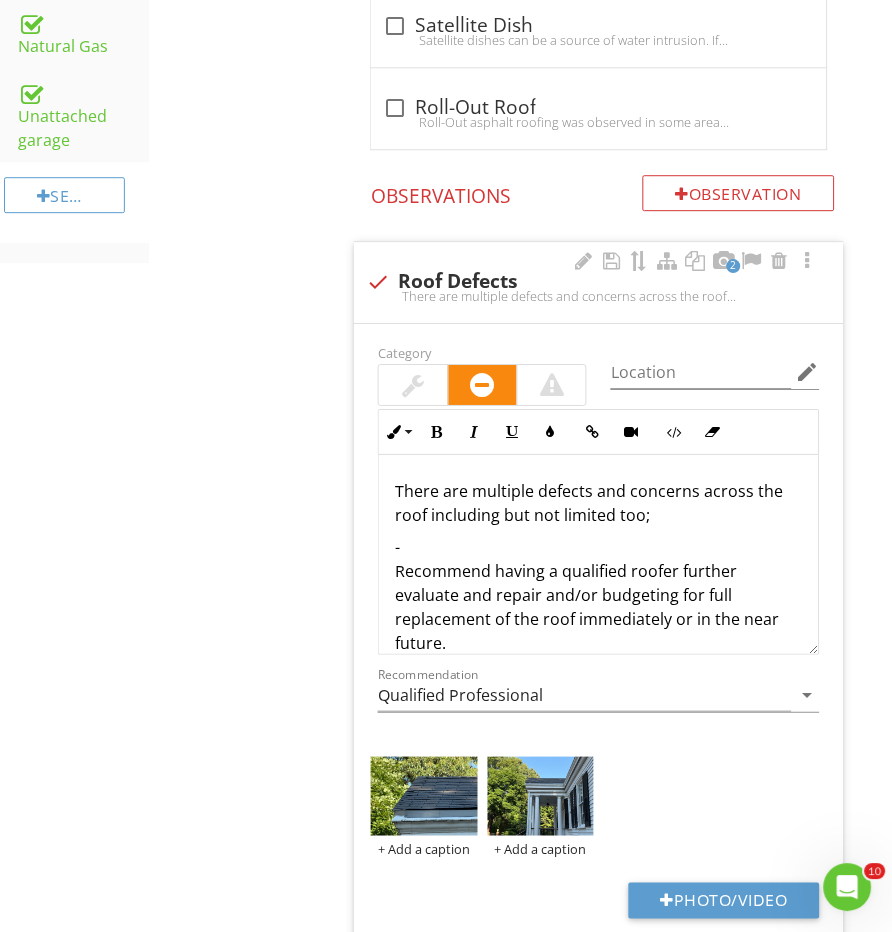 click on "- Recommend having a qualified roofer further evaluate and repair and/or budgeting for full replacement of the roof immediately or in the near future." at bounding box center (598, 595) 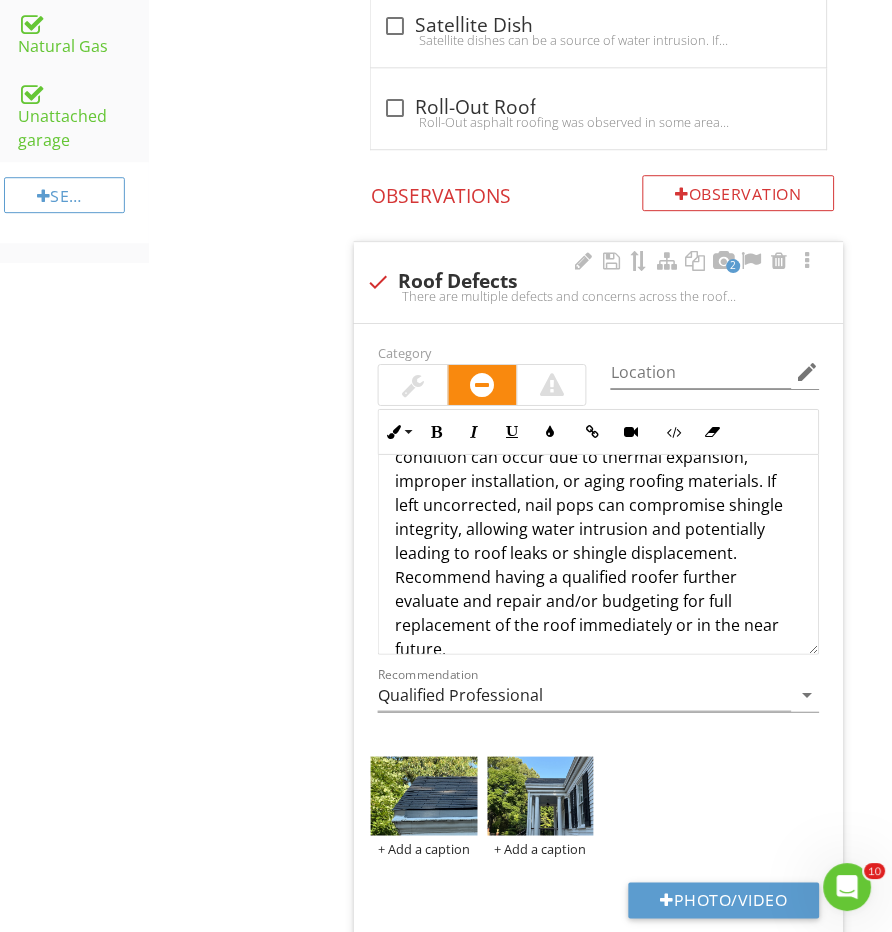scroll, scrollTop: 116, scrollLeft: 0, axis: vertical 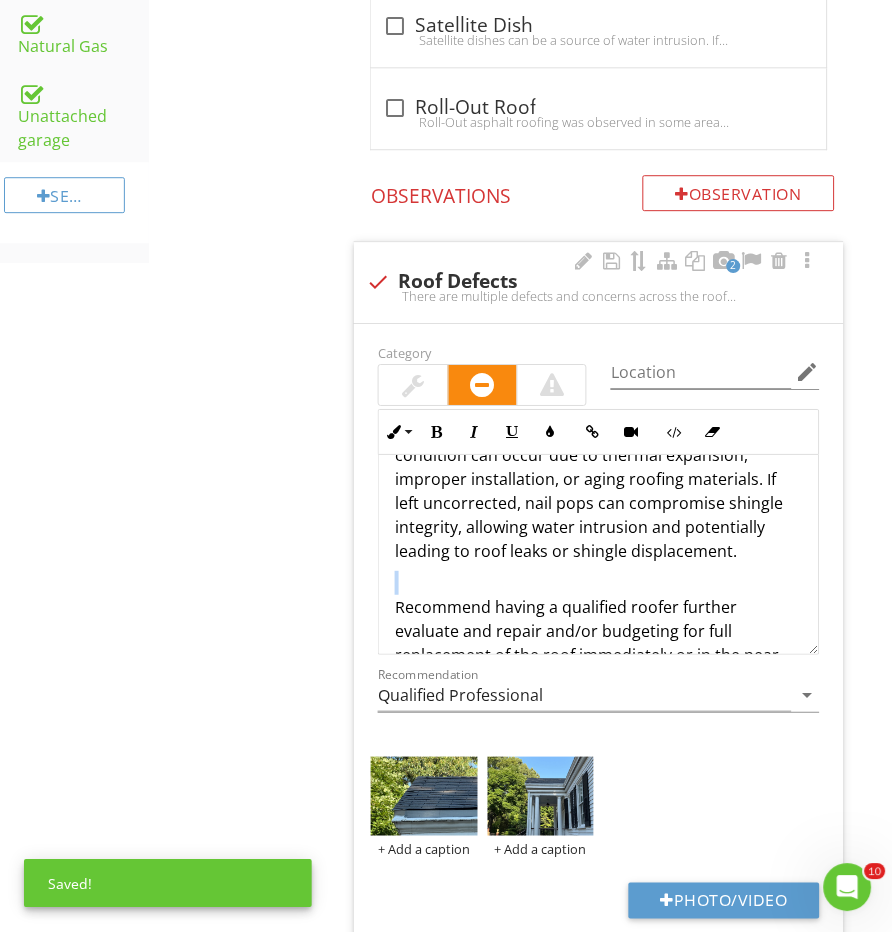 type 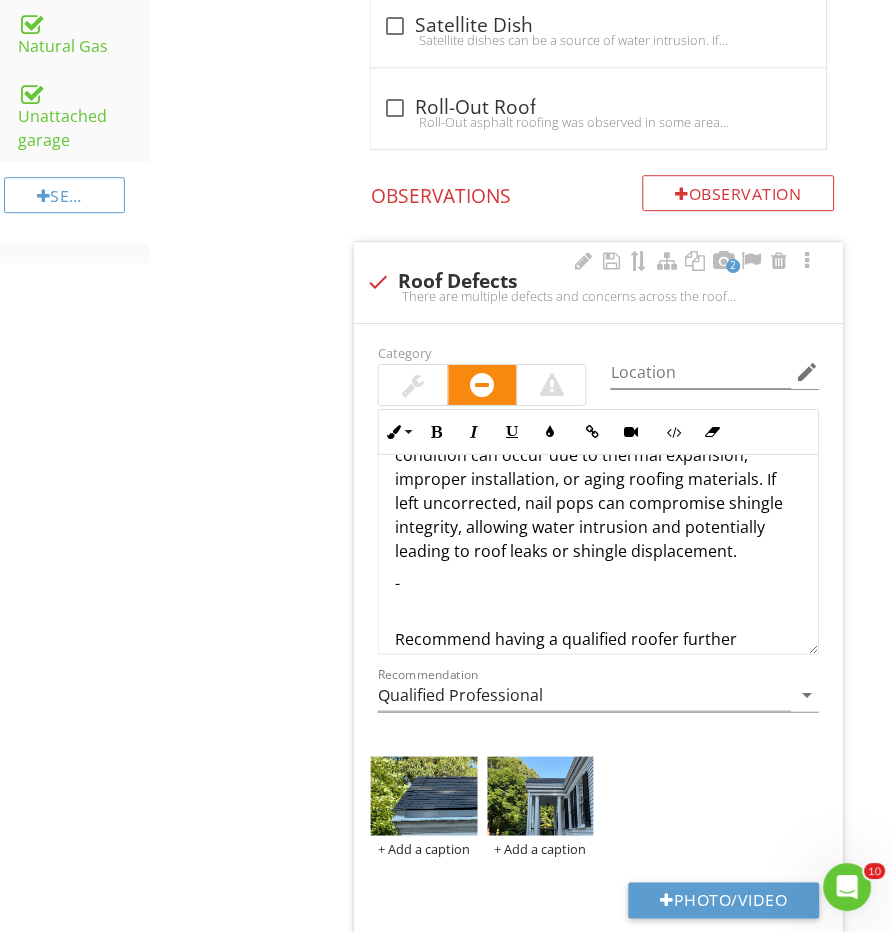 click on "Recommend having a qualified roofer further evaluate and repair and/or budgeting for full replacement of the roof immediately or in the near future." at bounding box center [598, 663] 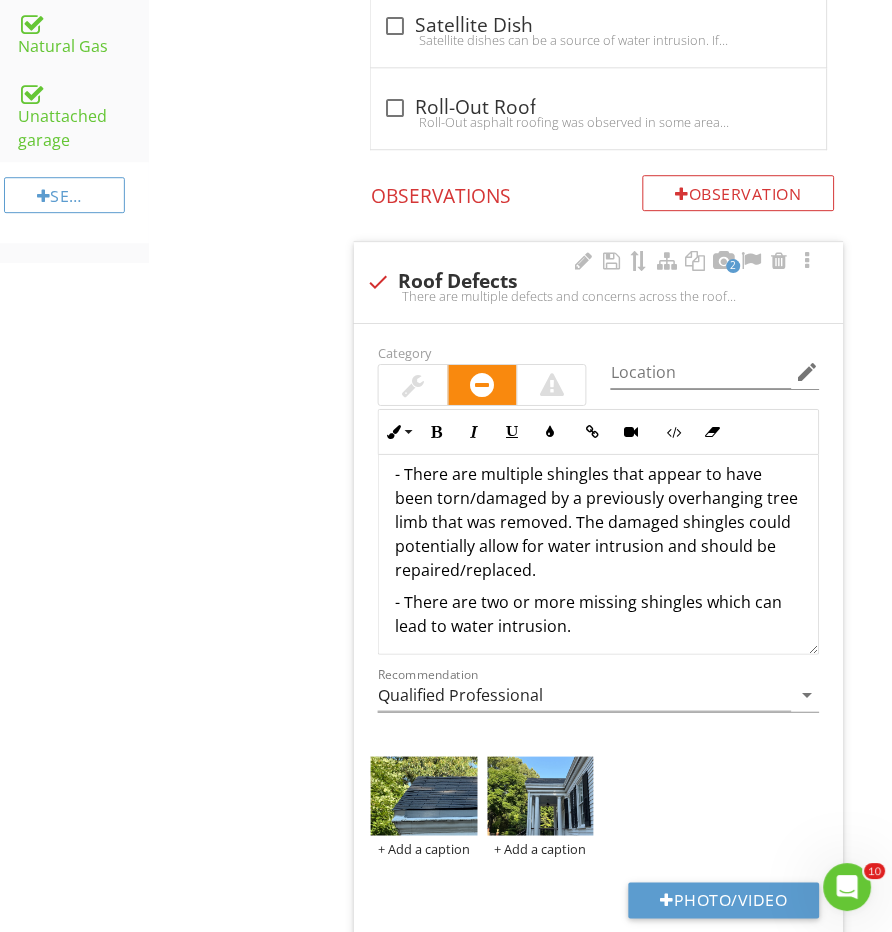 scroll, scrollTop: 287, scrollLeft: 0, axis: vertical 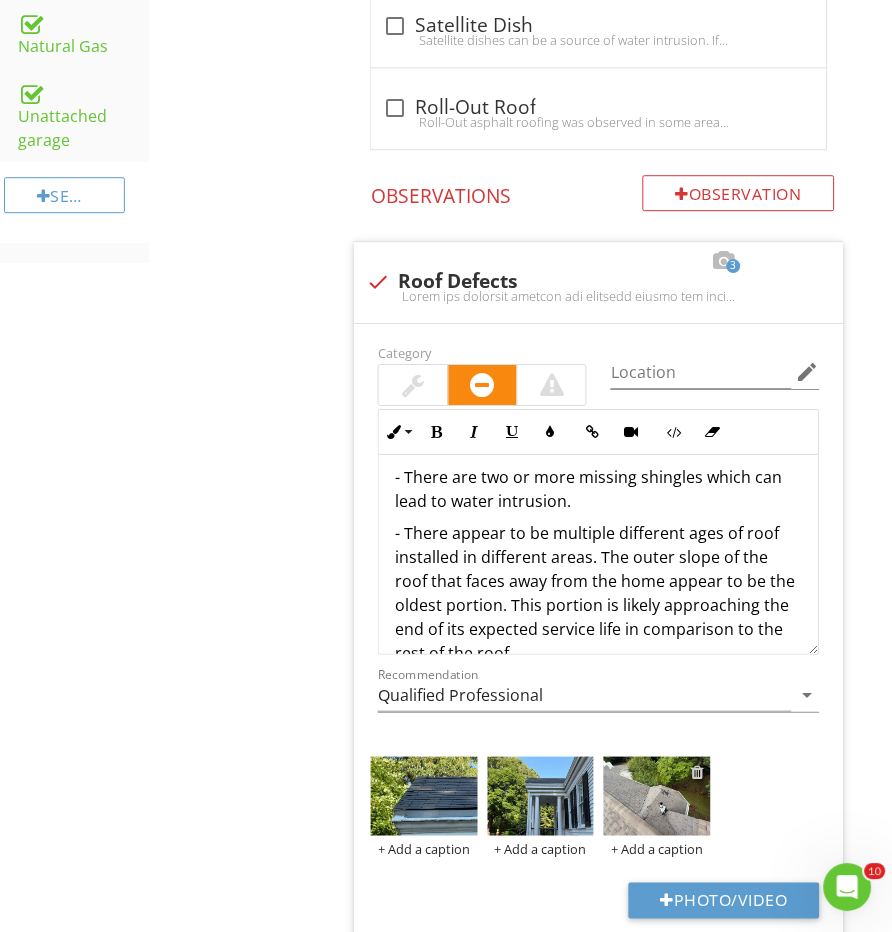 click at bounding box center [698, 772] 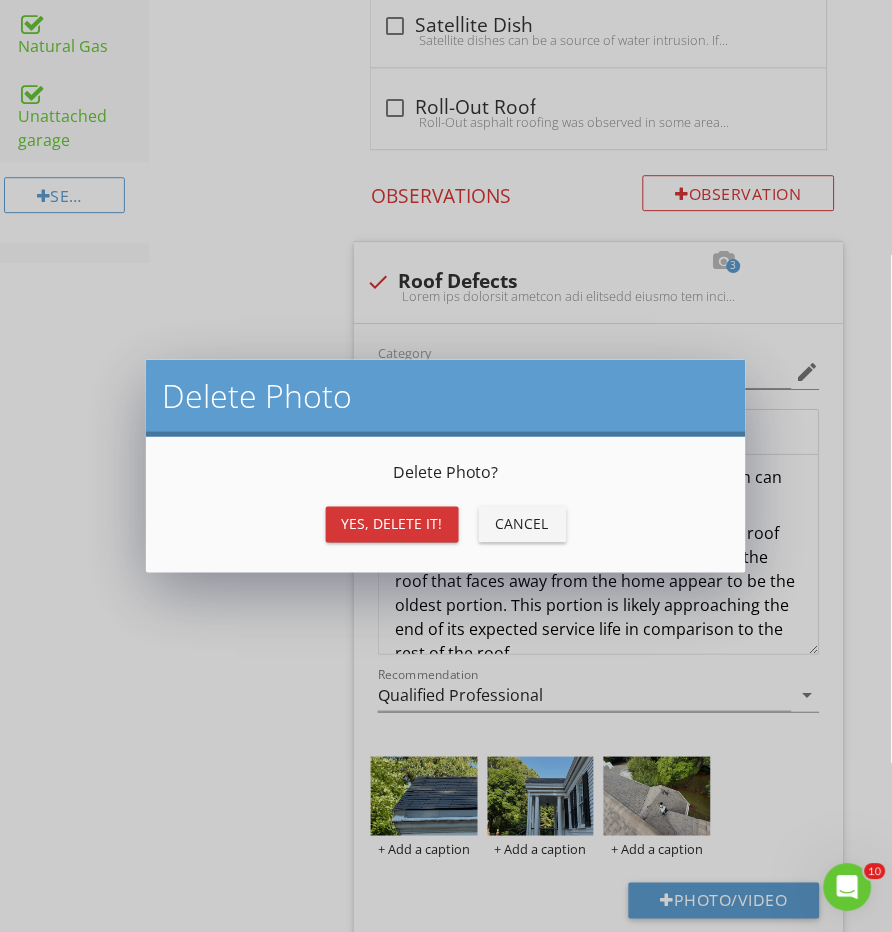 click on "Yes, Delete it!" at bounding box center [392, 524] 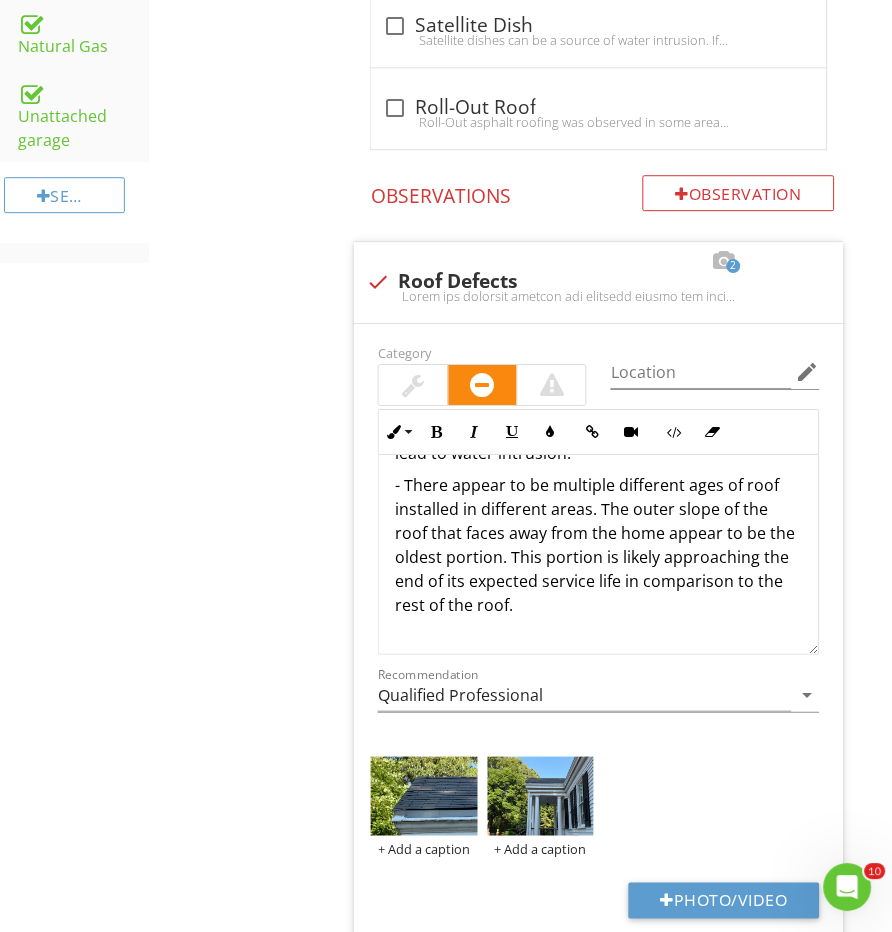 scroll, scrollTop: 424, scrollLeft: 0, axis: vertical 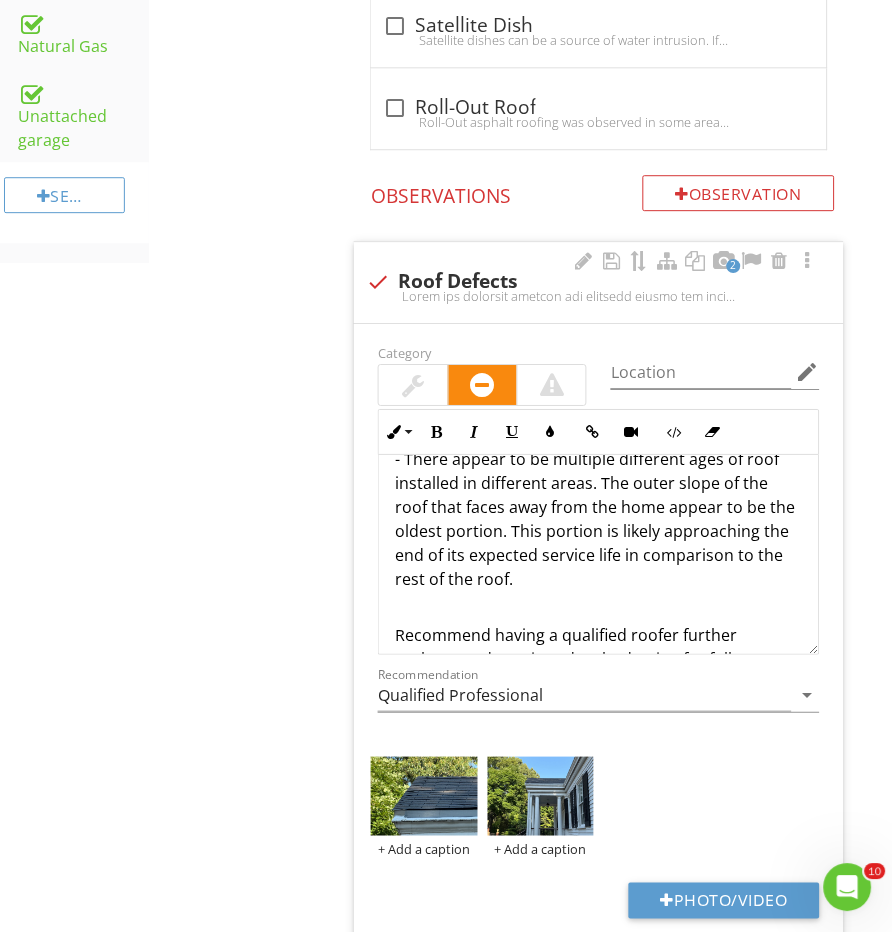 click on "- There appear to be multiple different ages of roof installed in different areas. The outer slope of the roof that faces away from the home appear to be the oldest portion. This portion is likely approaching the end of its expected service life in comparison to the rest of the roof." at bounding box center [598, 519] 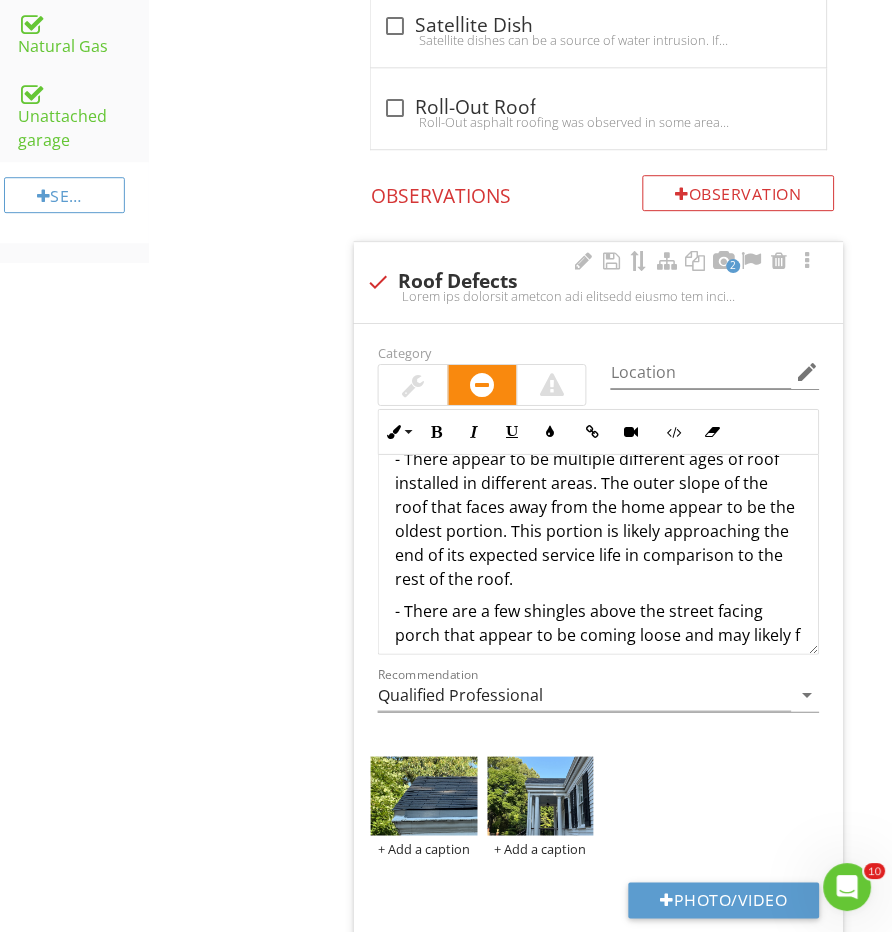 scroll, scrollTop: 429, scrollLeft: 0, axis: vertical 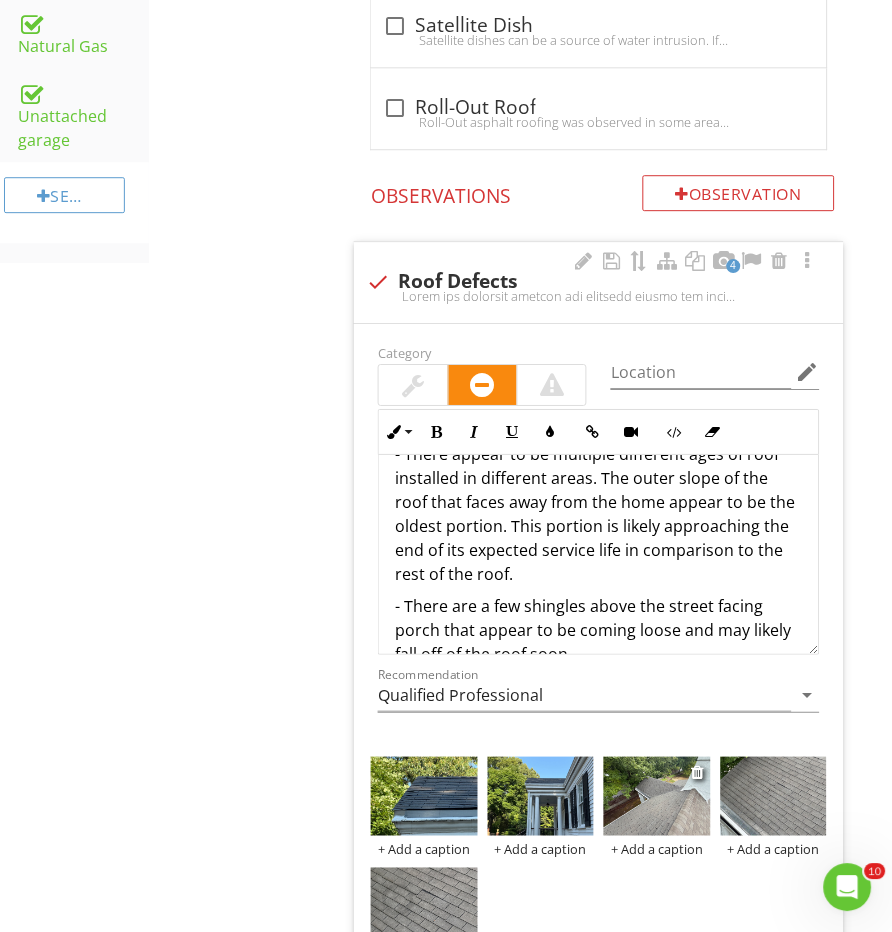 click at bounding box center (657, 797) 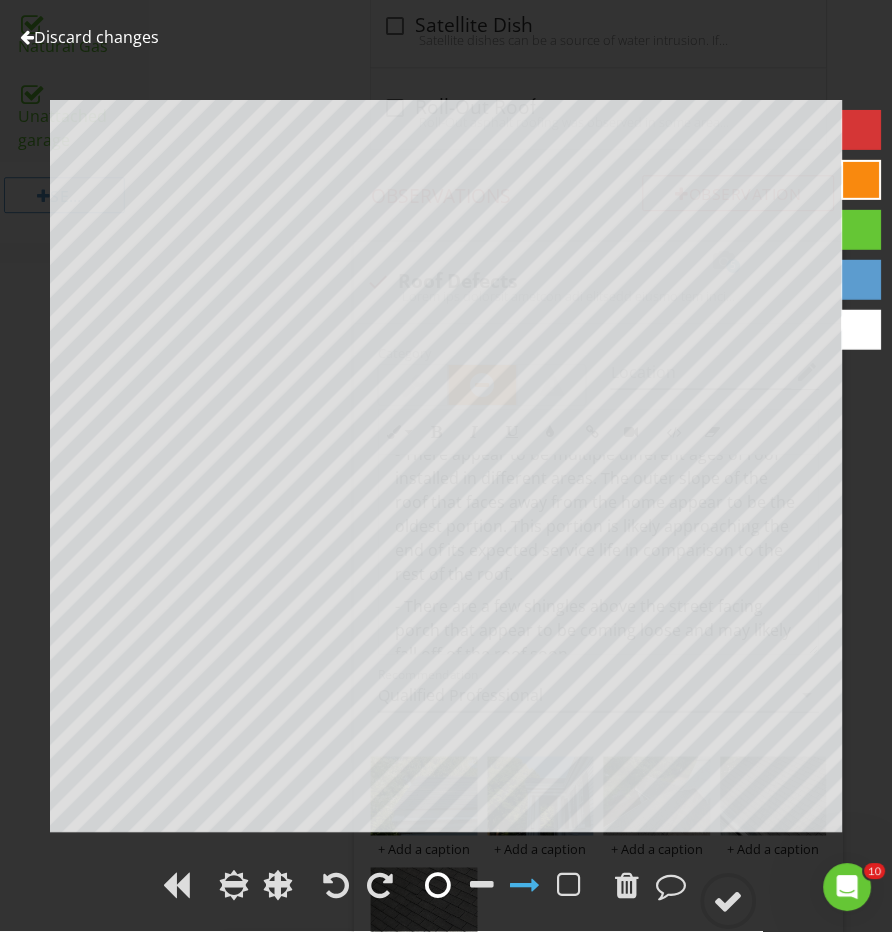 click at bounding box center (438, 900) 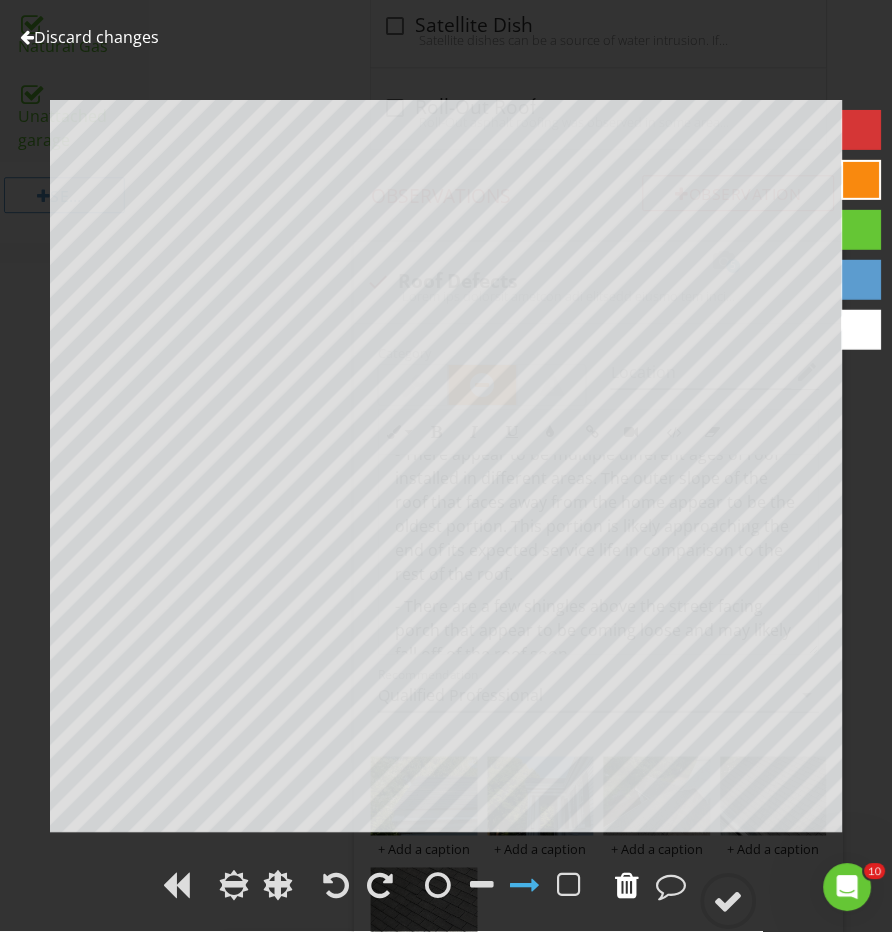 click at bounding box center [628, 886] 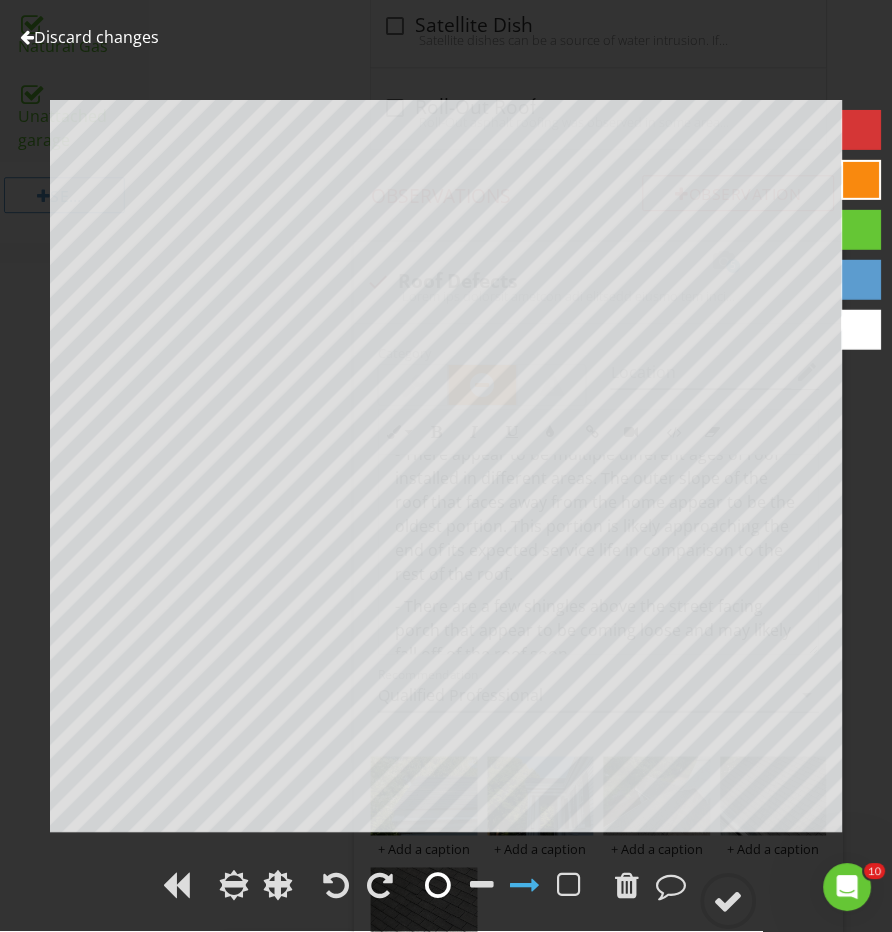 click at bounding box center [438, 886] 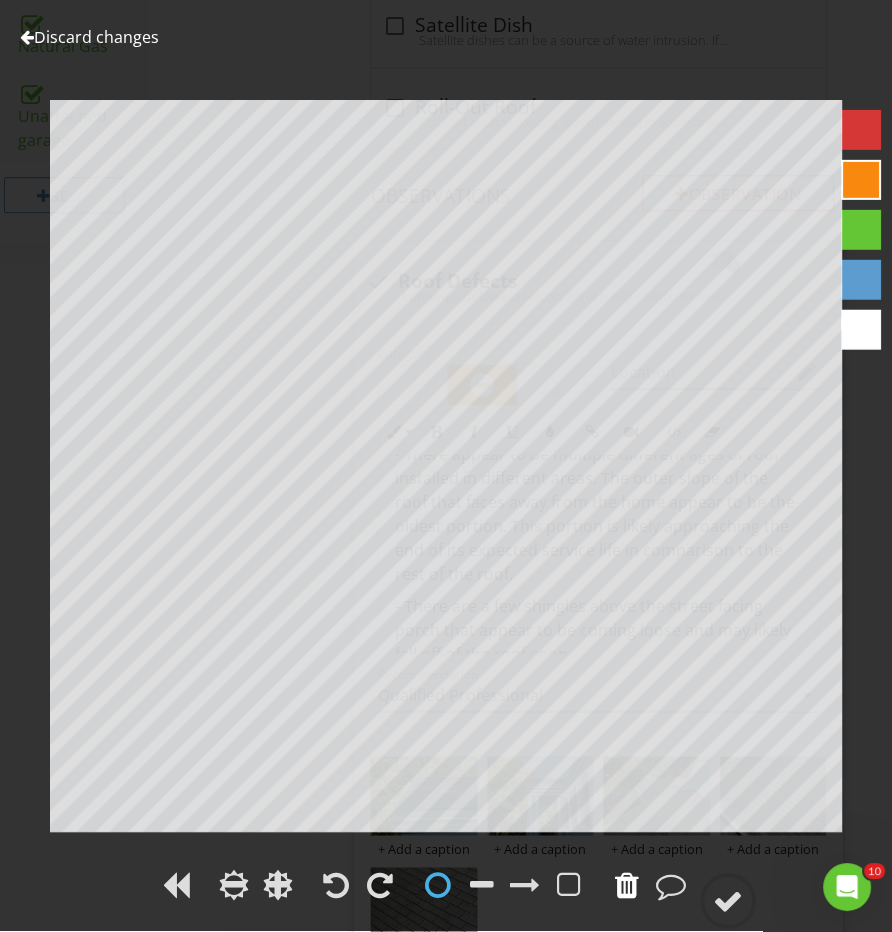 click at bounding box center [628, 886] 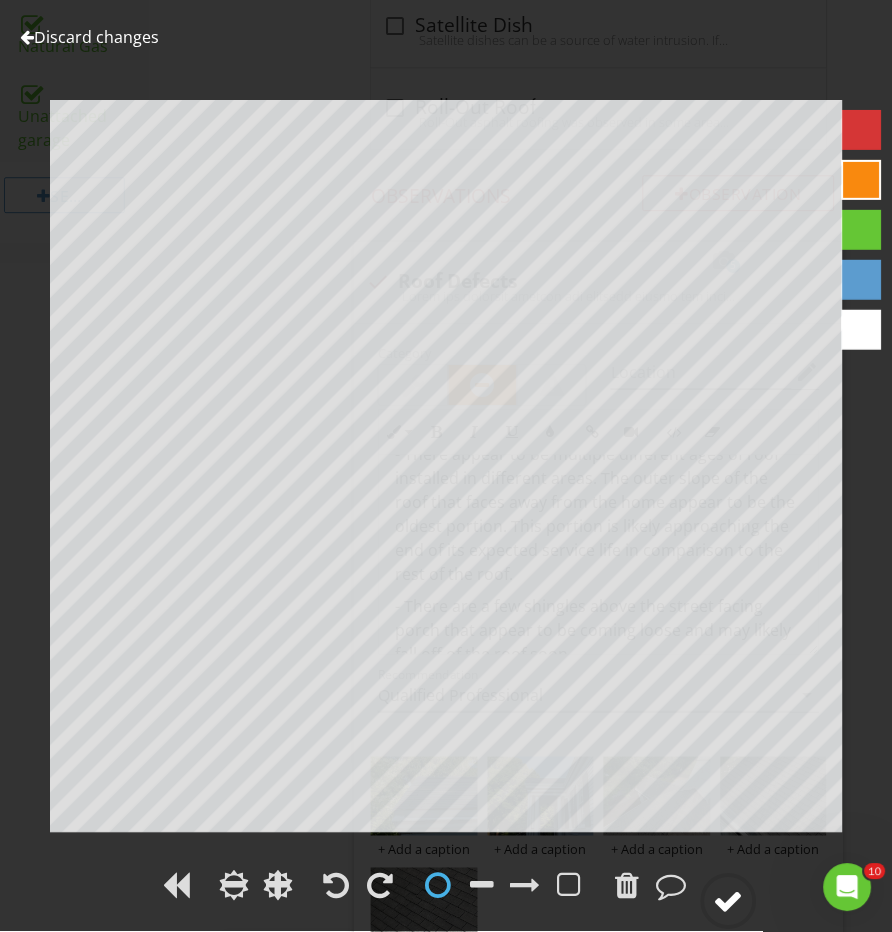 click at bounding box center [729, 902] 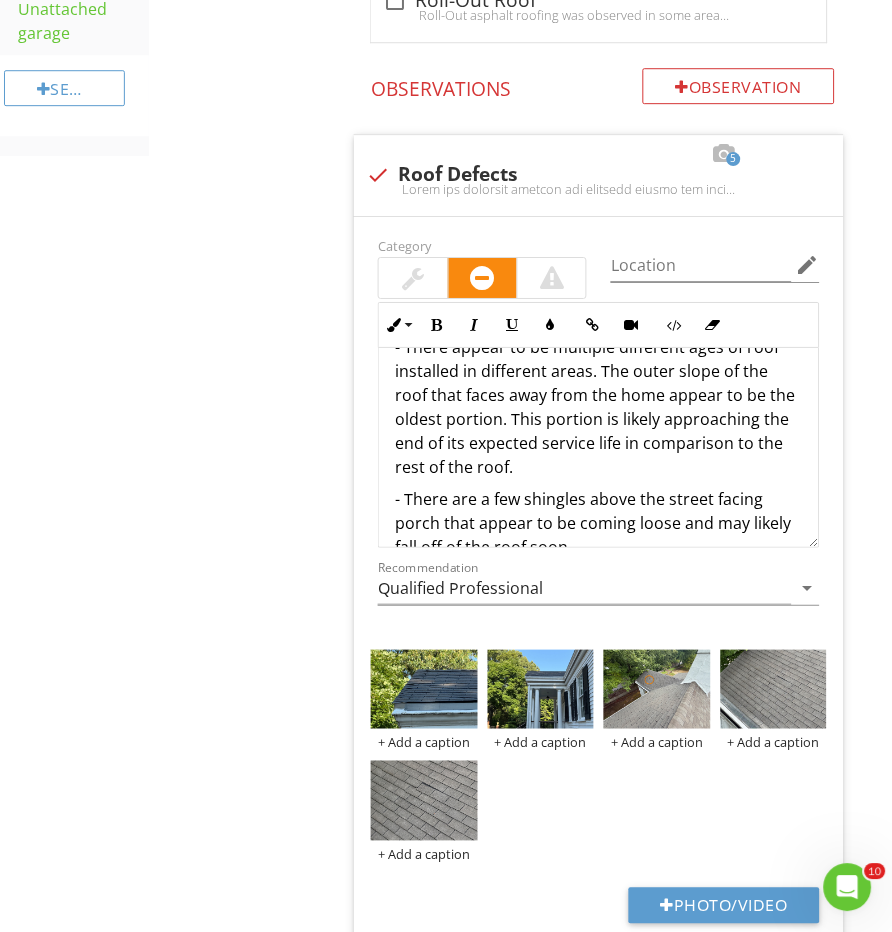 scroll, scrollTop: 1735, scrollLeft: 0, axis: vertical 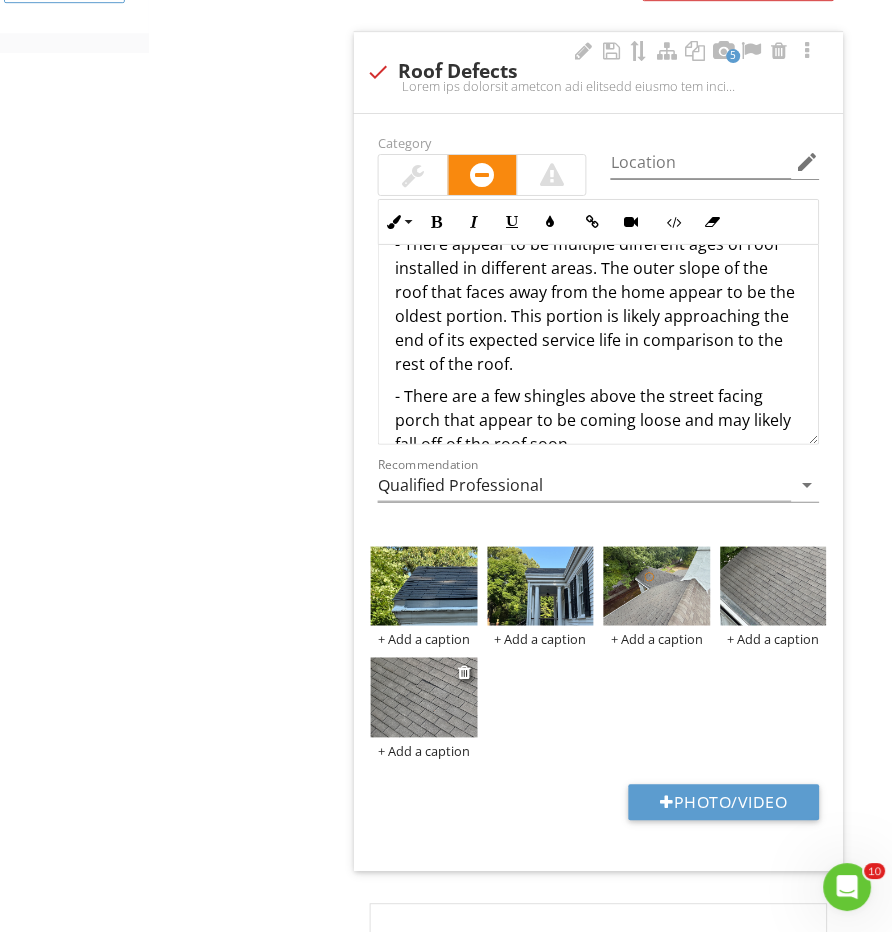 click at bounding box center [424, 698] 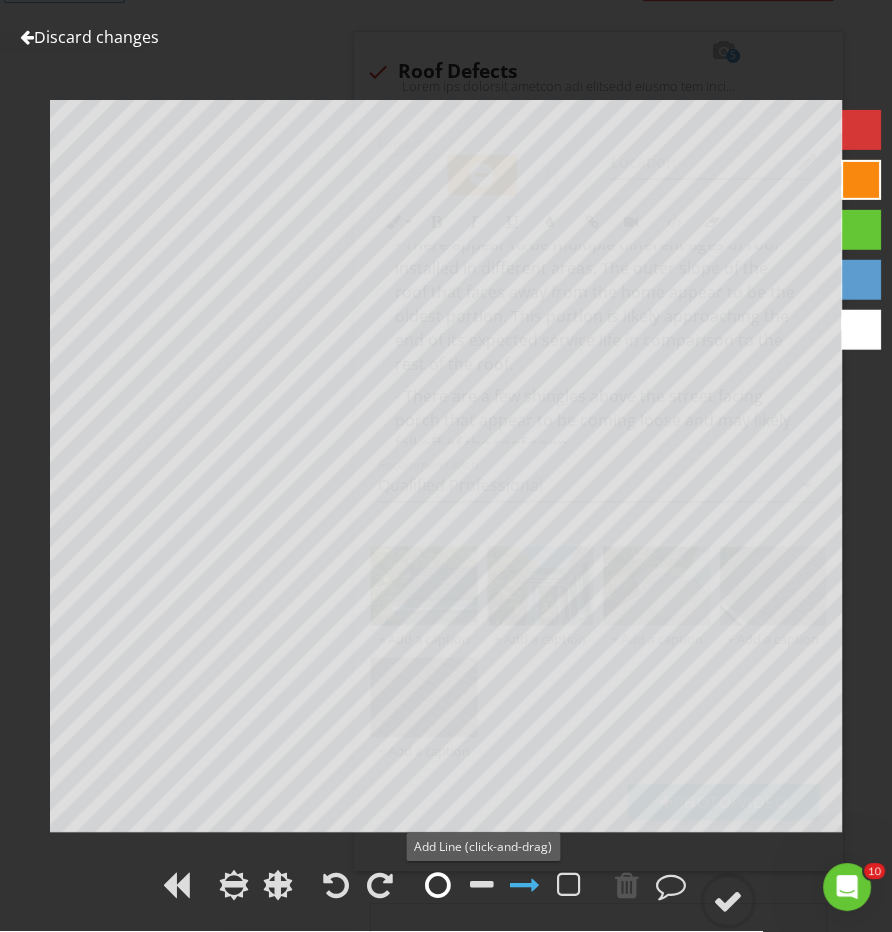 click at bounding box center (438, 886) 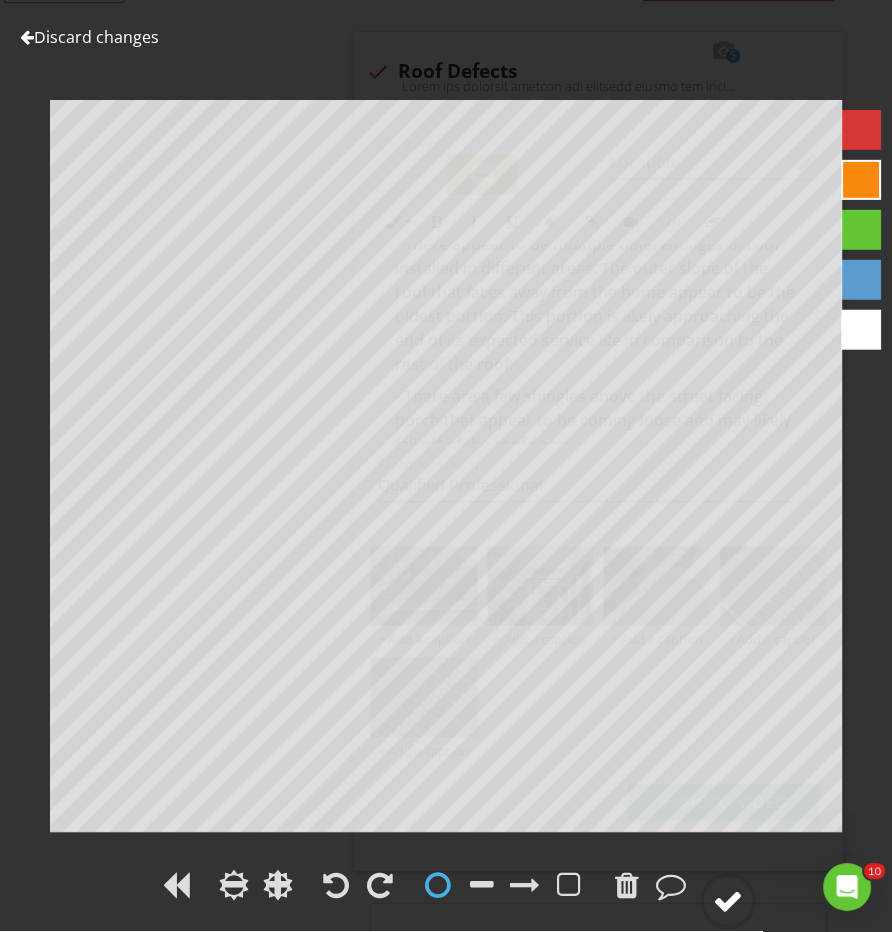 click at bounding box center (729, 902) 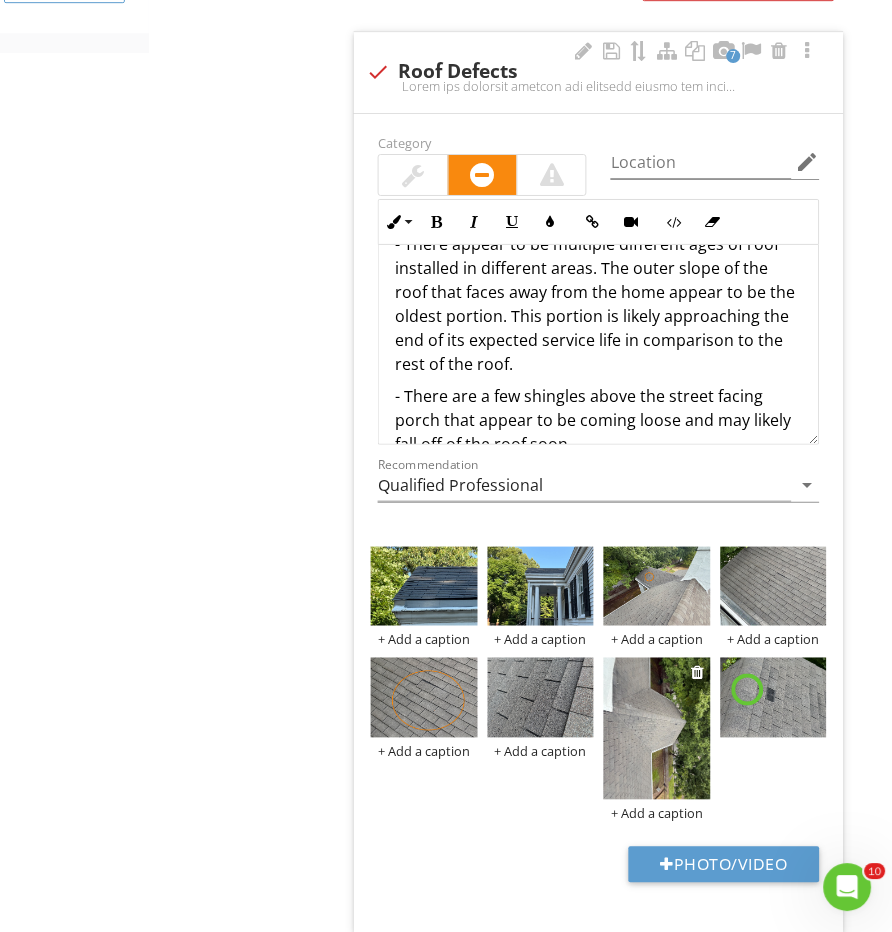 click at bounding box center (657, 729) 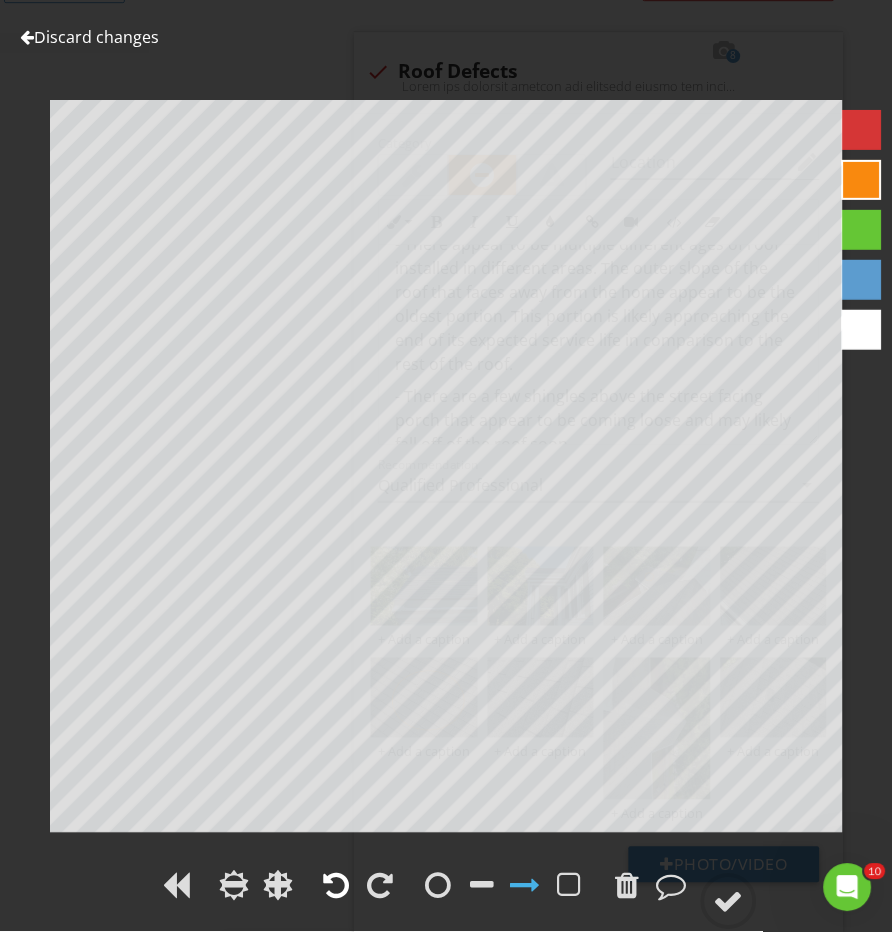 click at bounding box center (336, 886) 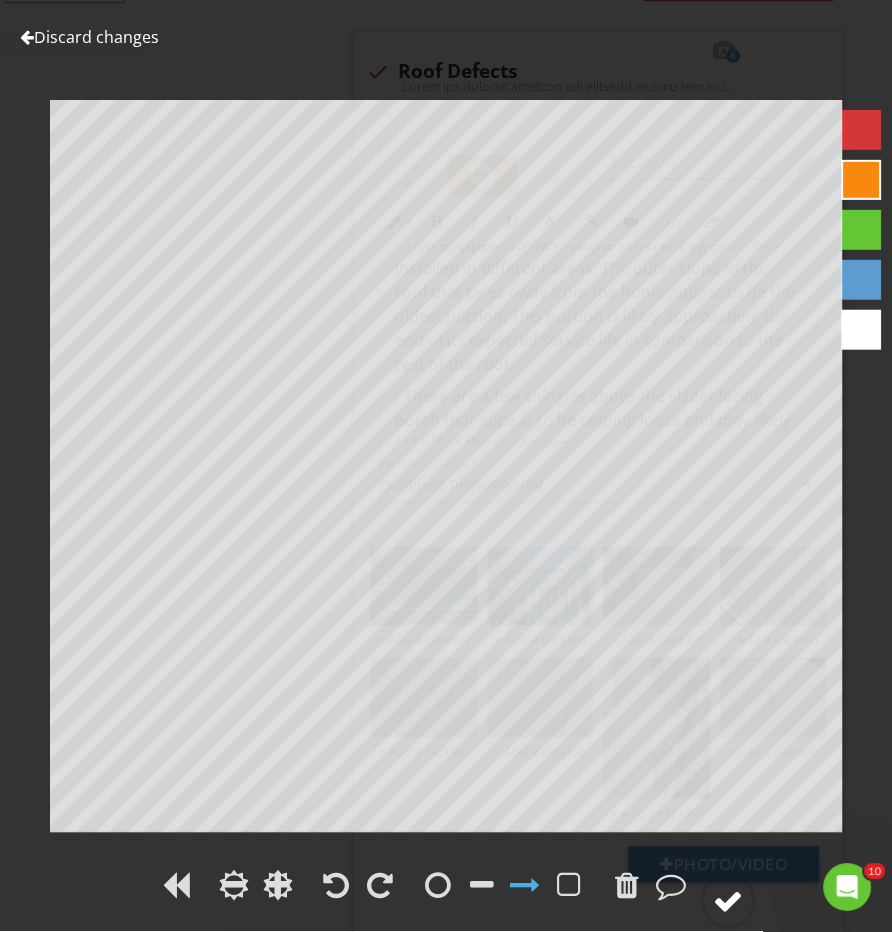 click at bounding box center [729, 902] 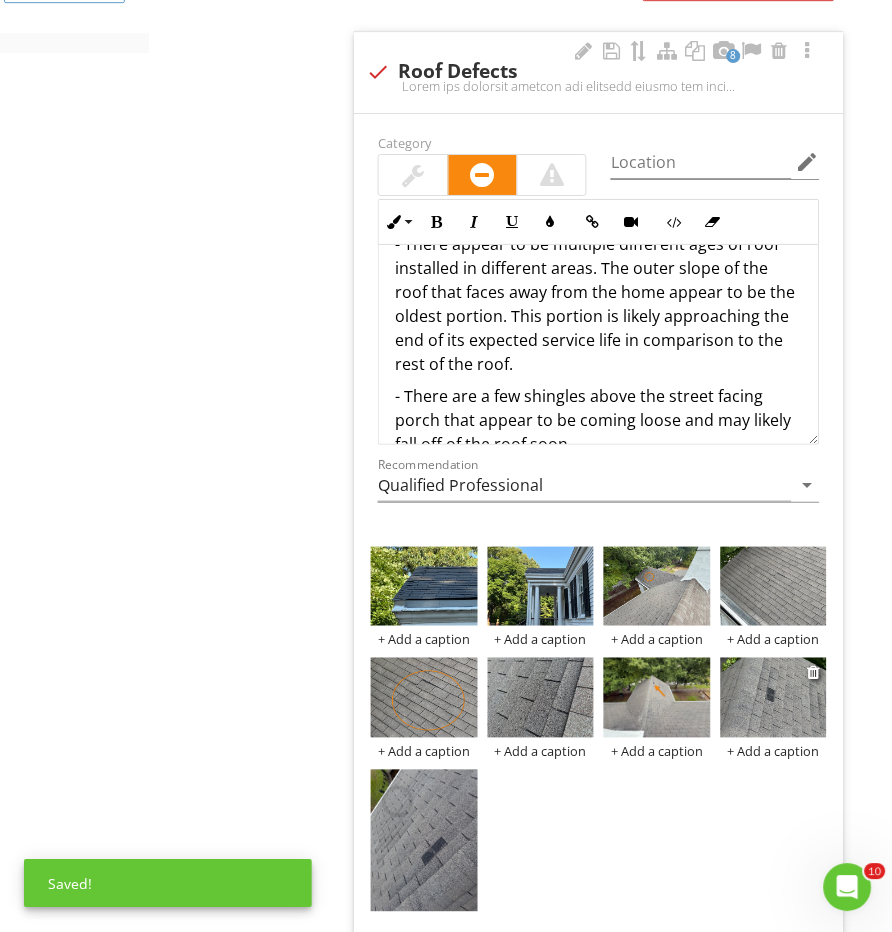 click at bounding box center [774, 698] 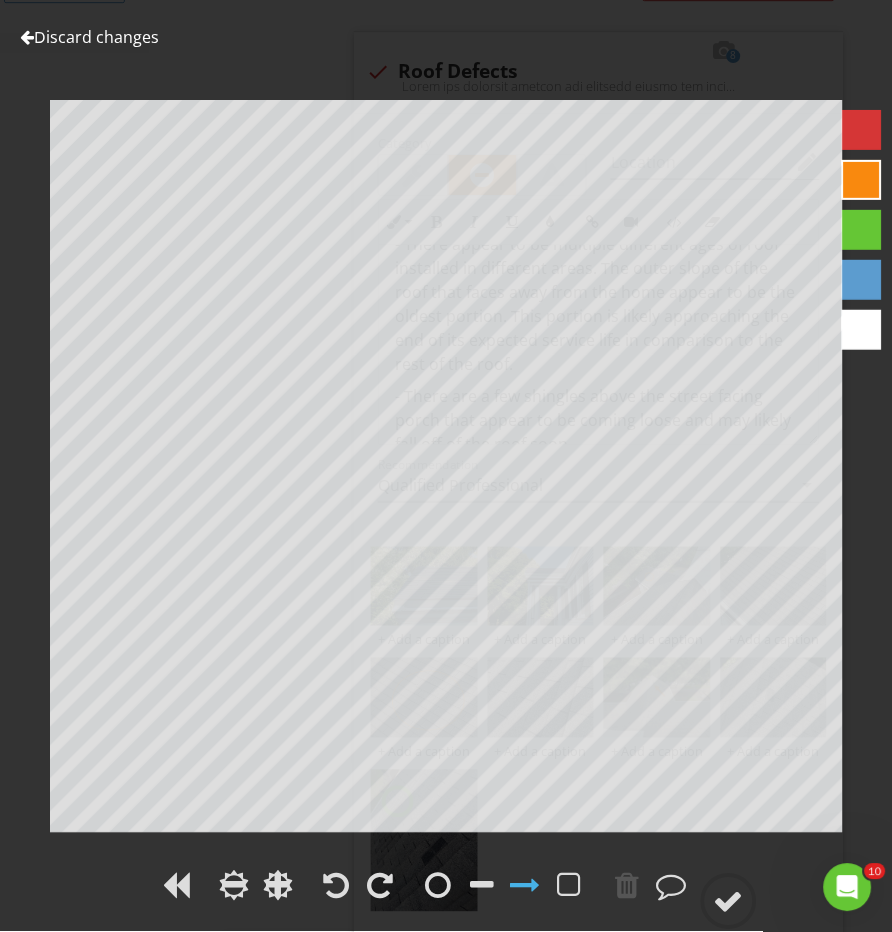 click at bounding box center [504, 889] 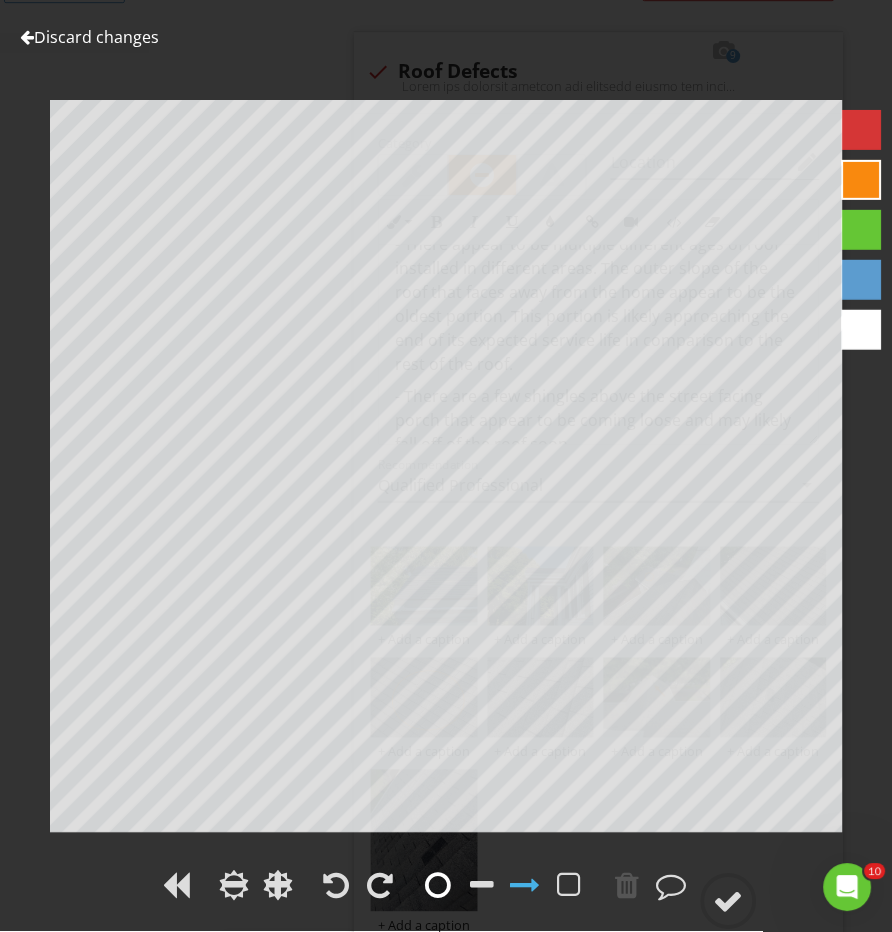 click at bounding box center [438, 886] 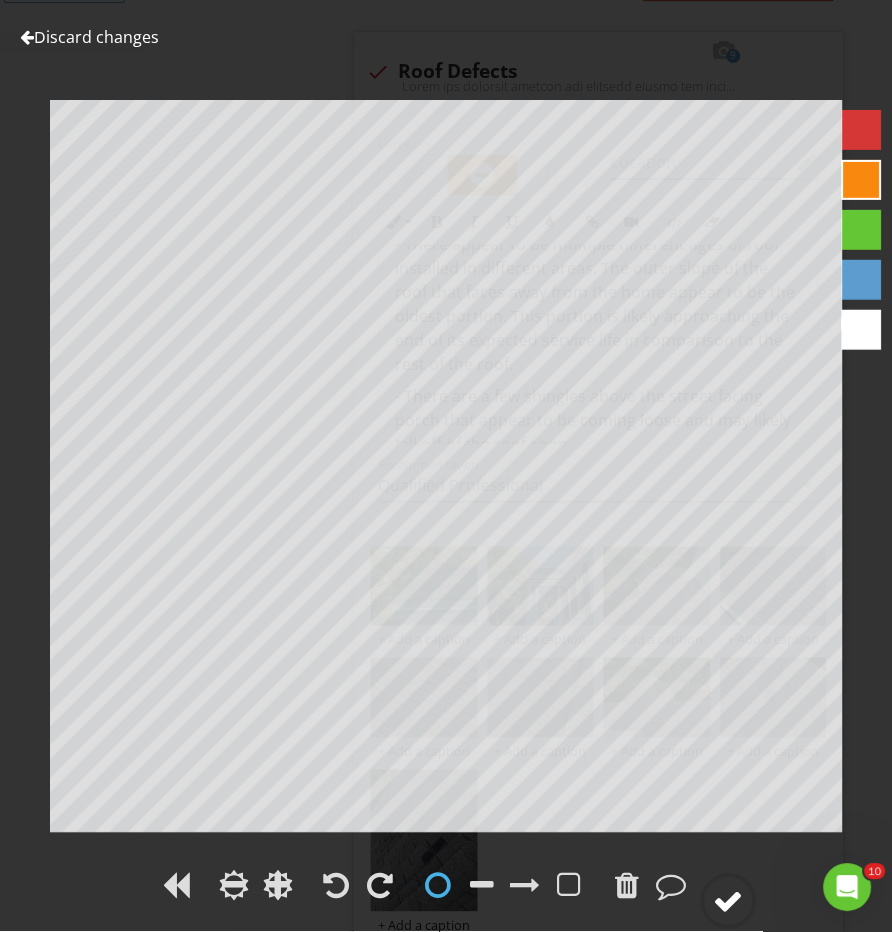 click at bounding box center (729, 902) 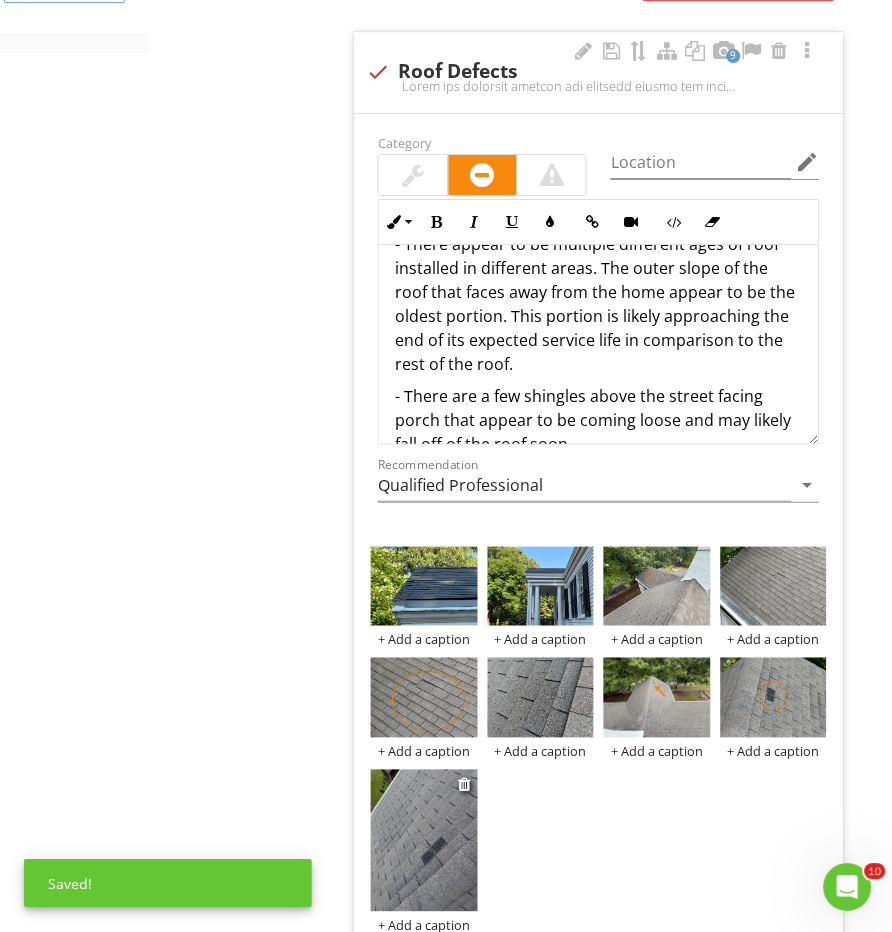 click at bounding box center (424, 841) 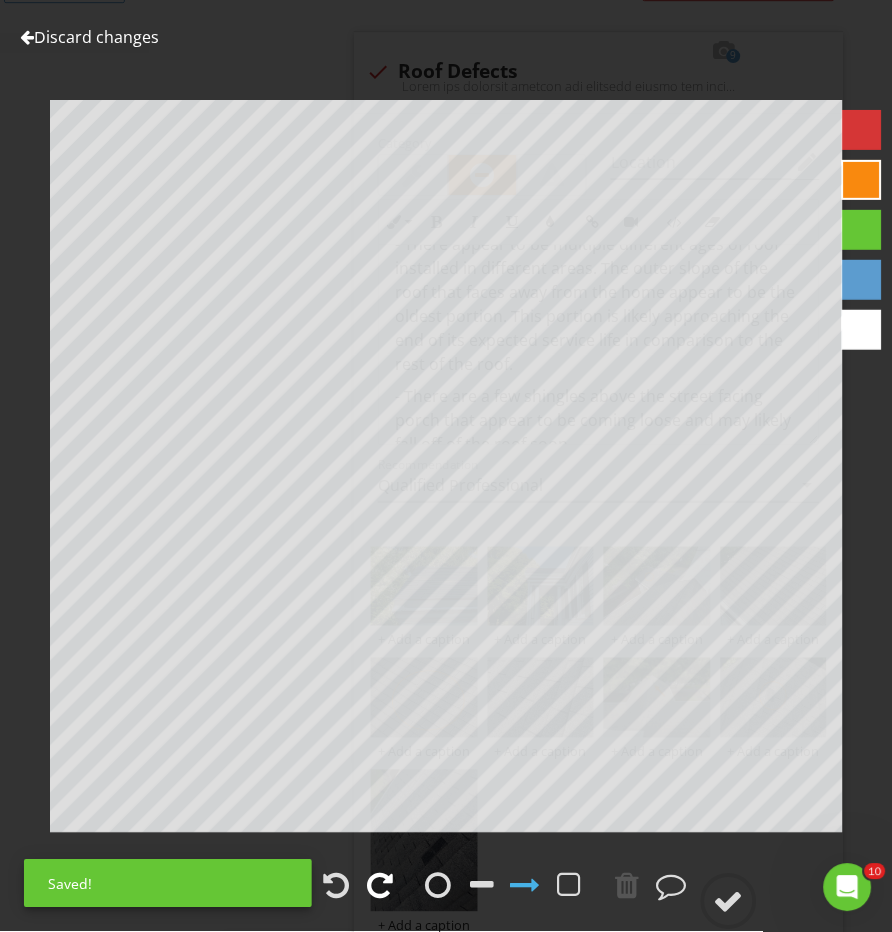 click at bounding box center [380, 886] 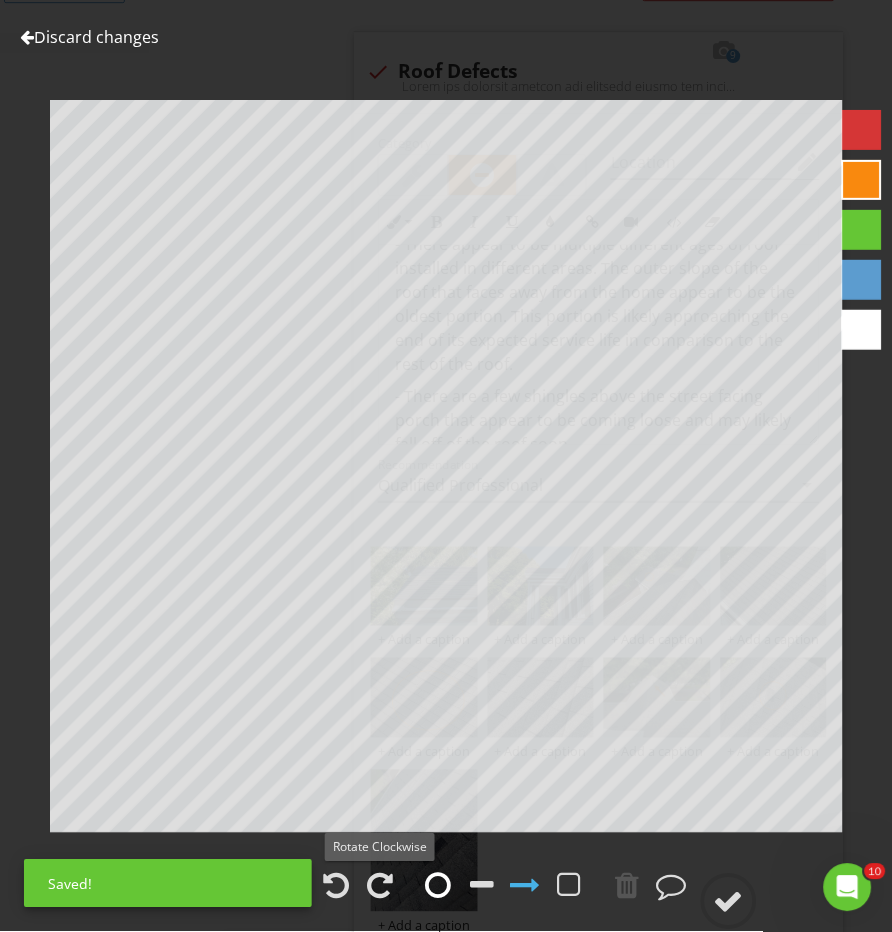 click at bounding box center (438, 886) 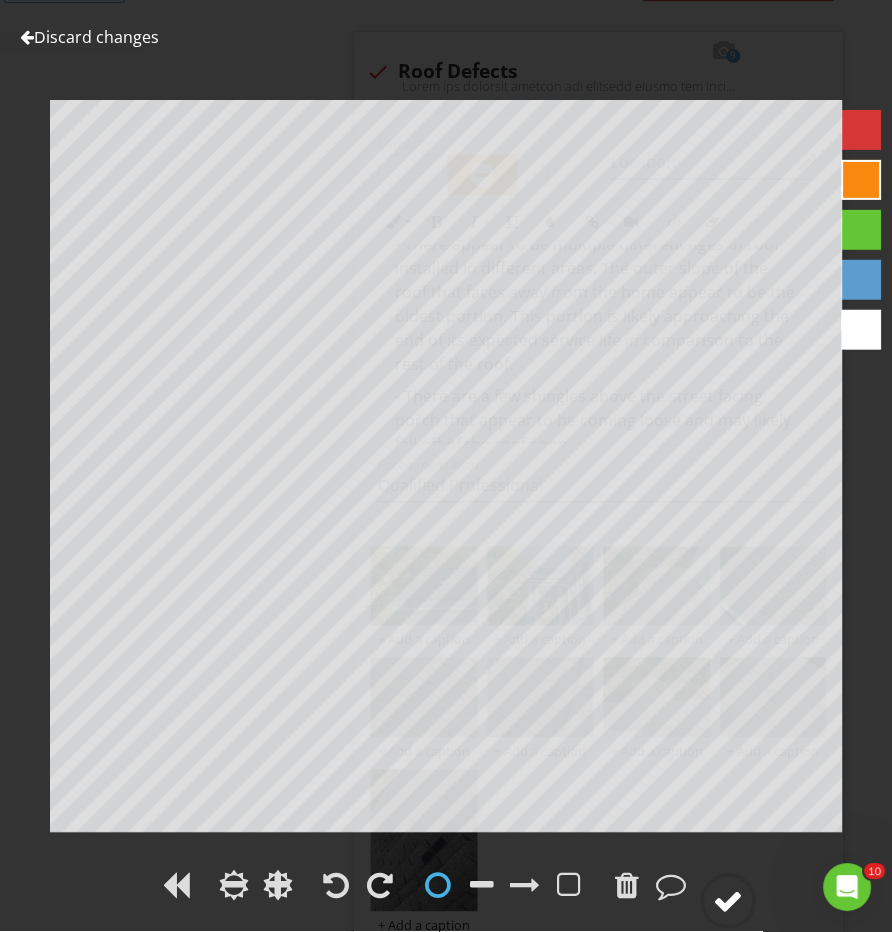 click at bounding box center (729, 902) 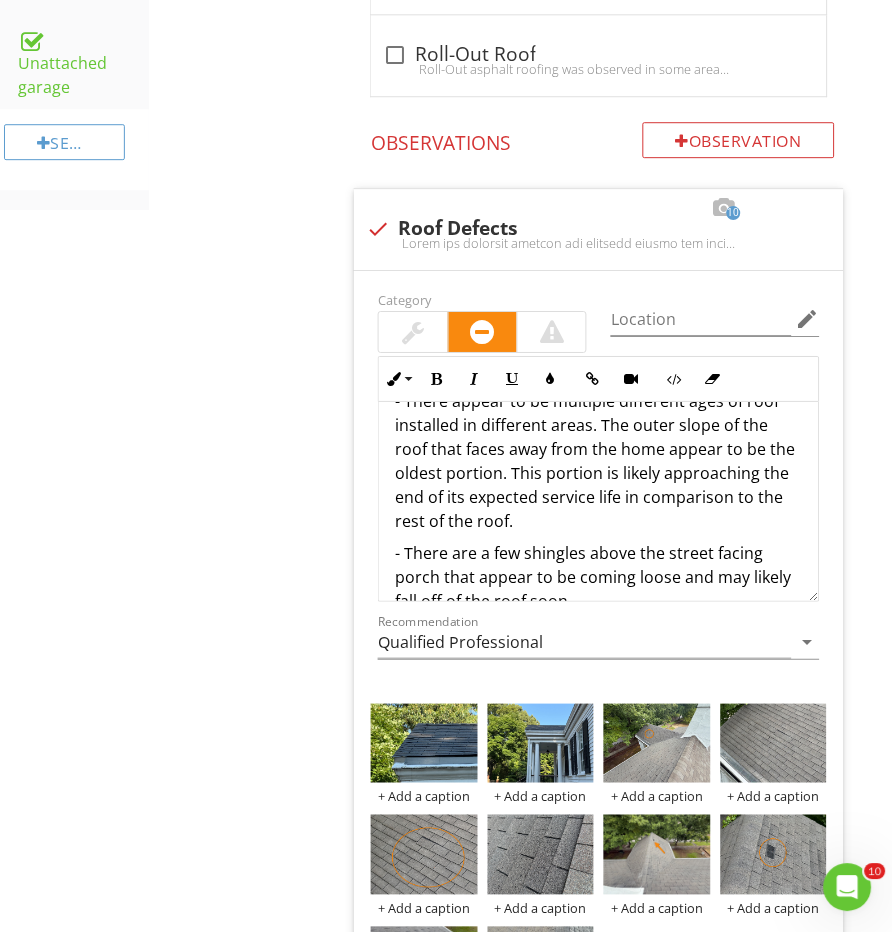 scroll, scrollTop: 1572, scrollLeft: 0, axis: vertical 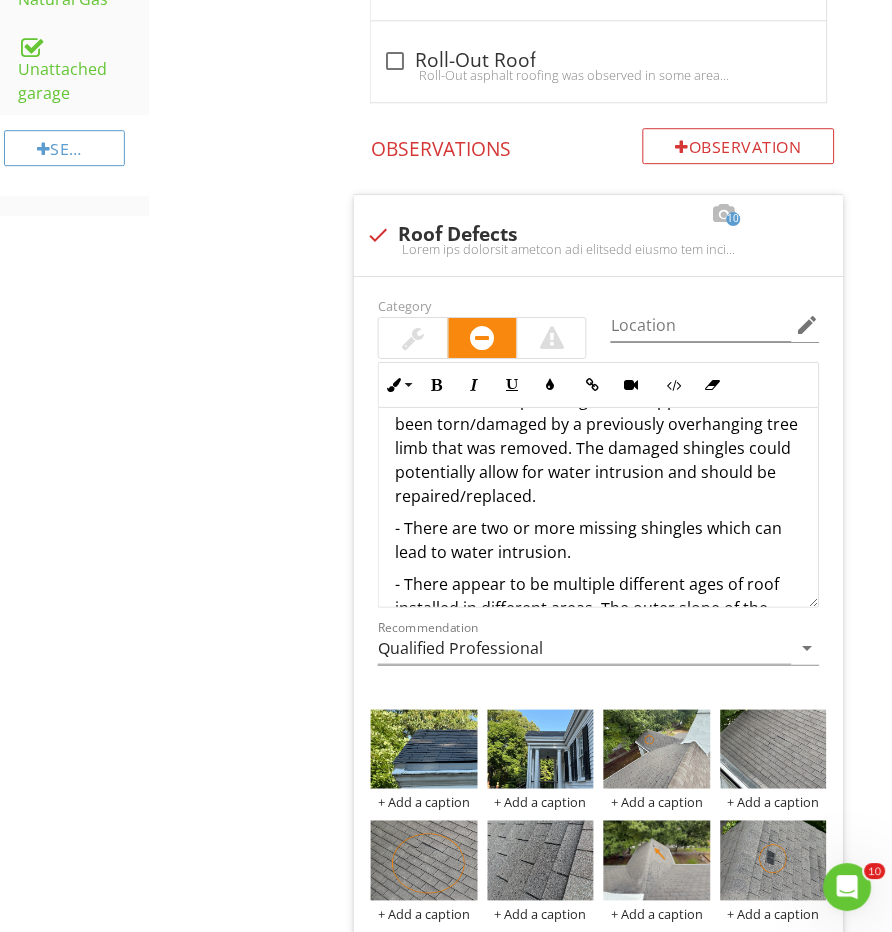 click on "- There are two or more missing shingles which can lead to water intrusion." at bounding box center [598, 540] 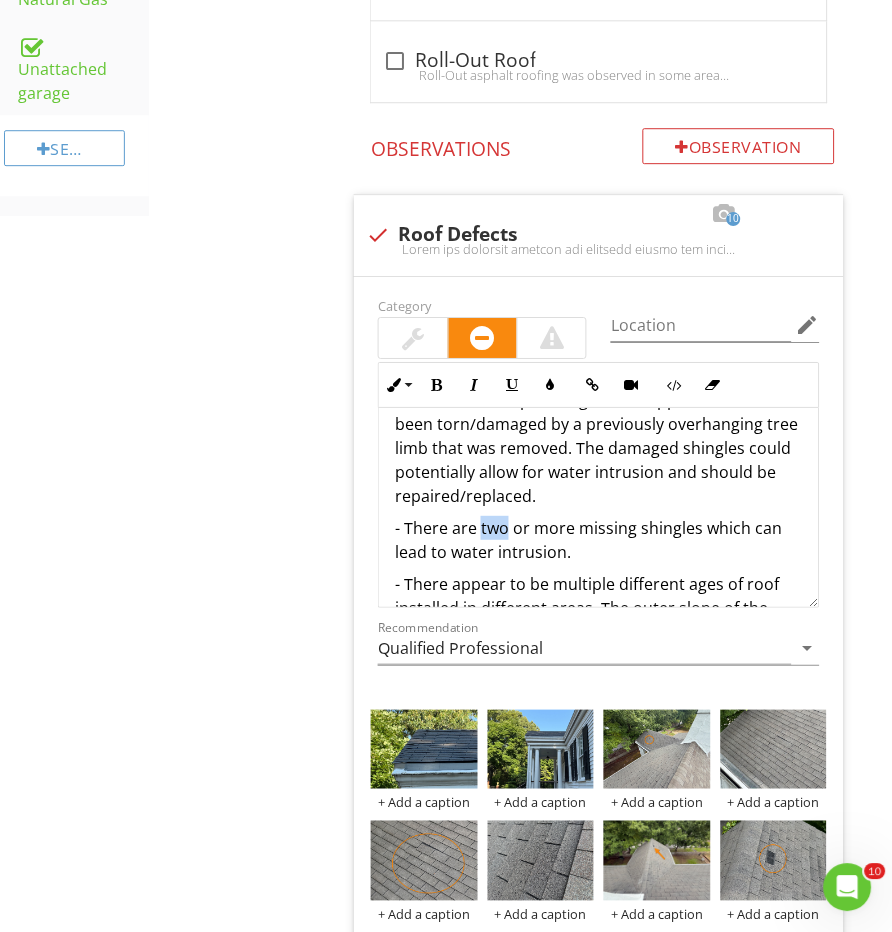 click on "- There are two or more missing shingles which can lead to water intrusion." at bounding box center [598, 540] 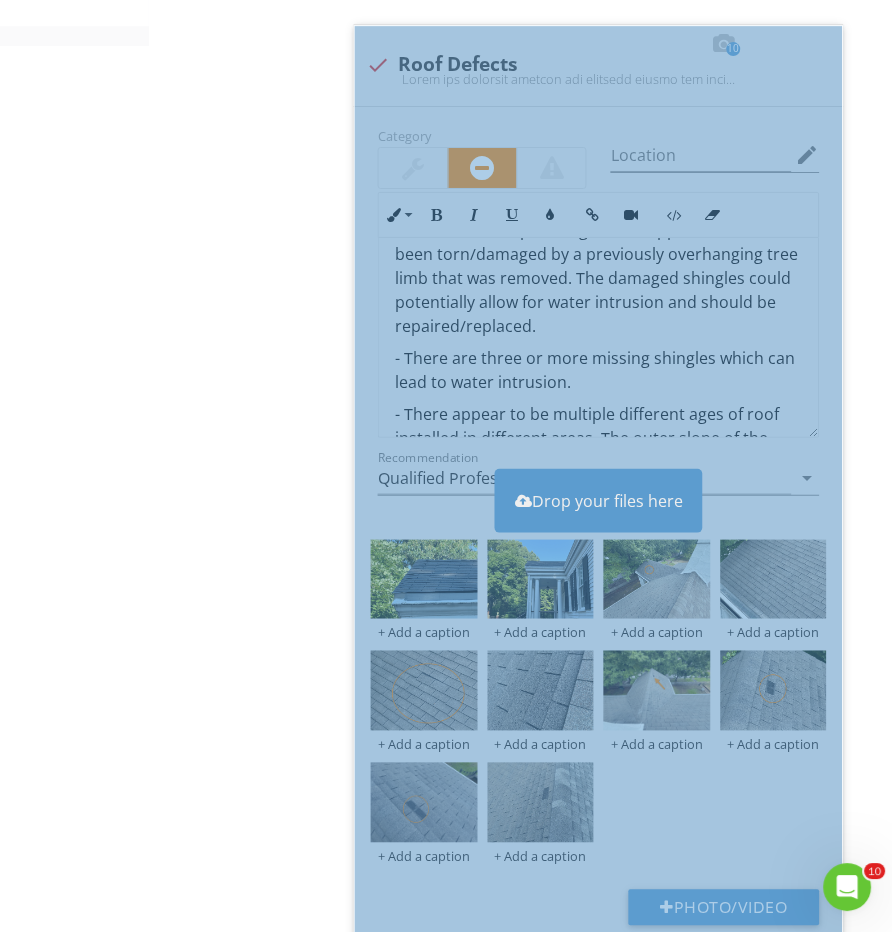 scroll, scrollTop: 1897, scrollLeft: 0, axis: vertical 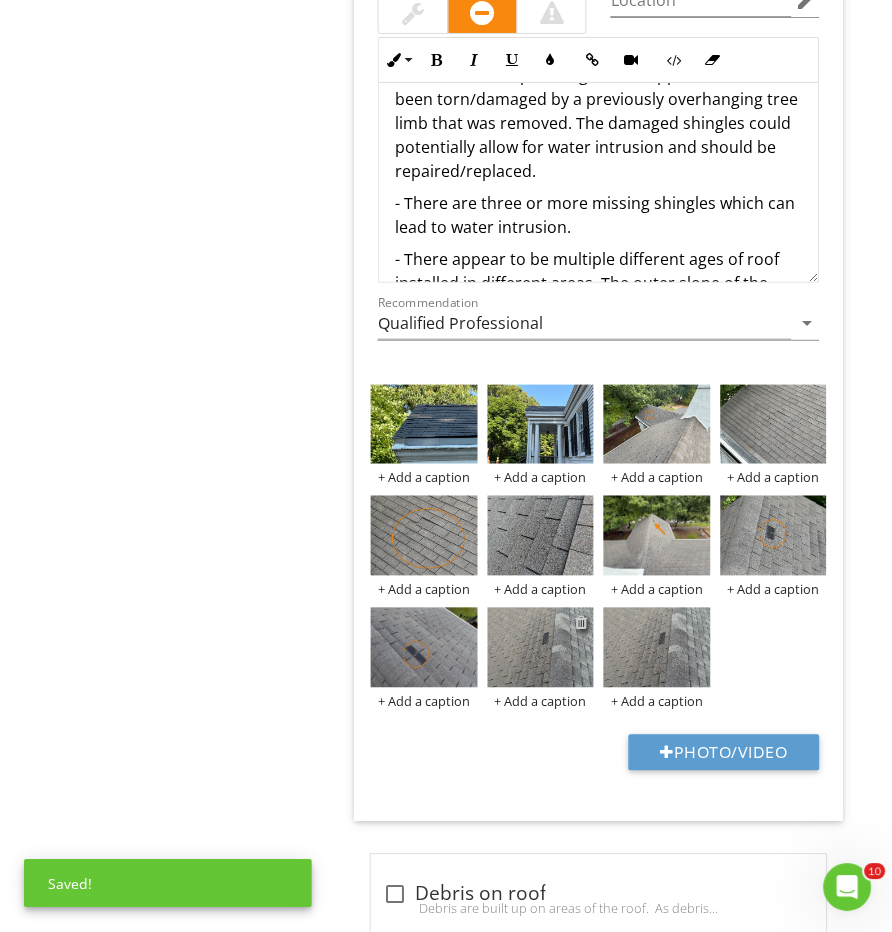 click at bounding box center [581, 623] 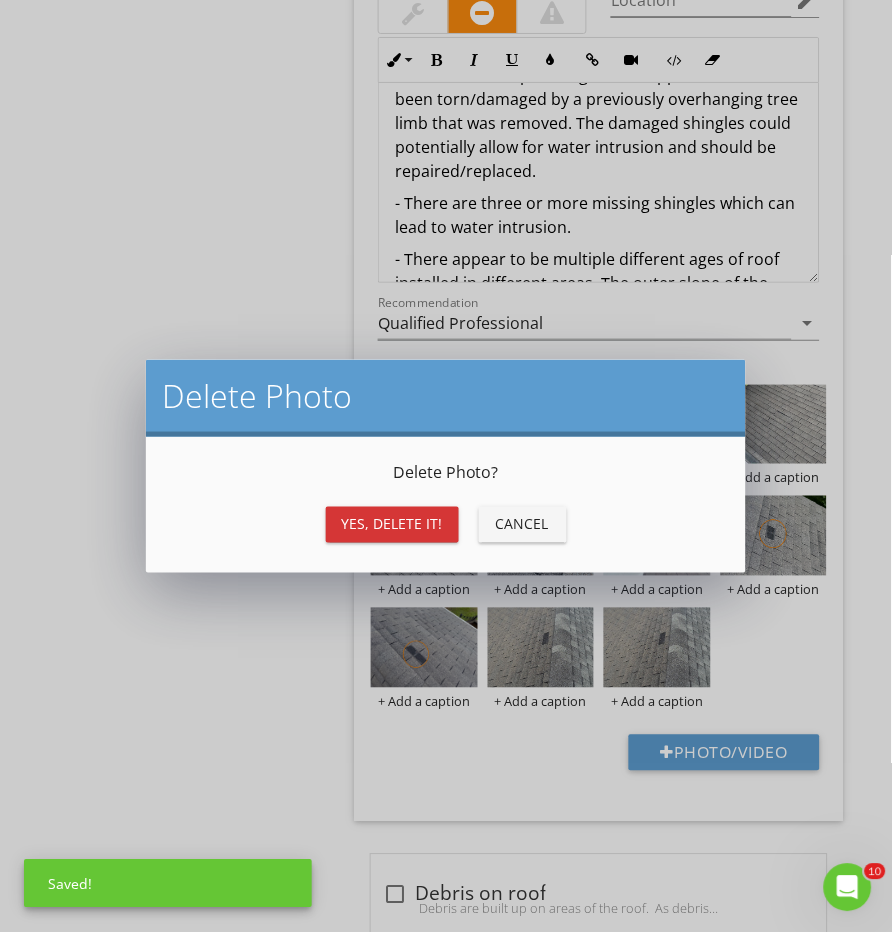 click on "Yes, Delete it!" at bounding box center (392, 525) 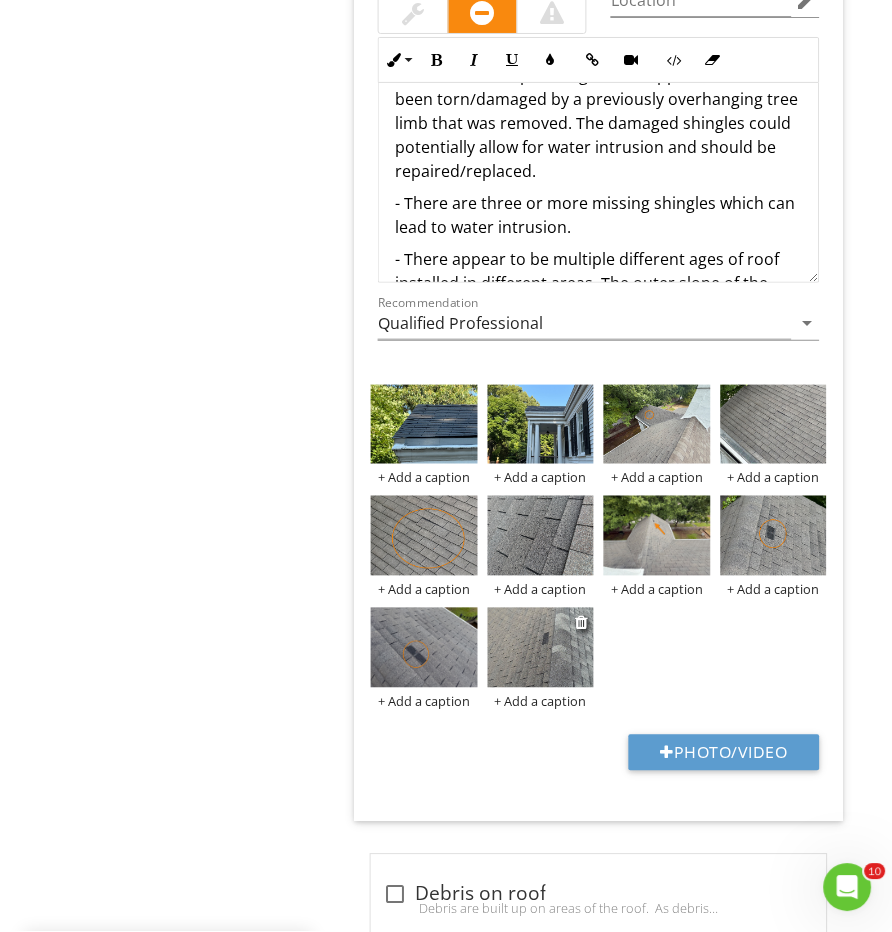 click at bounding box center [541, 648] 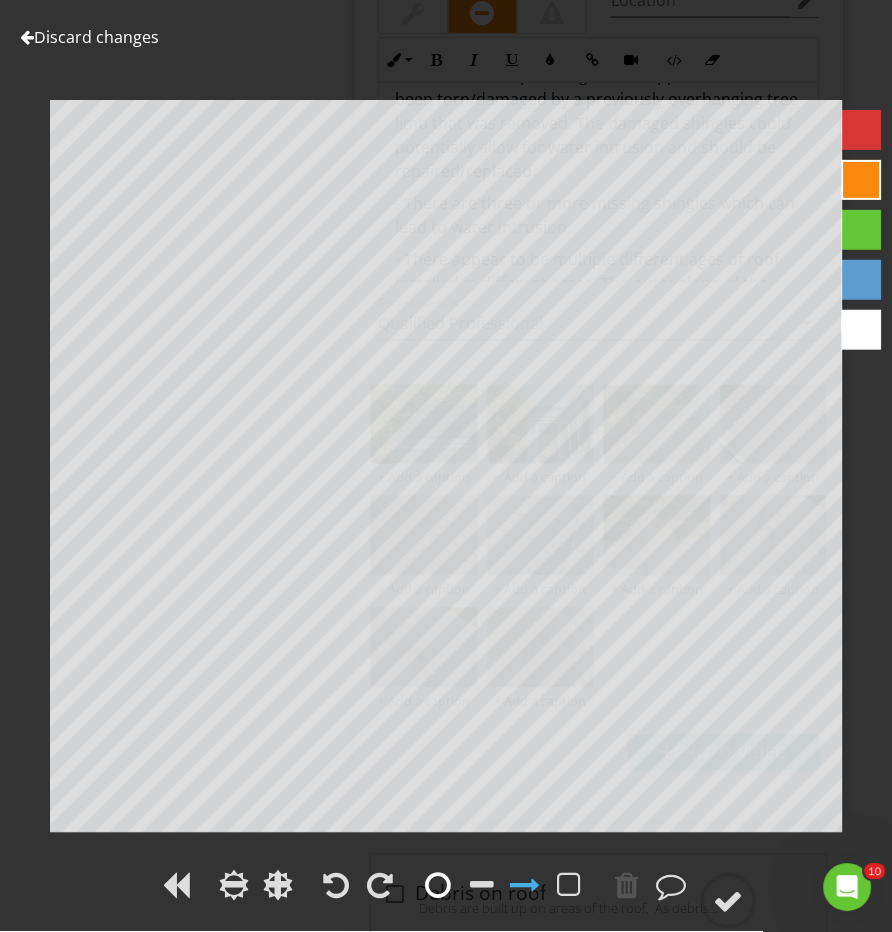 click at bounding box center [438, 886] 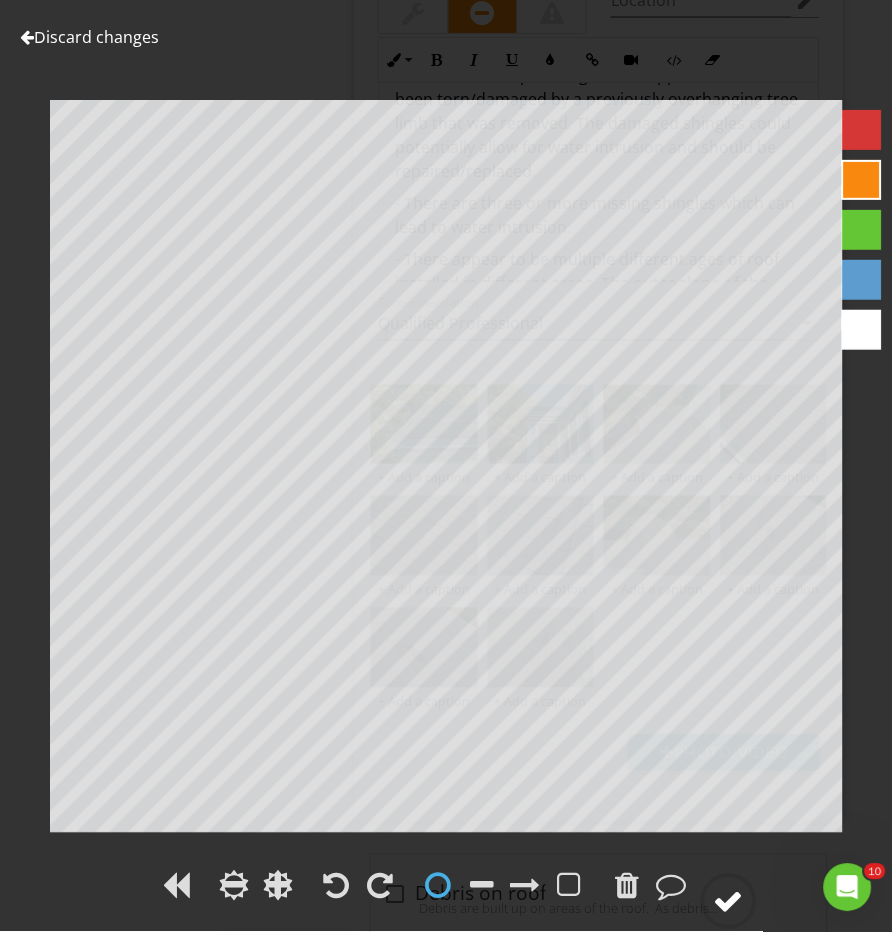 click at bounding box center [729, 902] 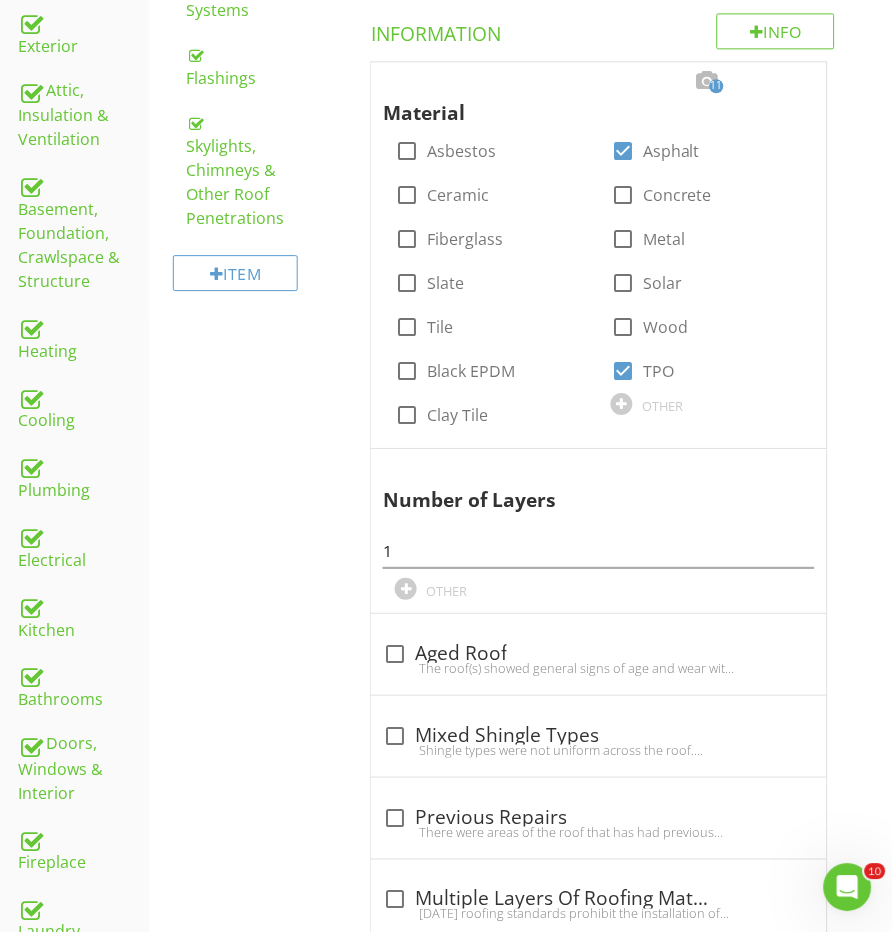scroll, scrollTop: 292, scrollLeft: 0, axis: vertical 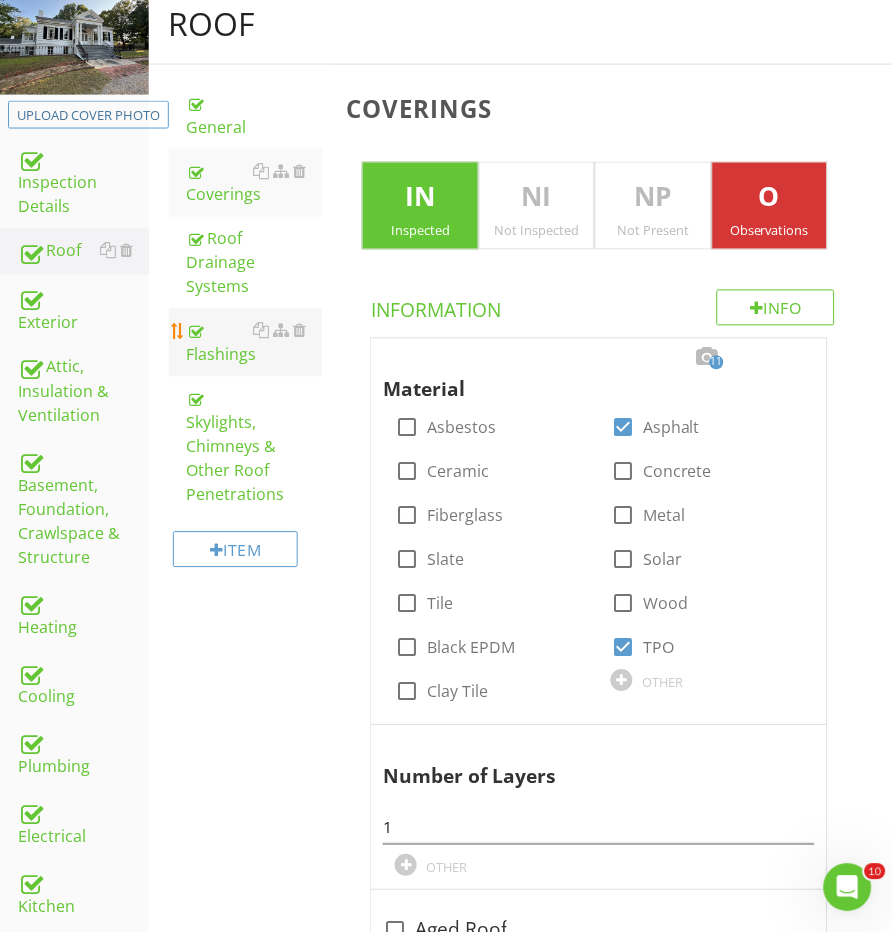 click on "Flashings" at bounding box center (255, 343) 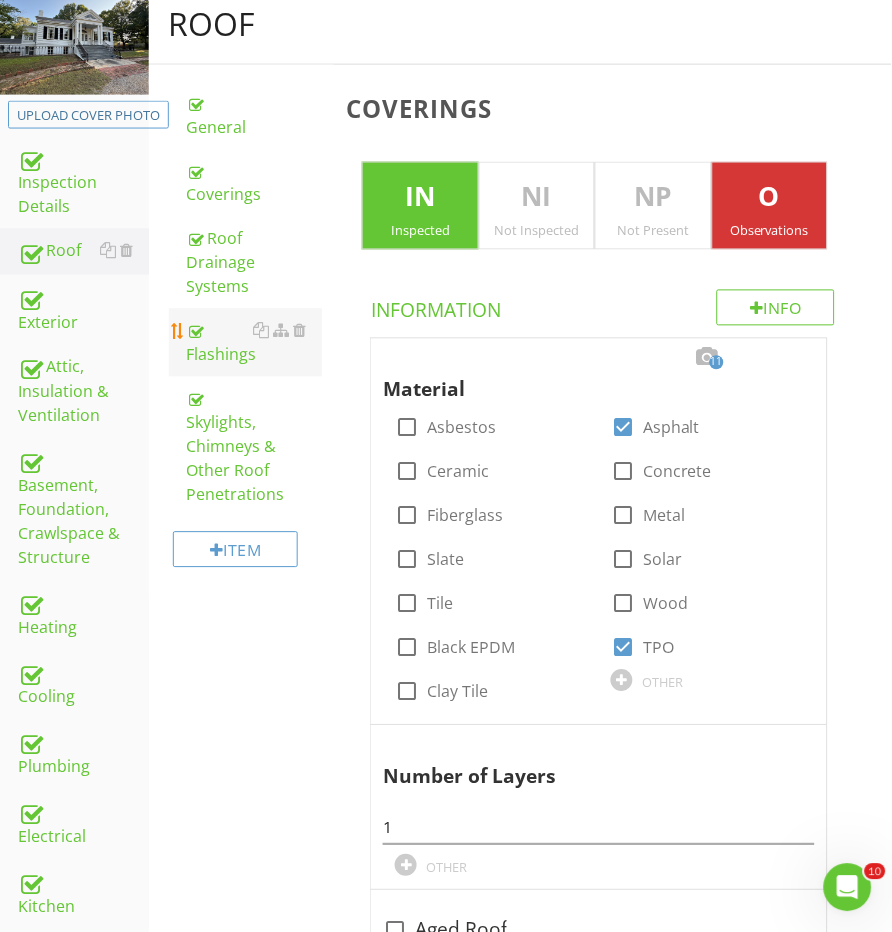 click on "Flashings" at bounding box center (255, 343) 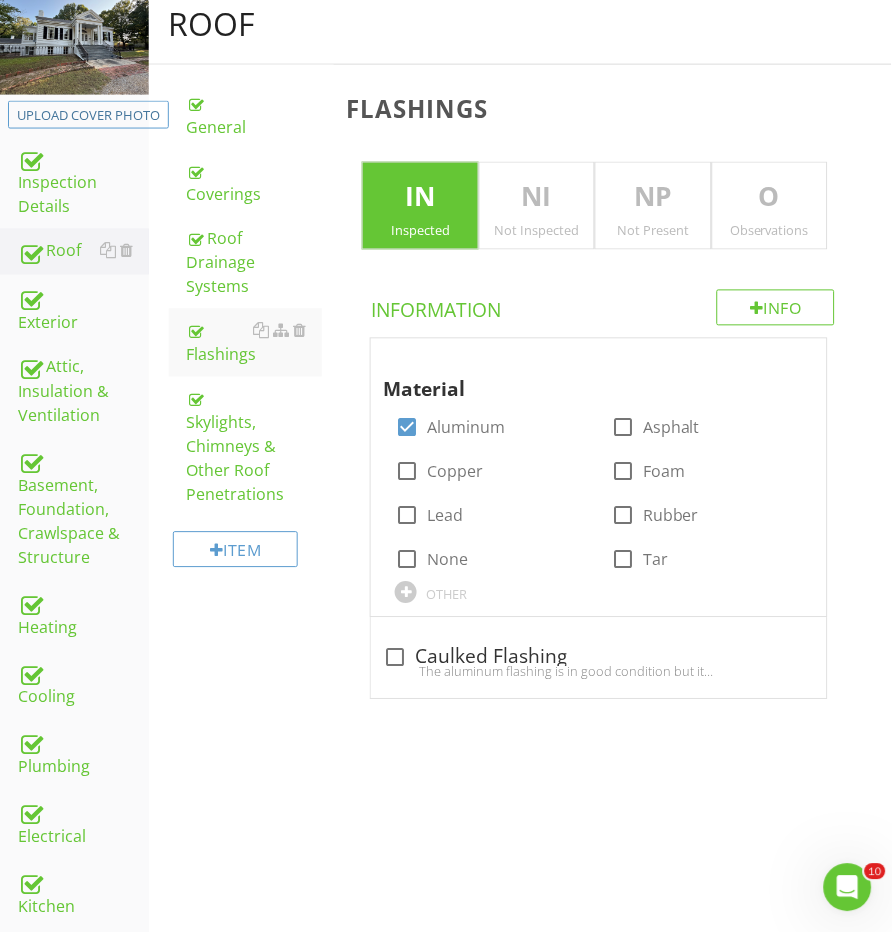 click on "Observations" at bounding box center [770, 231] 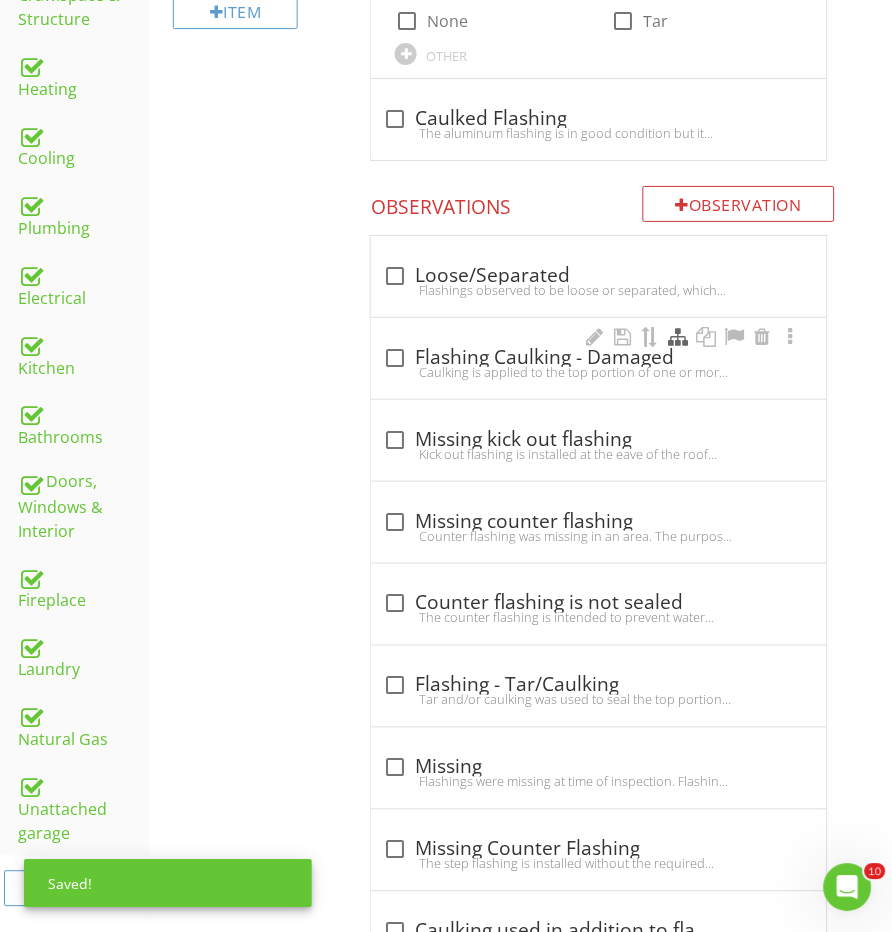 scroll, scrollTop: 844, scrollLeft: 0, axis: vertical 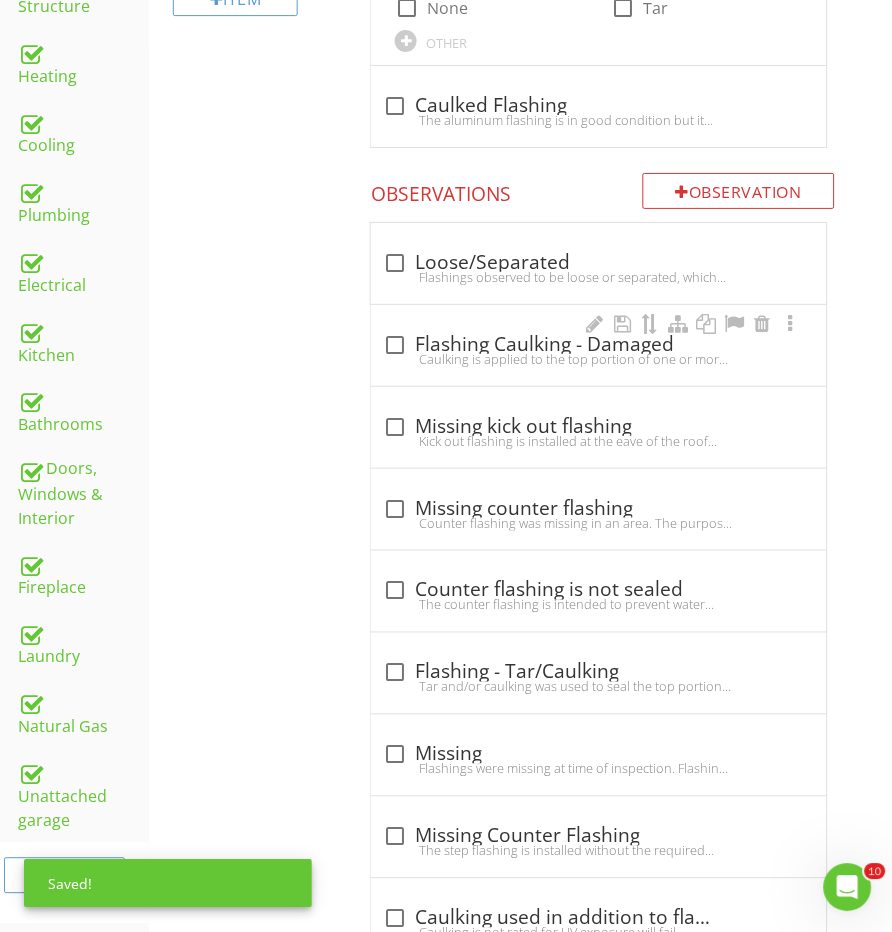 click on "Caulking is applied to the top portion of one or more areas of flashing across the roof. The caulking appears to be cracked or compromised in a manner that may allow water intrusion.Recommend having a qualified roofer further evaluate and repair/correct the defective caulking to prevent water intrusion." at bounding box center (598, 359) 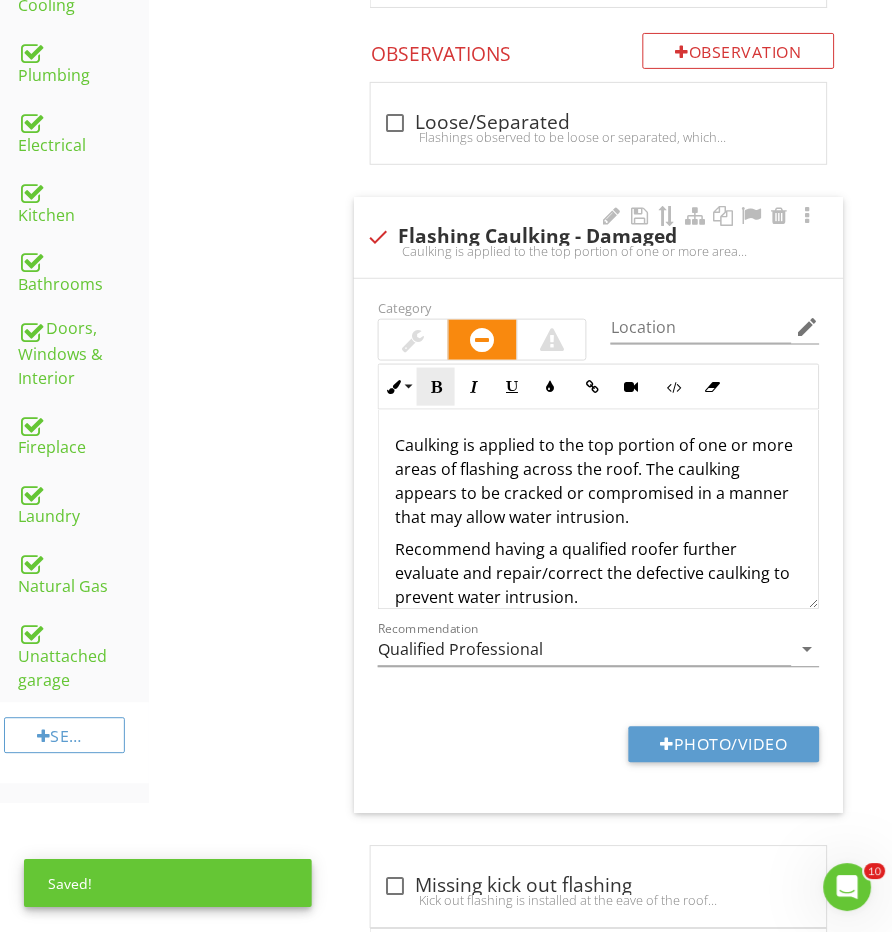 scroll, scrollTop: 989, scrollLeft: 0, axis: vertical 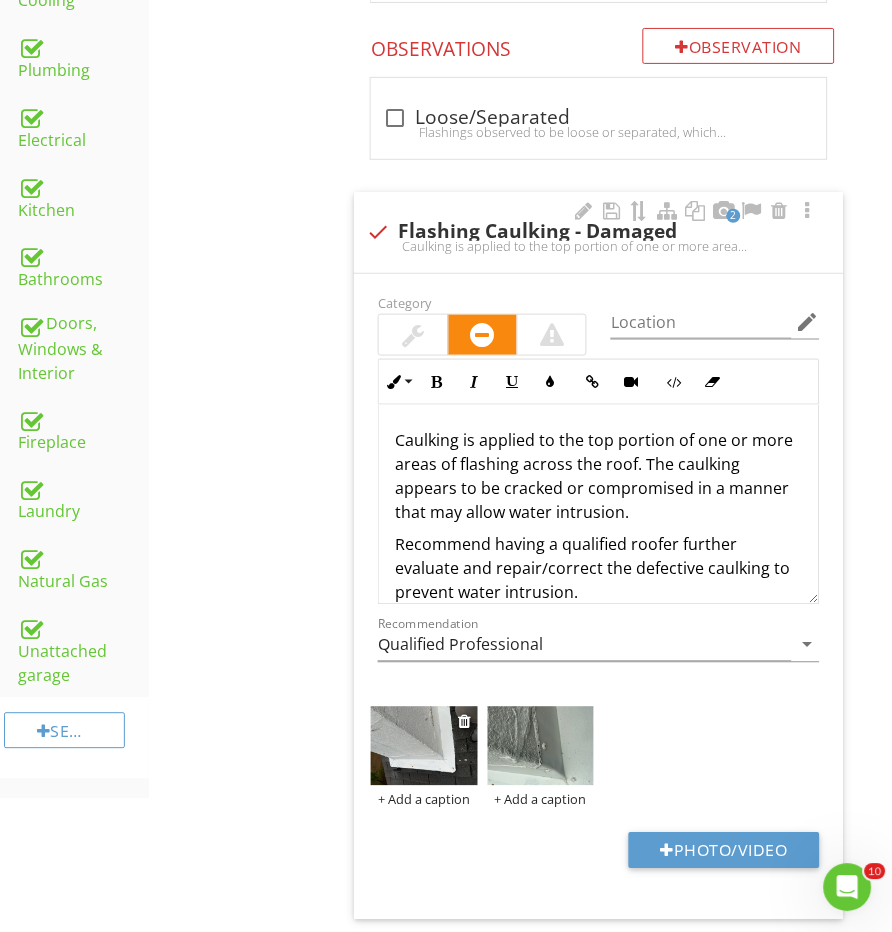 click at bounding box center [424, 747] 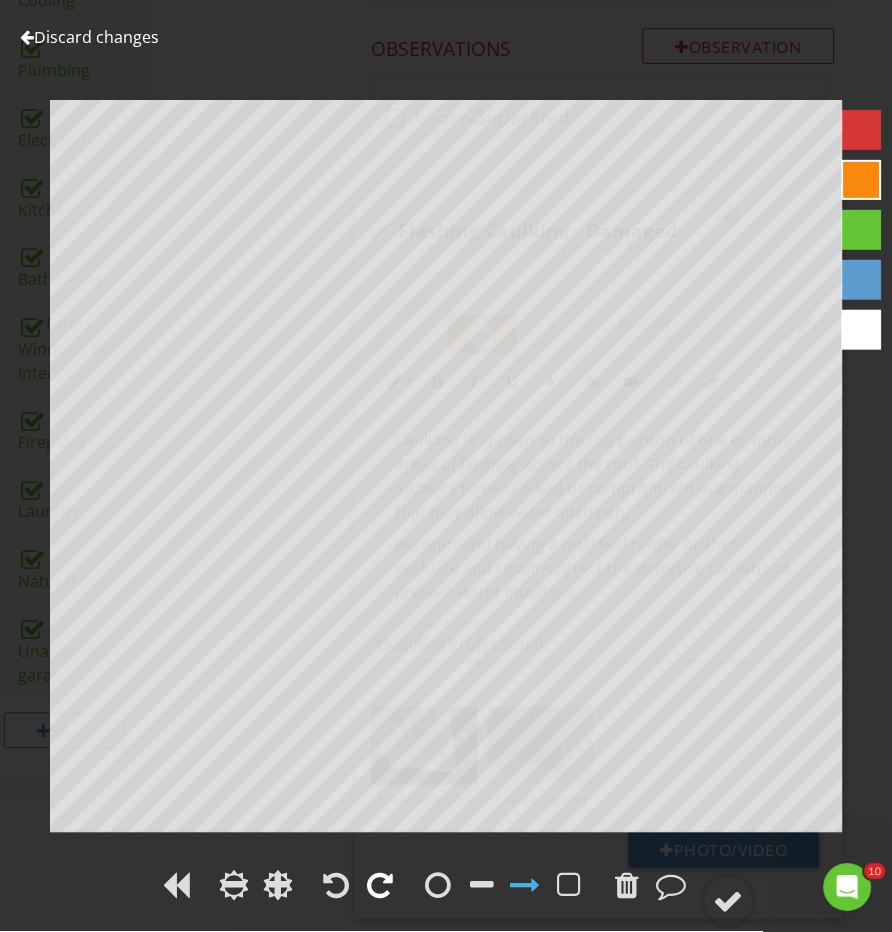click at bounding box center (380, 886) 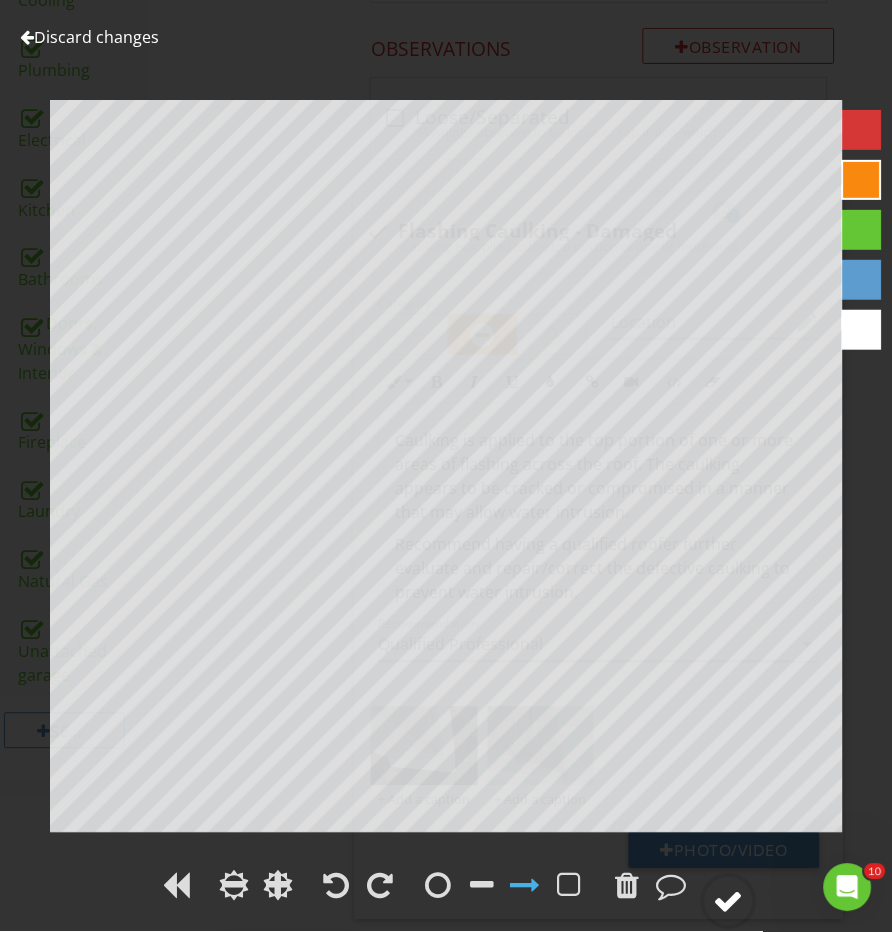 click at bounding box center (729, 902) 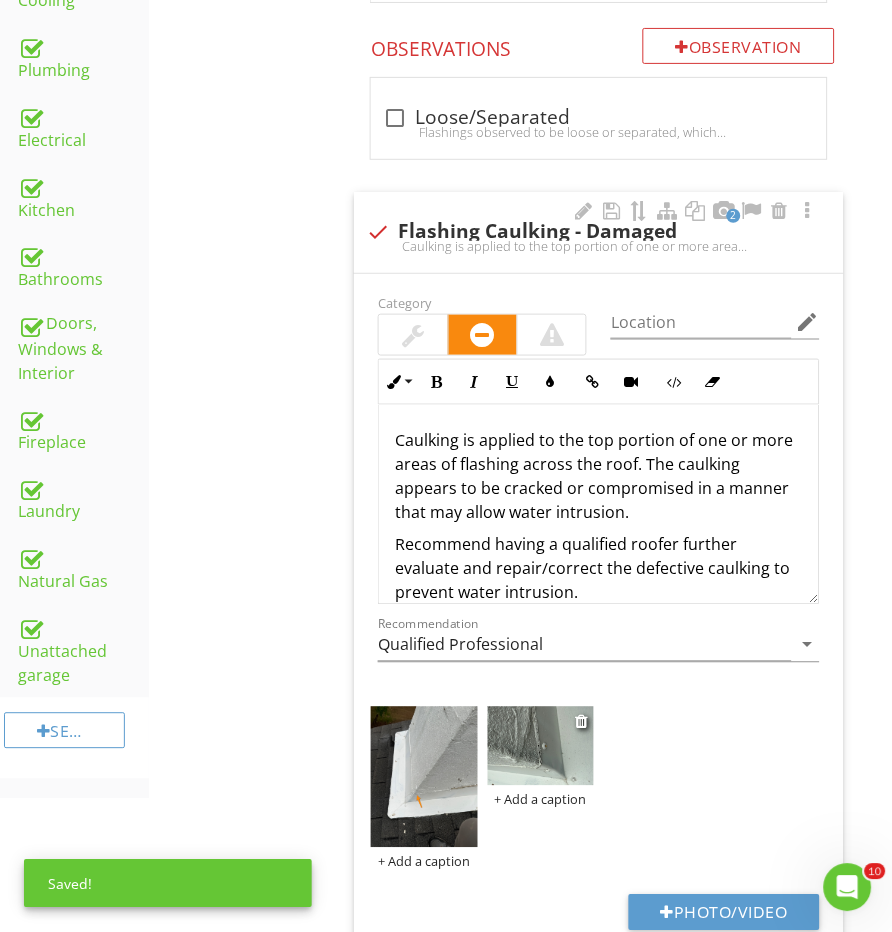 click at bounding box center (541, 747) 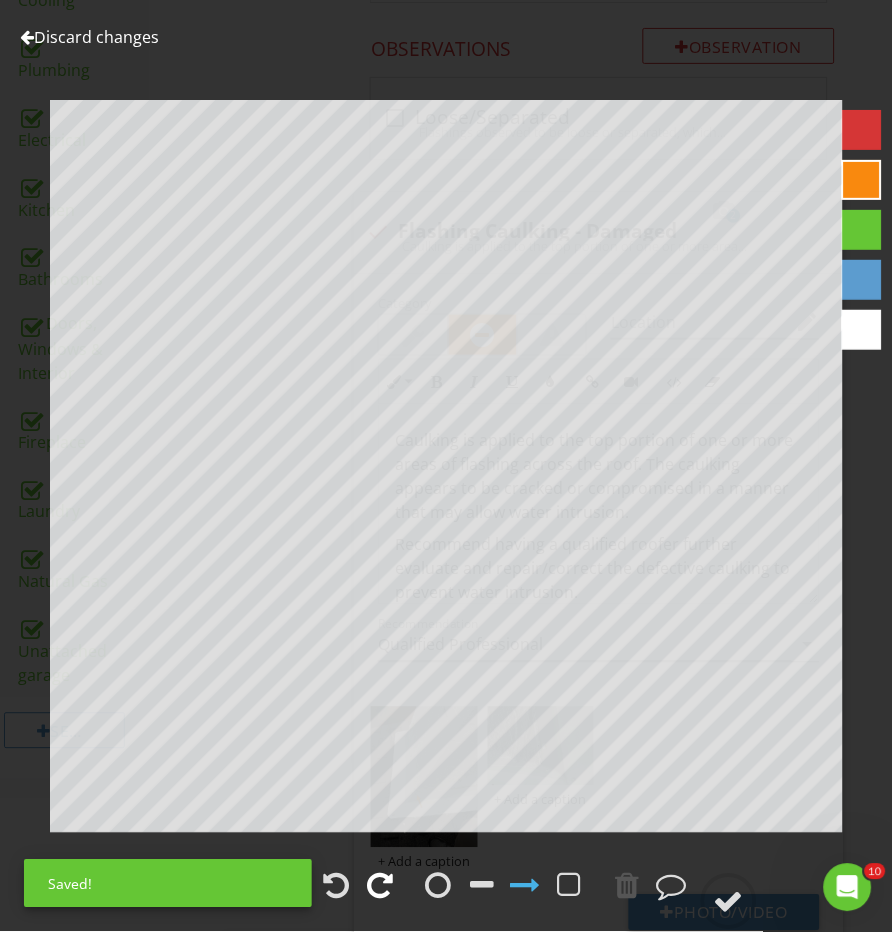 click at bounding box center (380, 886) 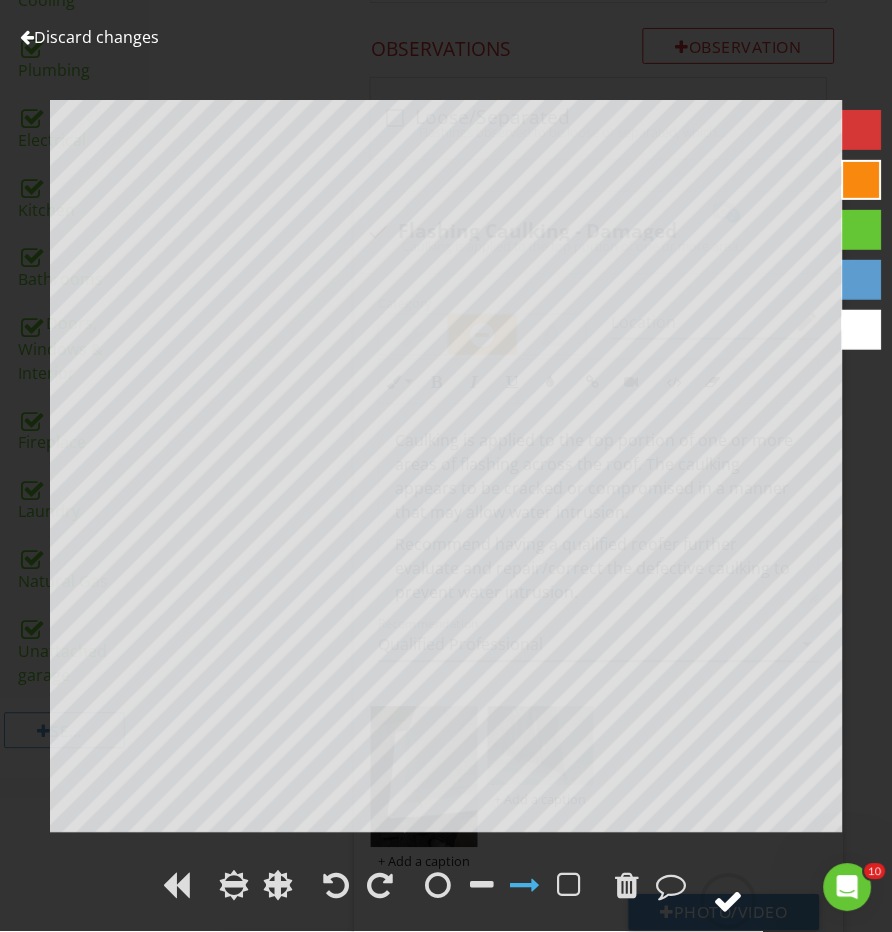 click 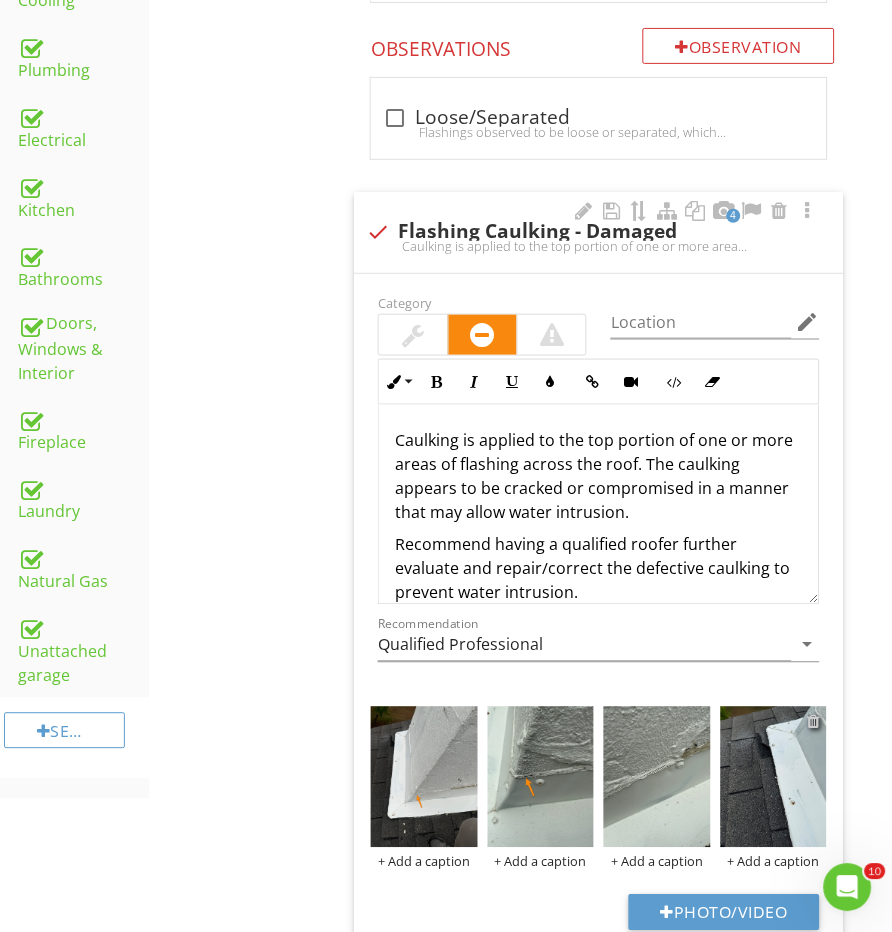 click at bounding box center (814, 722) 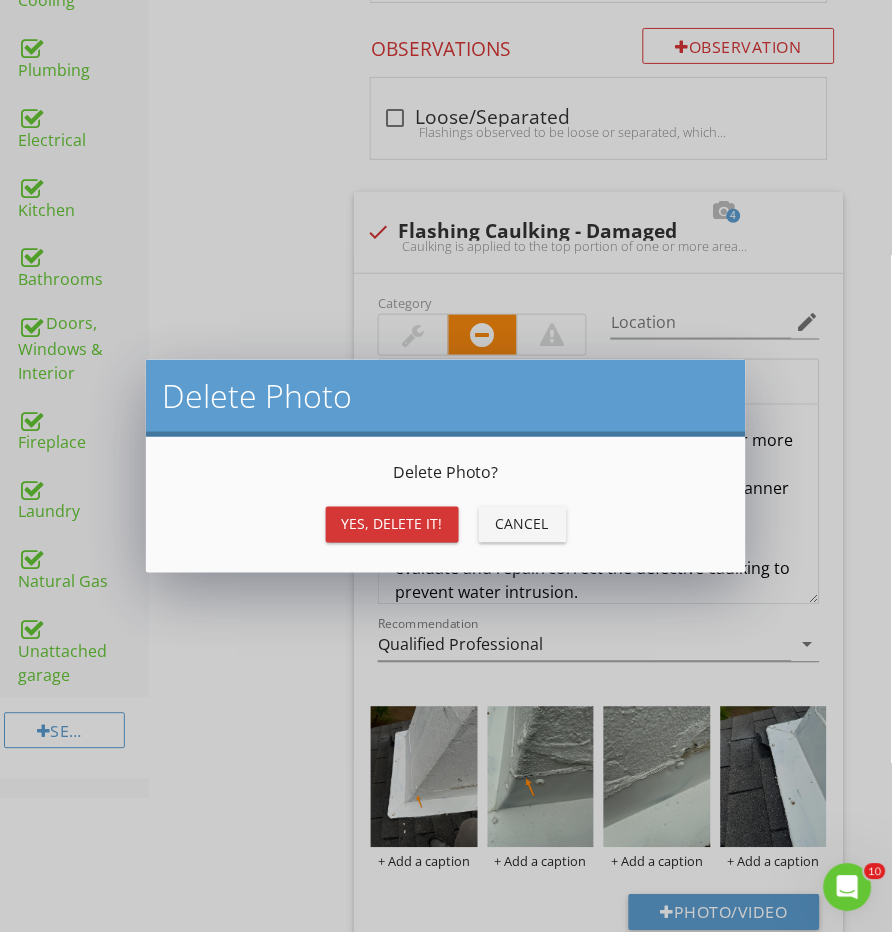 click on "Delete Photo
?   Yes, Delete it!   Cancel" at bounding box center (446, 505) 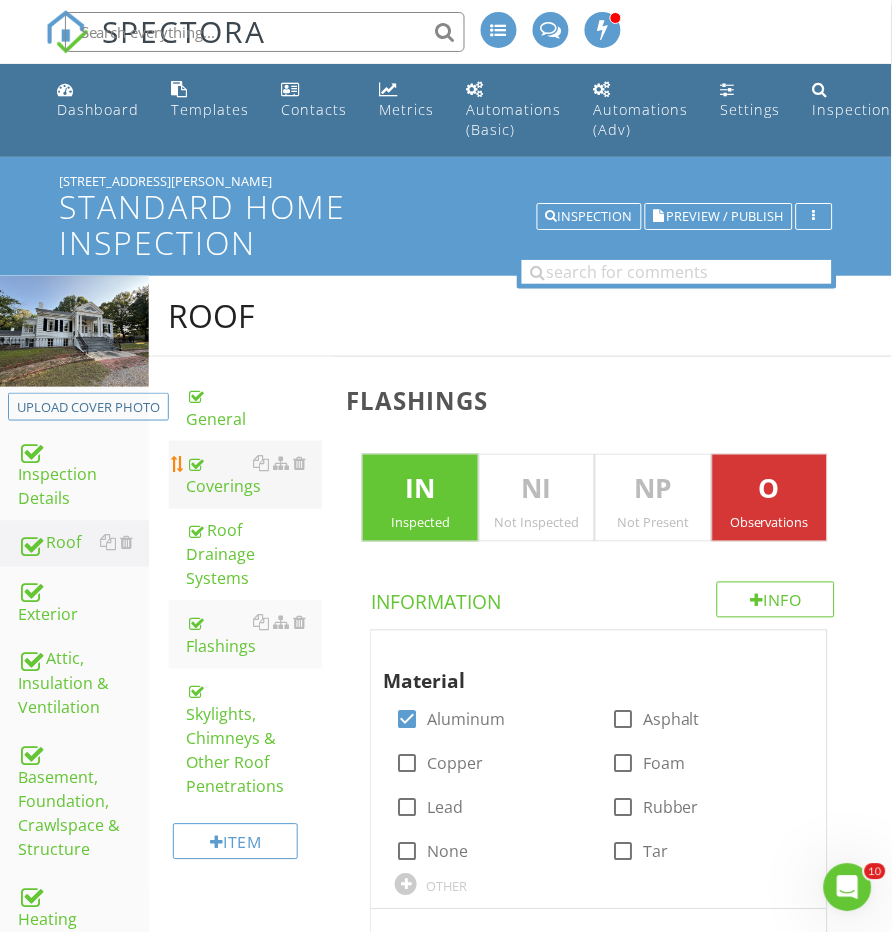 scroll, scrollTop: 0, scrollLeft: 0, axis: both 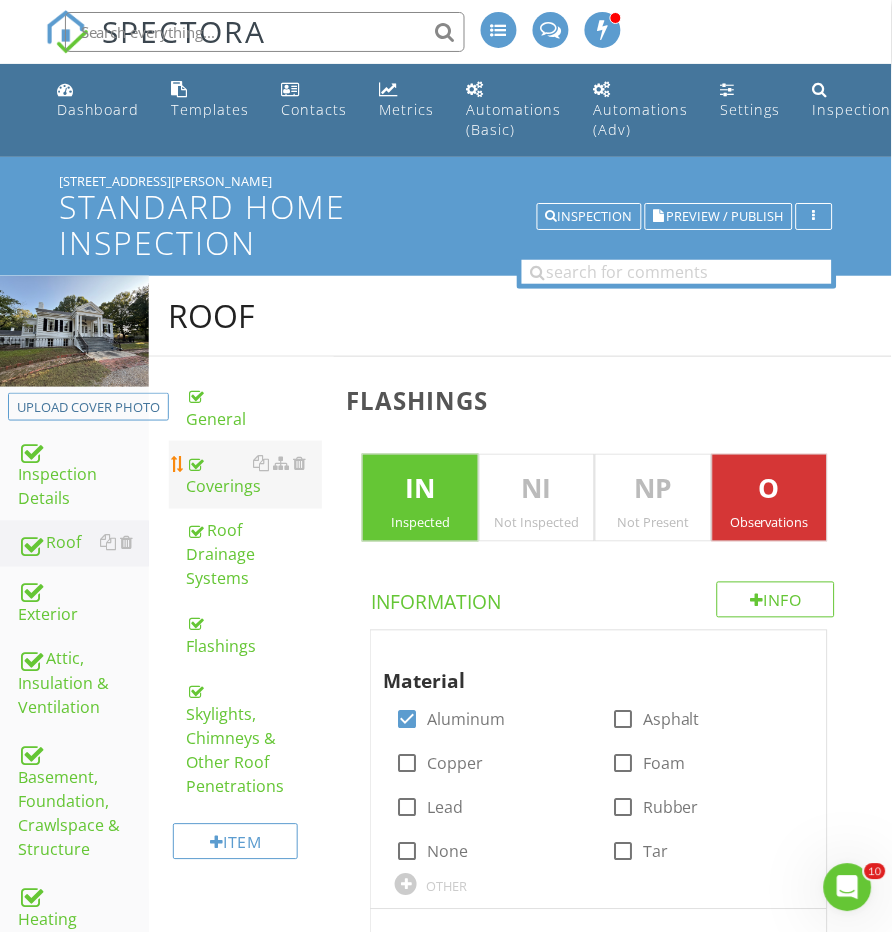 click on "Coverings" at bounding box center [255, 475] 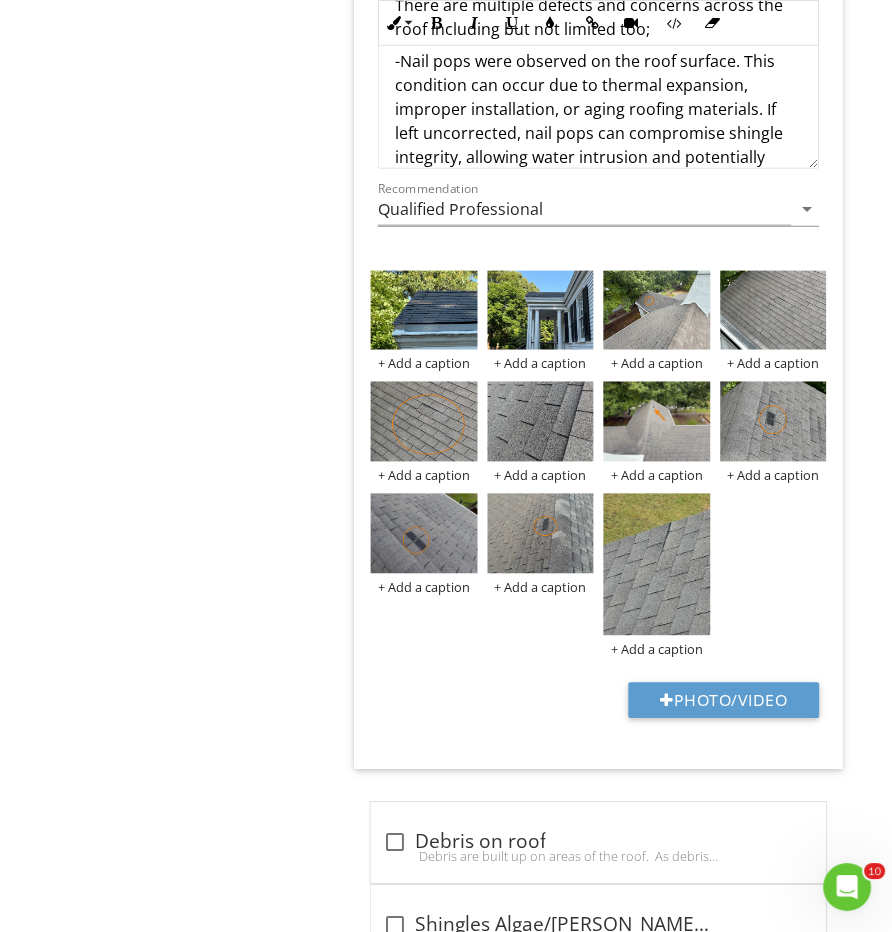scroll, scrollTop: 2108, scrollLeft: 0, axis: vertical 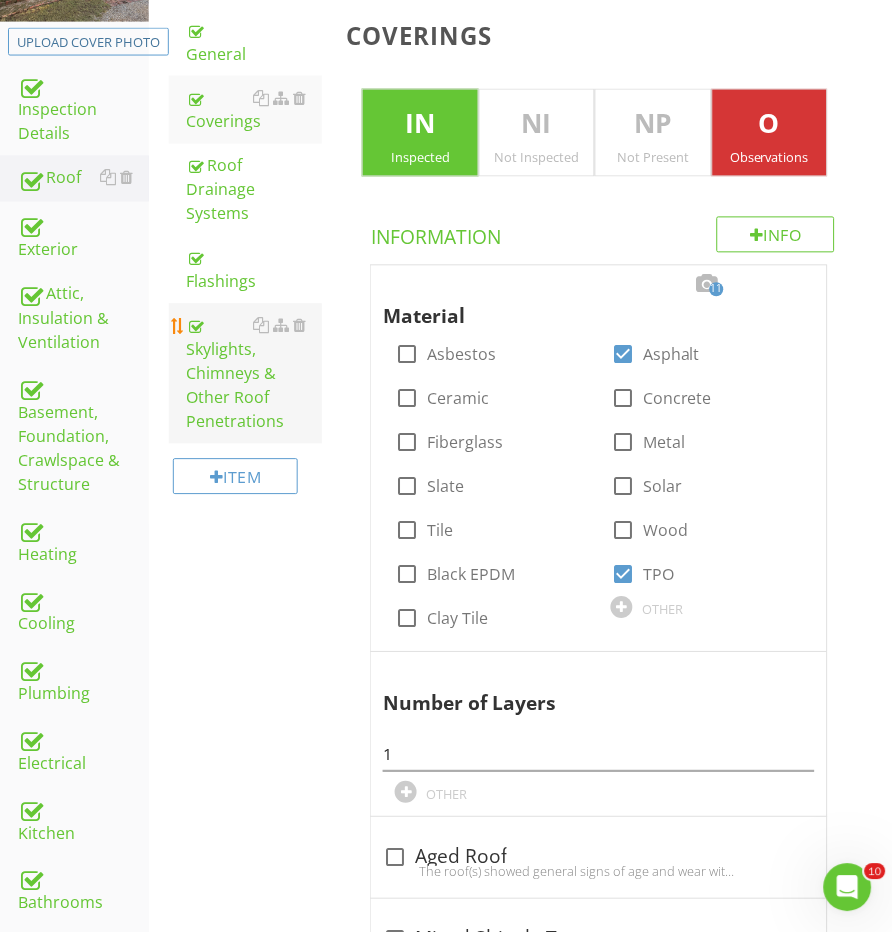 click on "Skylights, Chimneys & Other Roof Penetrations" at bounding box center (255, 374) 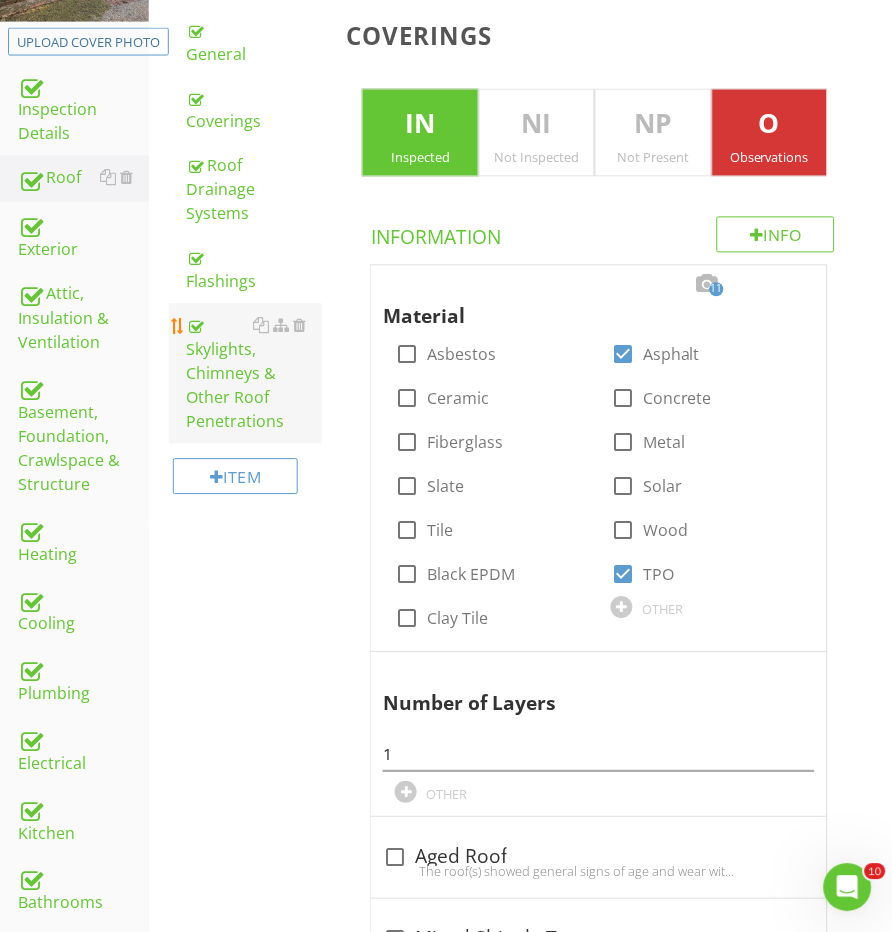click on "Skylights, Chimneys & Other Roof Penetrations" at bounding box center (255, 374) 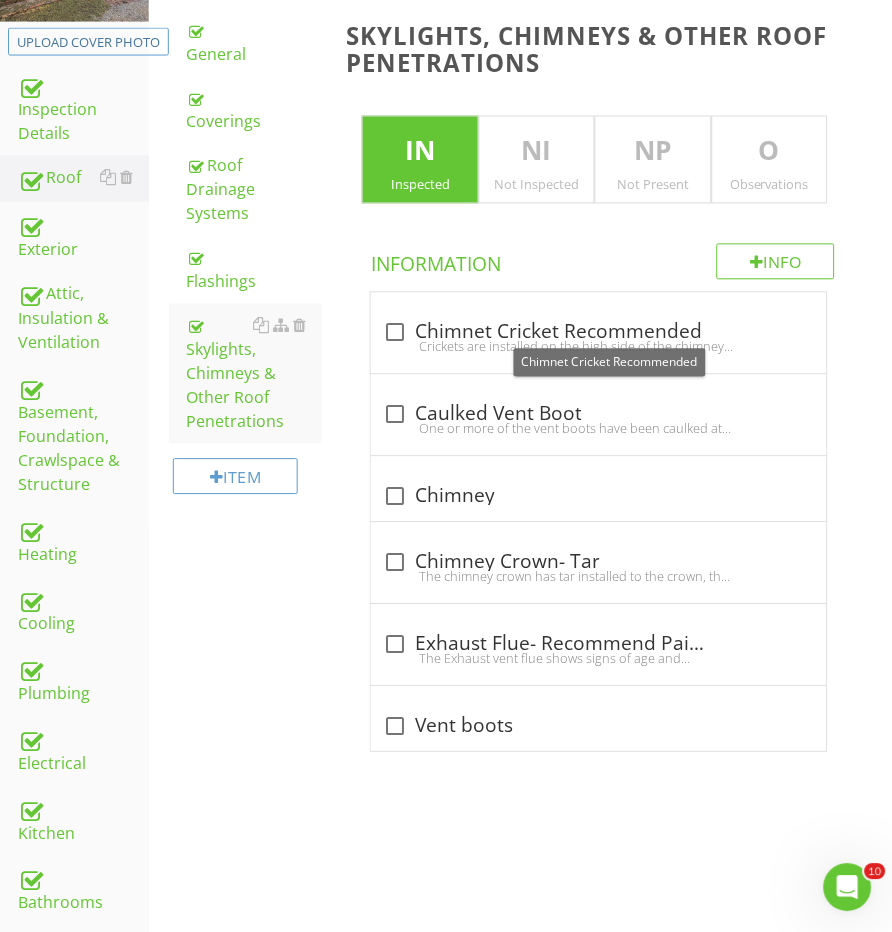 click on "O" at bounding box center (770, 152) 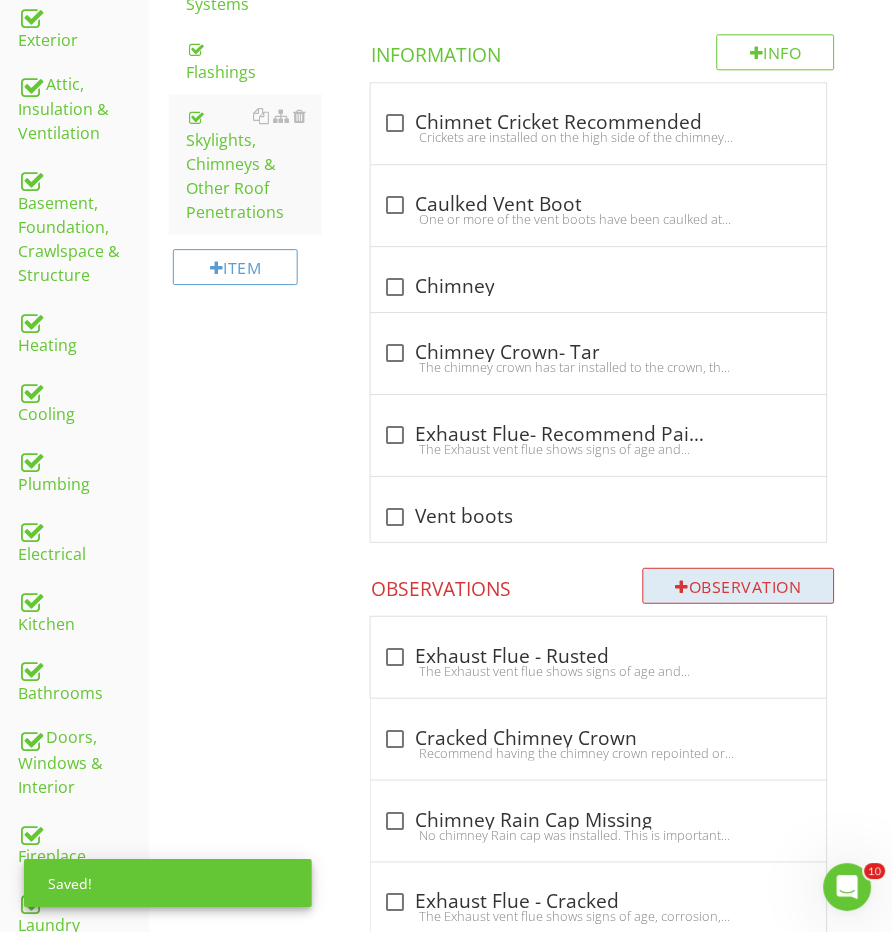 click on "Observation" at bounding box center [739, 586] 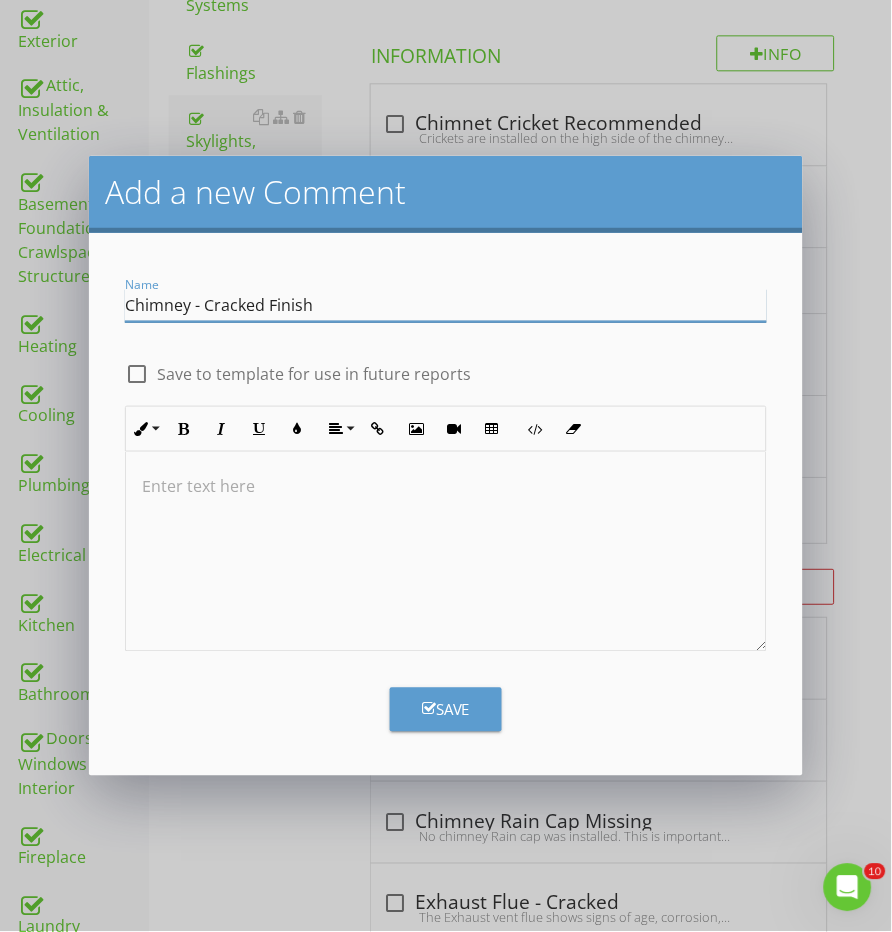 type on "Chimney - Cracked Finish" 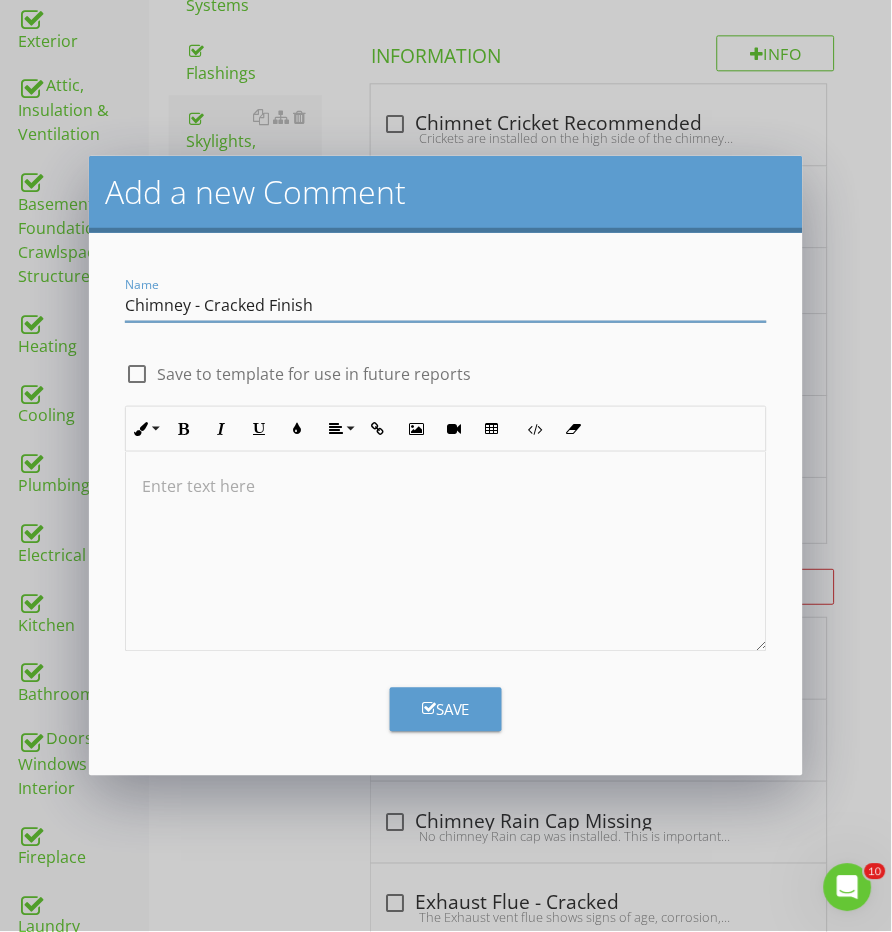 click at bounding box center [446, 552] 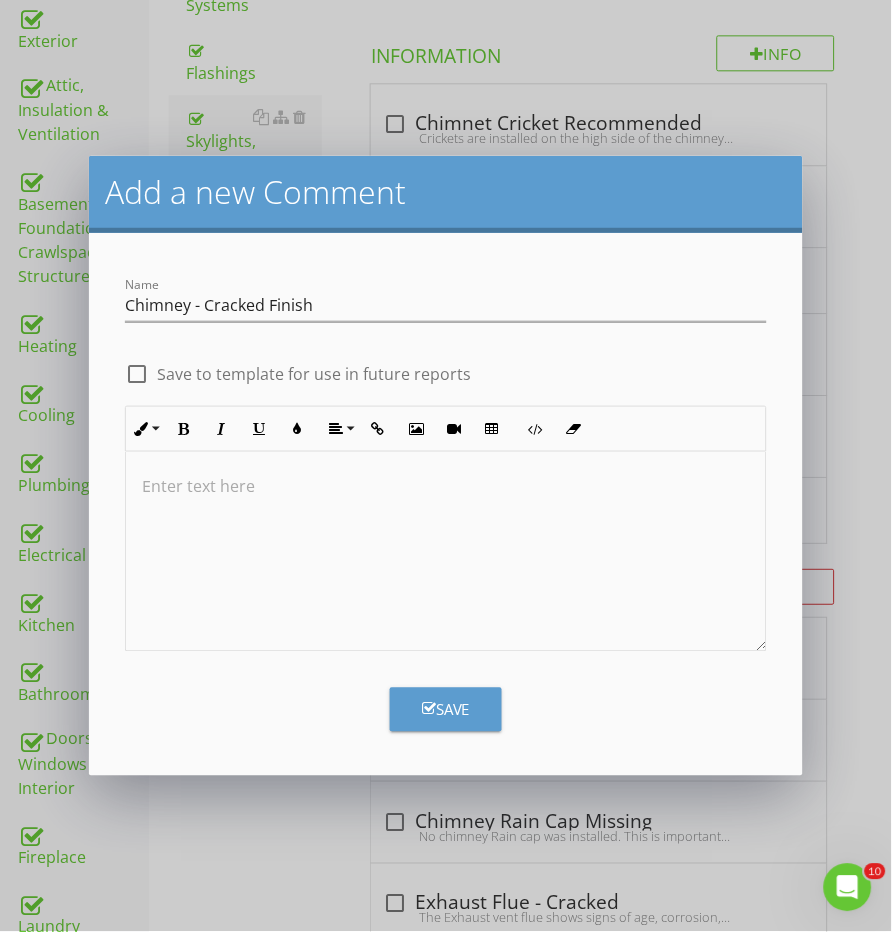 type 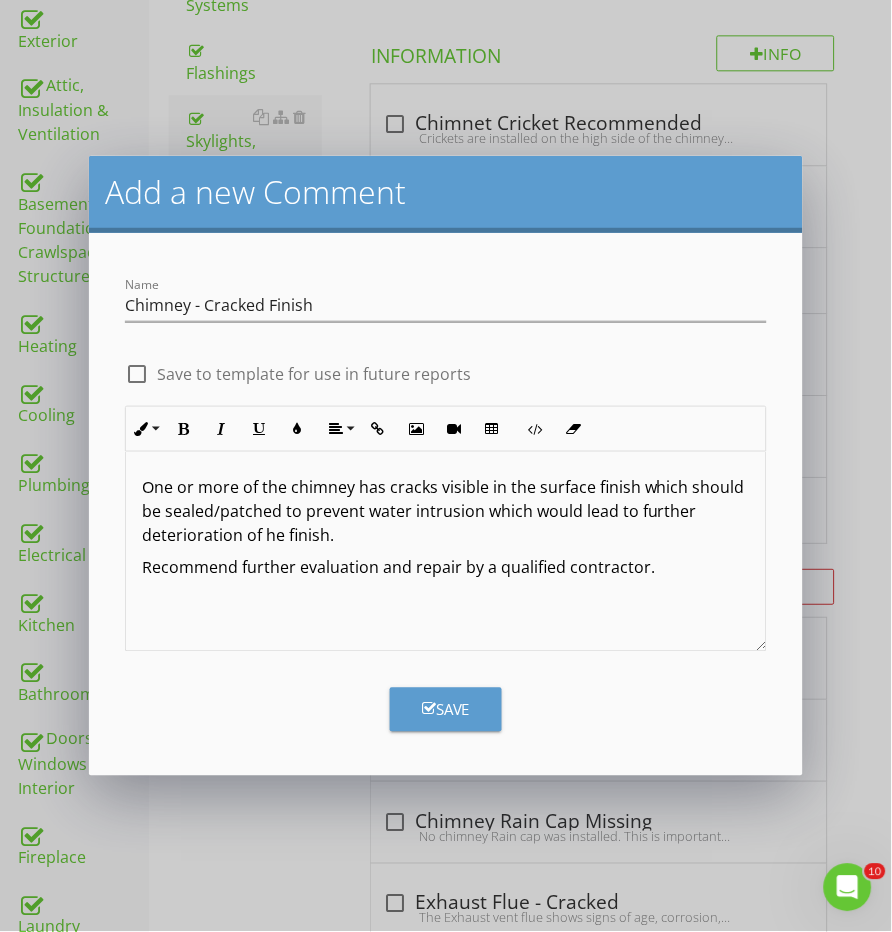 click on "One or more of the chimney has cracks visible in the surface finish which should be sealed/patched to prevent water intrusion which would lead to further deterioration of he finish." at bounding box center [446, 512] 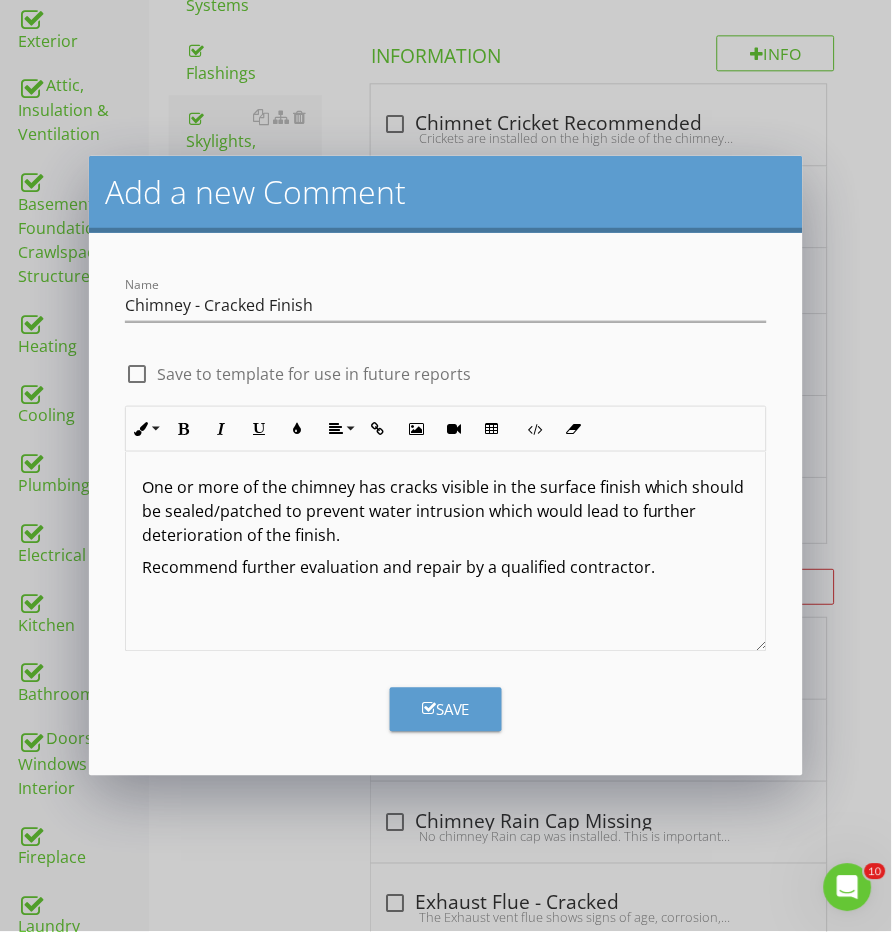 click on "Save" at bounding box center (446, 710) 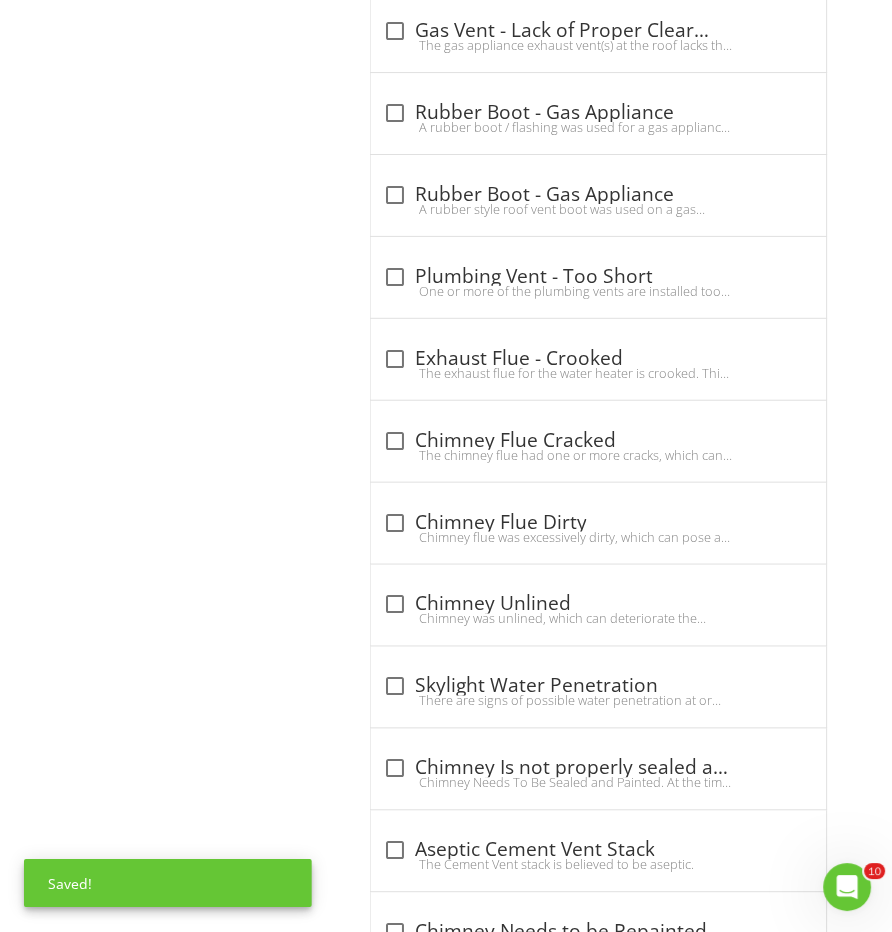 scroll, scrollTop: 4987, scrollLeft: 0, axis: vertical 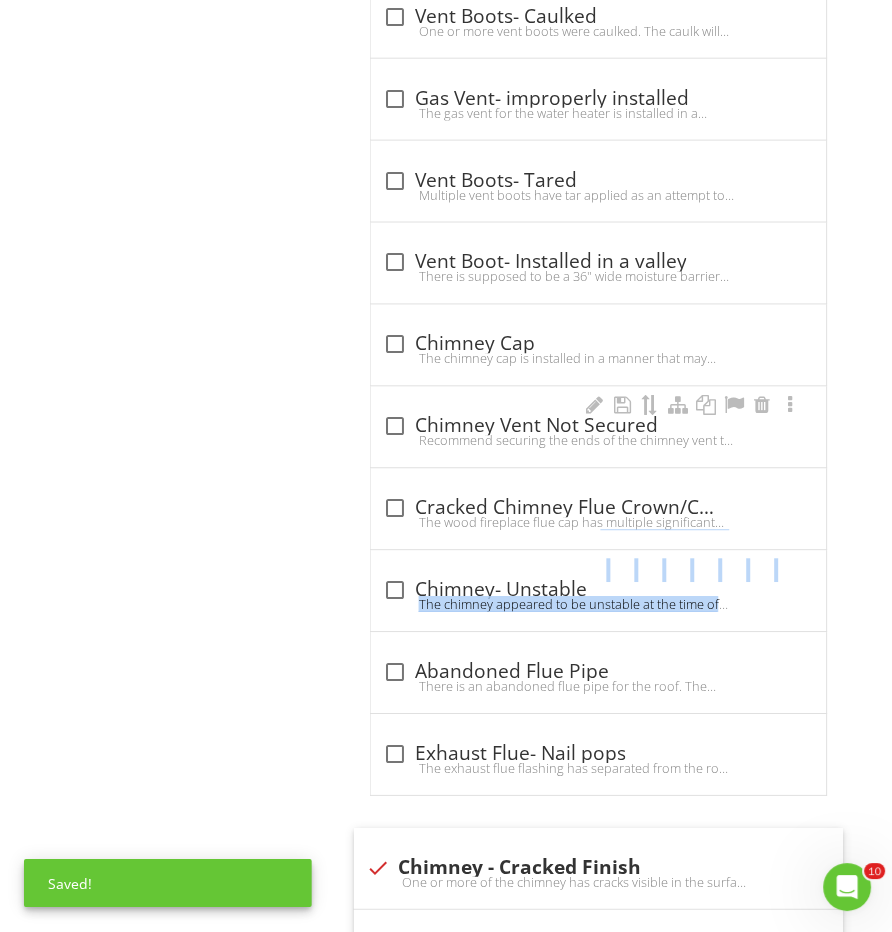 drag, startPoint x: 498, startPoint y: 595, endPoint x: 588, endPoint y: 396, distance: 218.40558 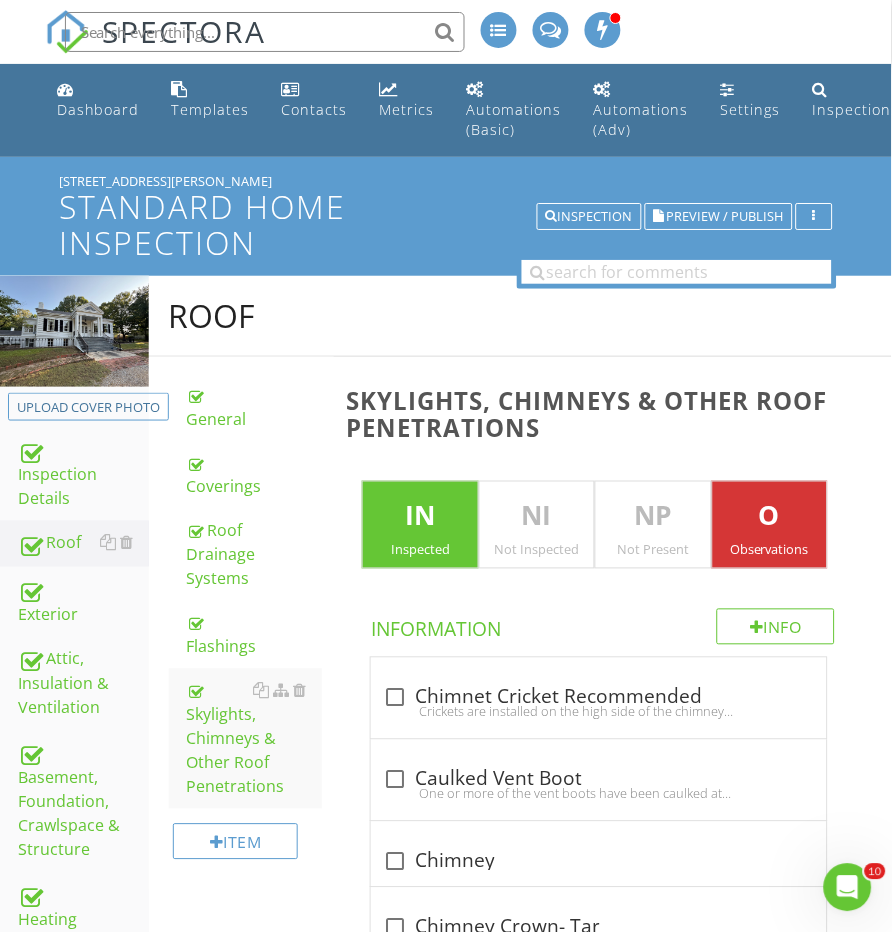 scroll, scrollTop: 0, scrollLeft: 0, axis: both 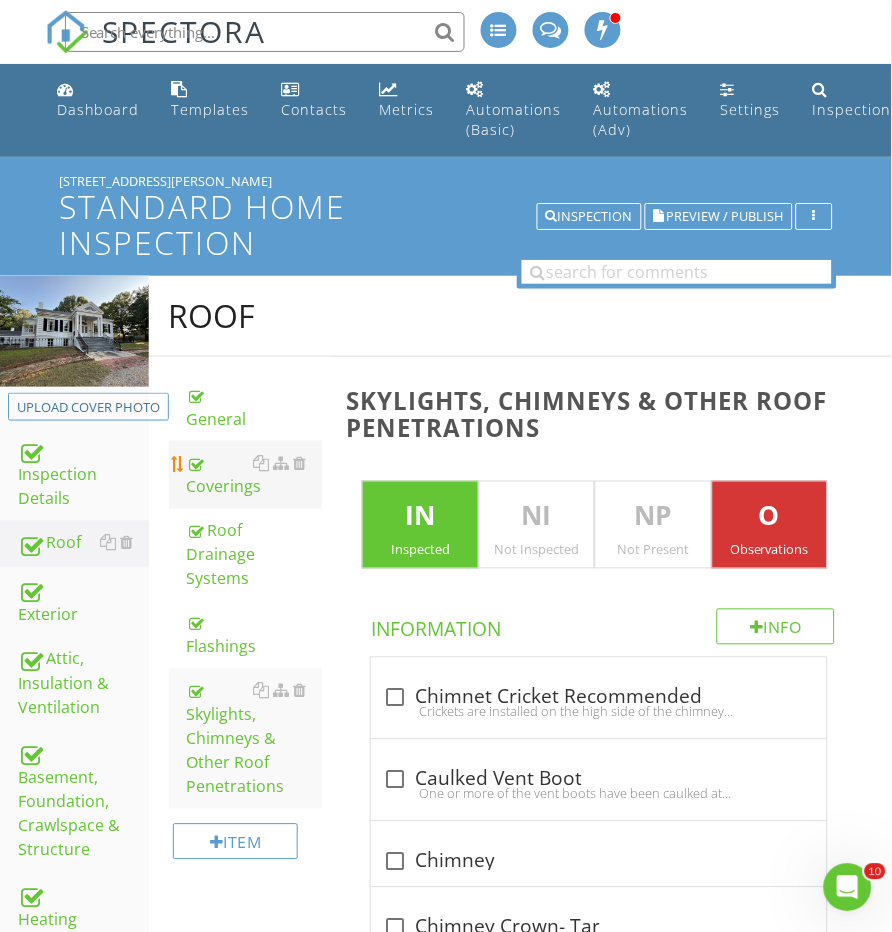 click on "Coverings" at bounding box center [255, 475] 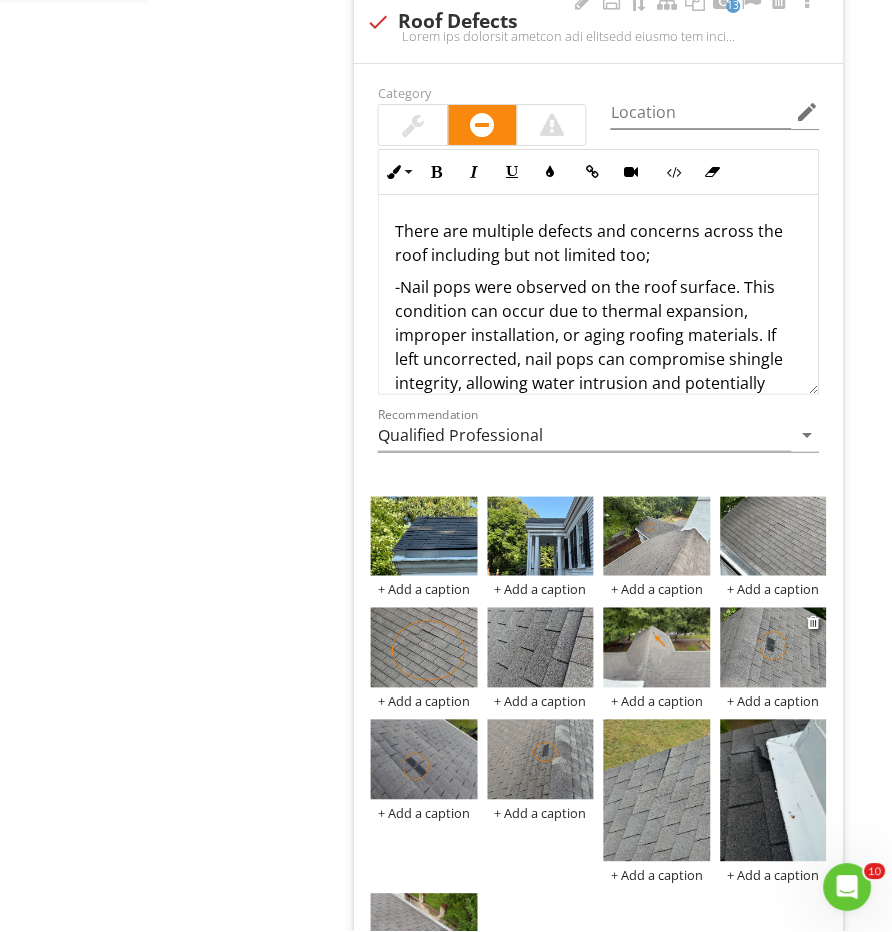 scroll, scrollTop: 1638, scrollLeft: 0, axis: vertical 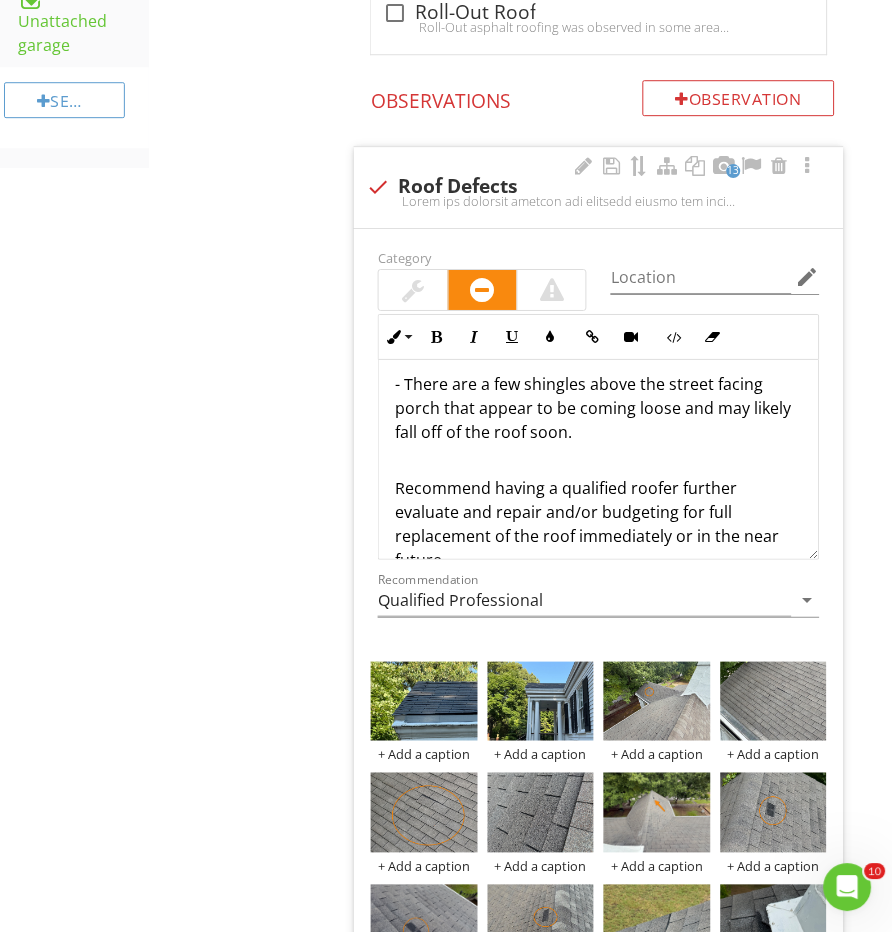 click on "There are multiple defects and concerns across the roof including but not limited too;  -Nail pops were observed on the roof surface. This condition can occur due to thermal expansion, improper installation, or aging roofing materials. If left uncorrected, nail pops can compromise shingle integrity, allowing water intrusion and potentially leading to roof leaks or shingle displacement. - There are multiple shingles that appear to have been torn/damaged by a previously overhanging tree limb that was removed. The damaged shingles could potentially allow for water intrusion and should be repaired/replaced.  - There are three or more missing shingles which can lead to water intrusion. - There appear to be multiple different ages of roof installed in different areas. The outer slope of the roof that faces away from the home appear to be the oldest portion. This portion is likely approaching the end of its expected service life in comparison to the rest of the roof." at bounding box center (598, 200) 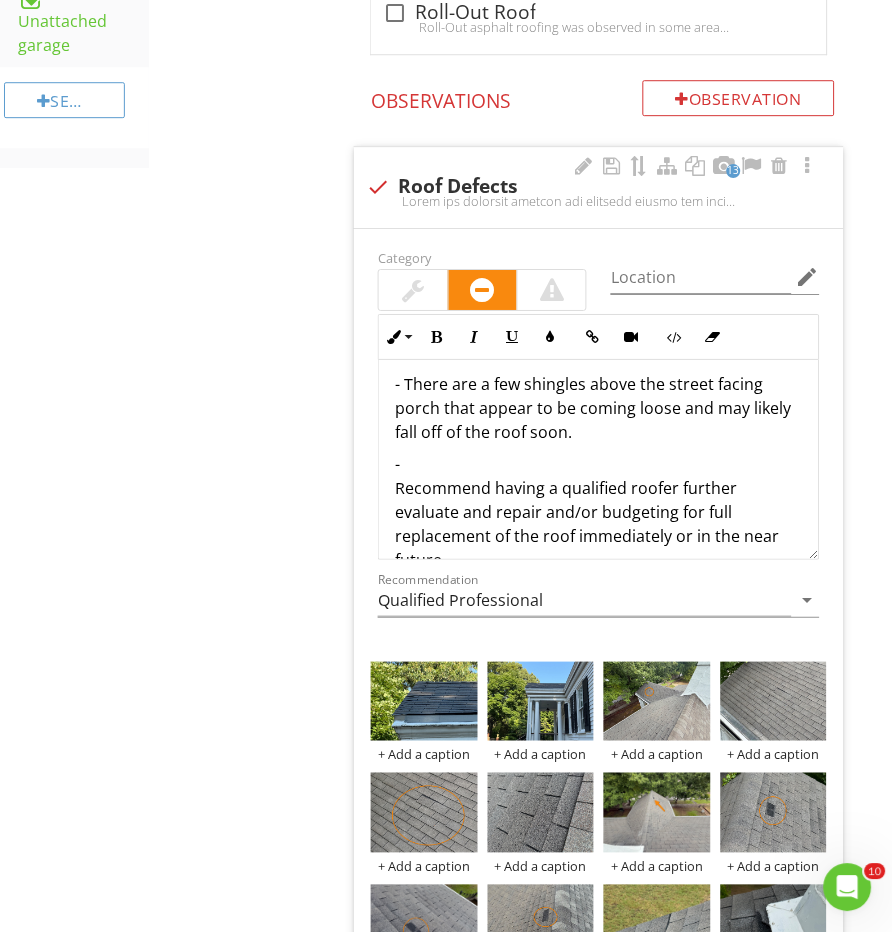 type 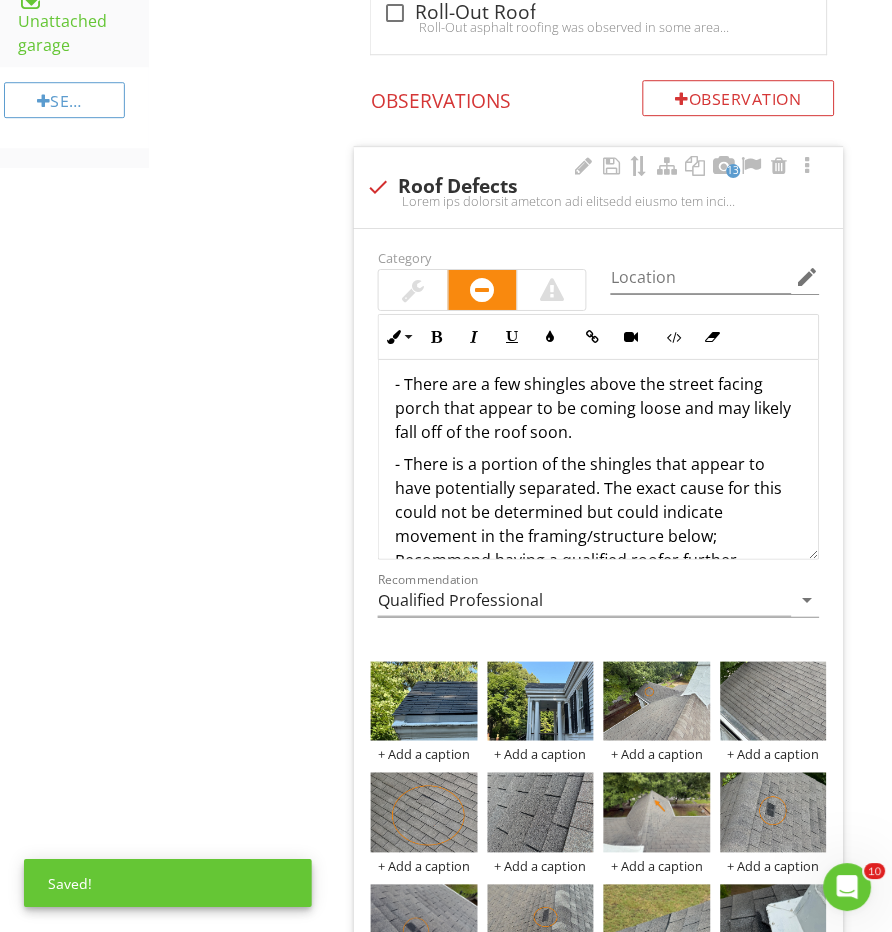 click on "- There is a portion of the shingles that appear to have potentially separated. The exact cause for this could not be determined but could indicate movement in the framing/structure below;  Recommend having a qualified roofer further evaluate and repair and/or budgeting for full replacement of the roof immediately or in the near future." at bounding box center [598, 548] 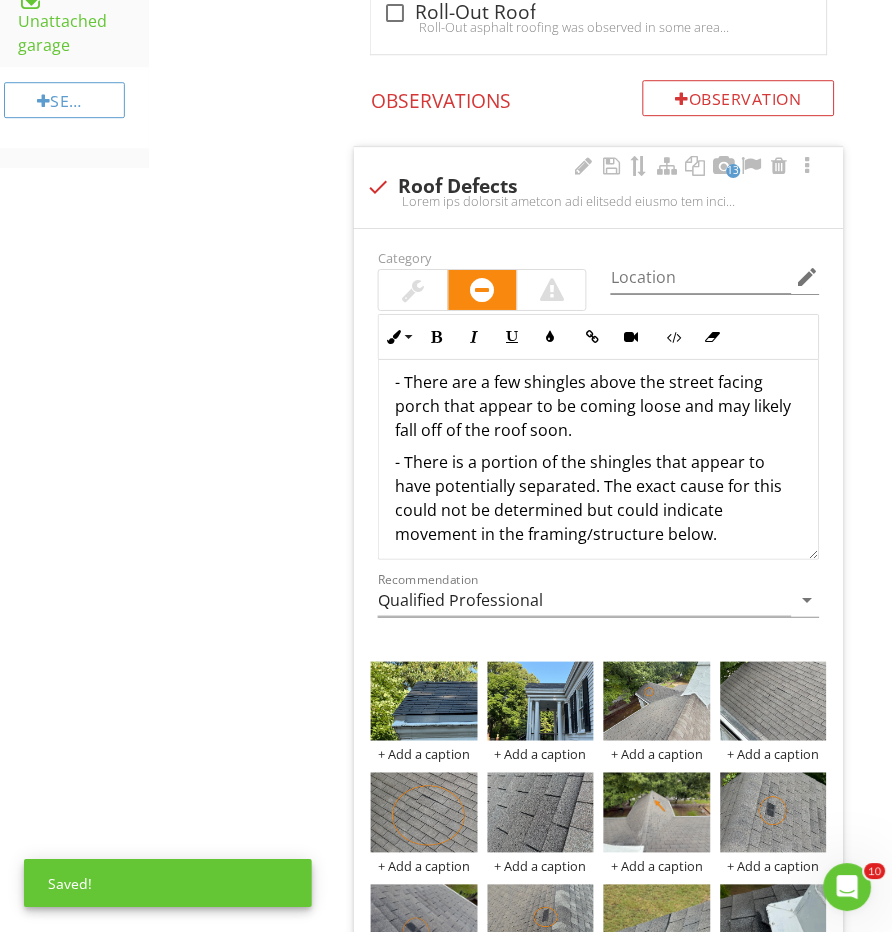 scroll, scrollTop: 676, scrollLeft: 0, axis: vertical 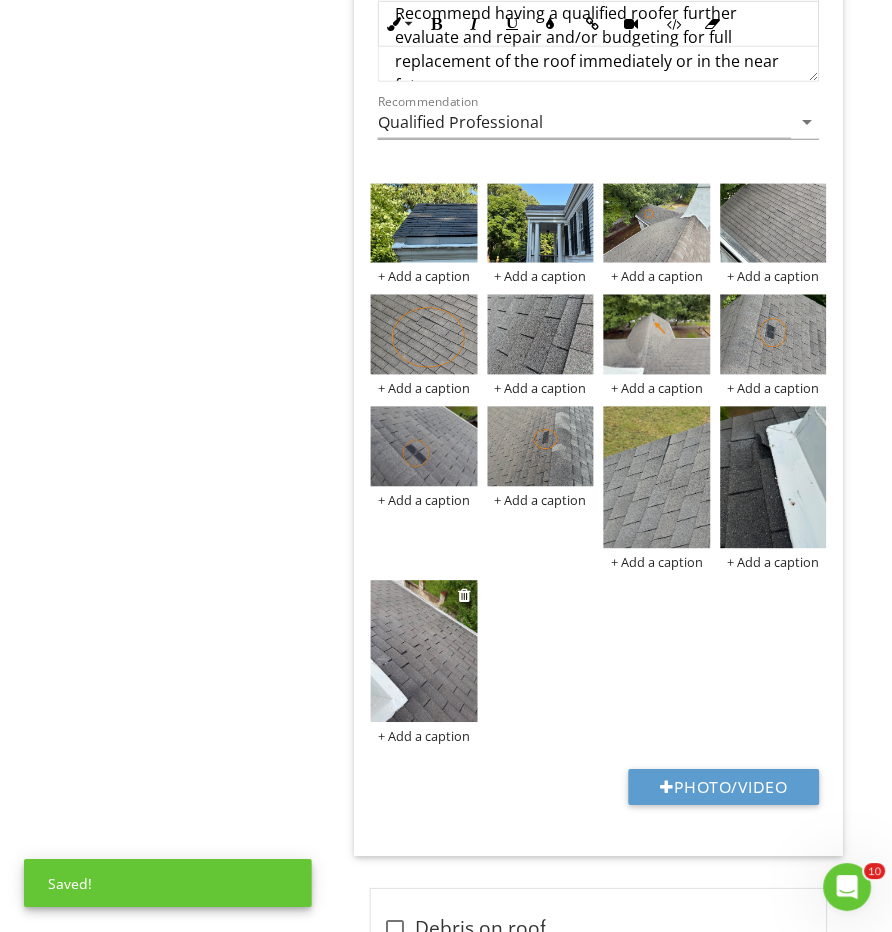 click at bounding box center [424, 652] 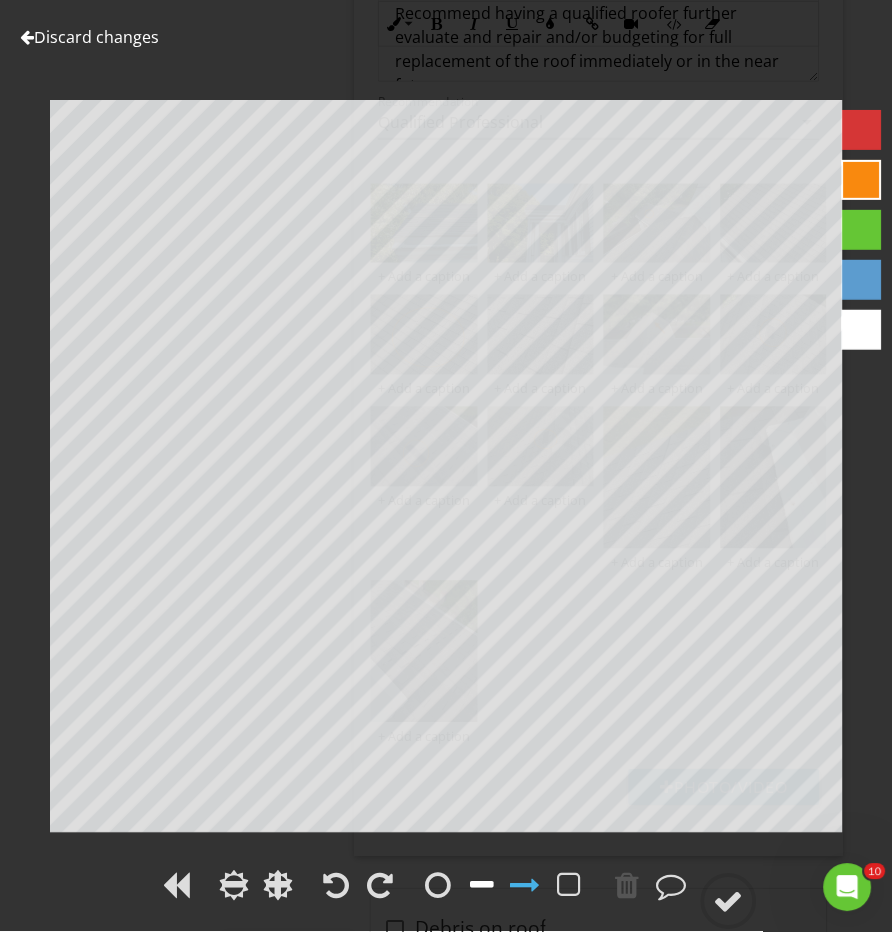 click at bounding box center (482, 886) 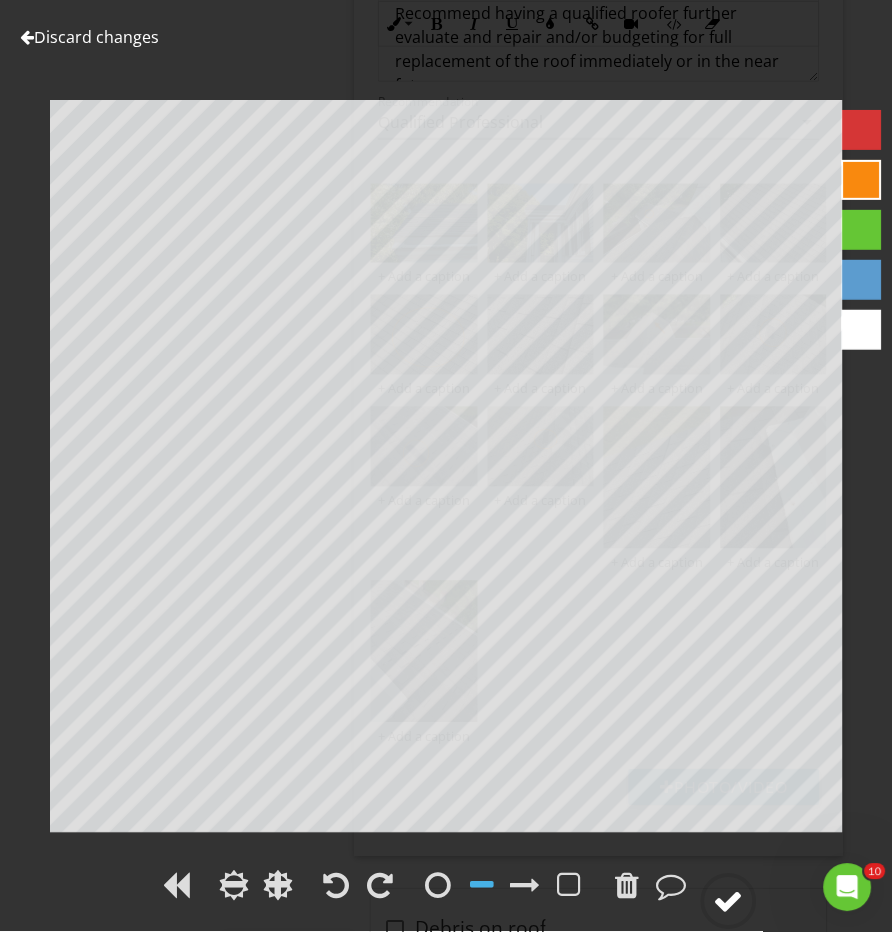 click 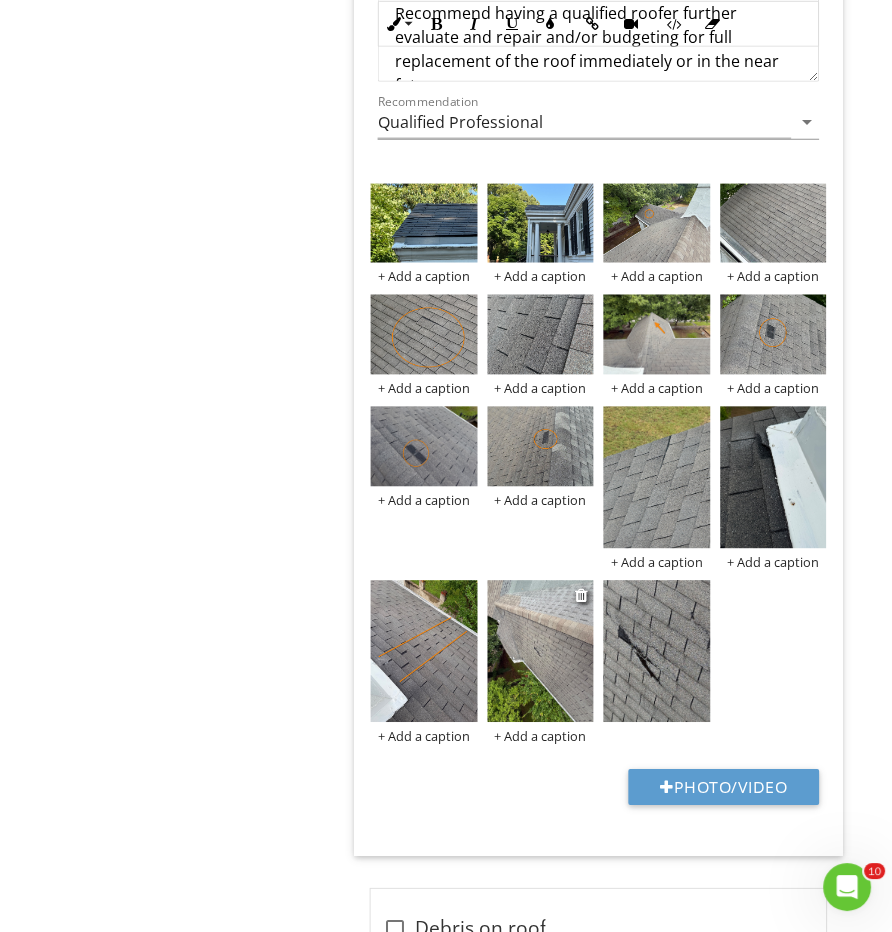 click at bounding box center [541, 652] 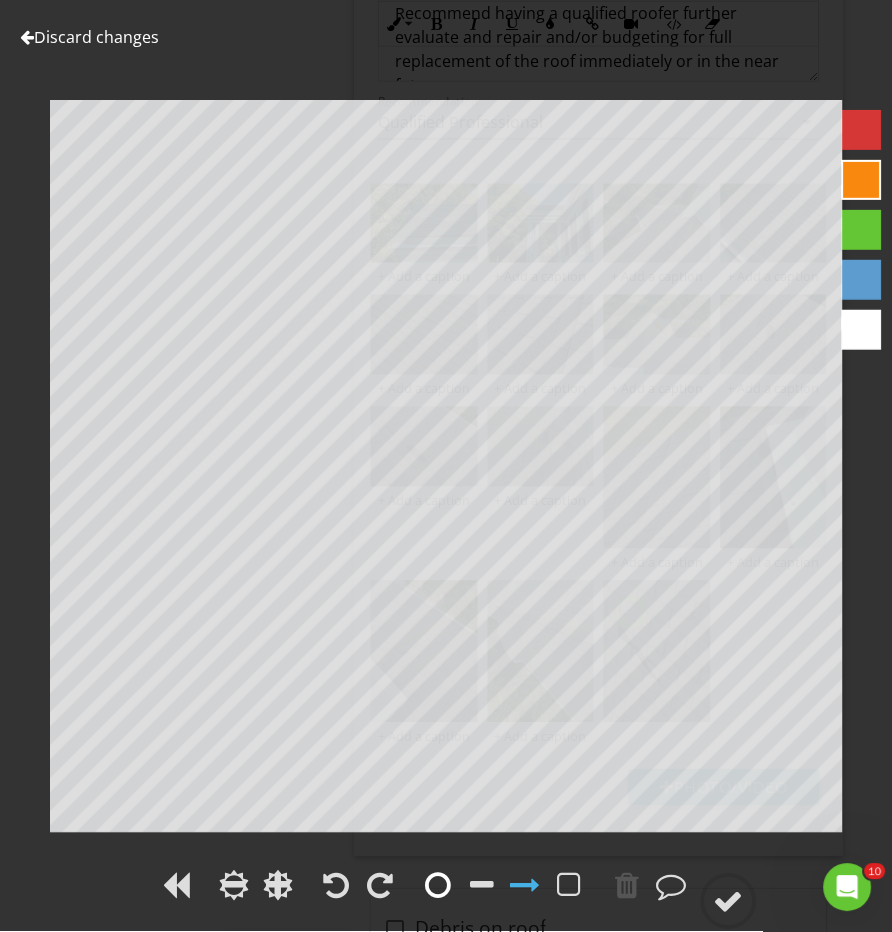 click at bounding box center [438, 886] 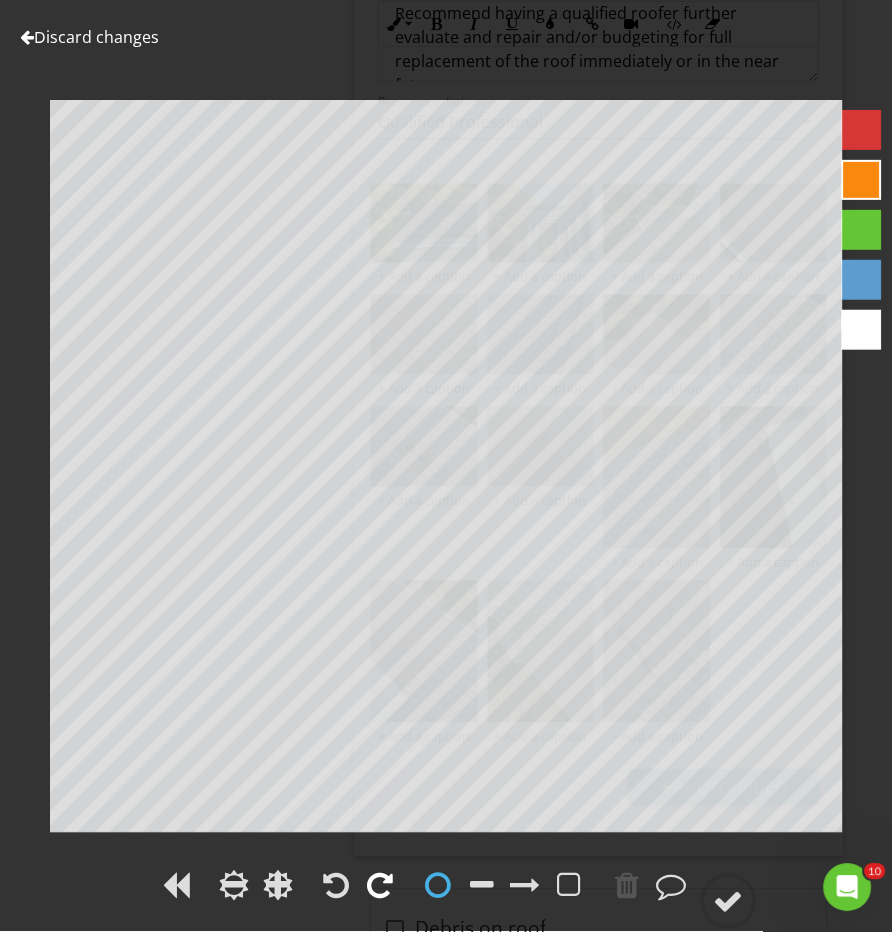 click at bounding box center (380, 886) 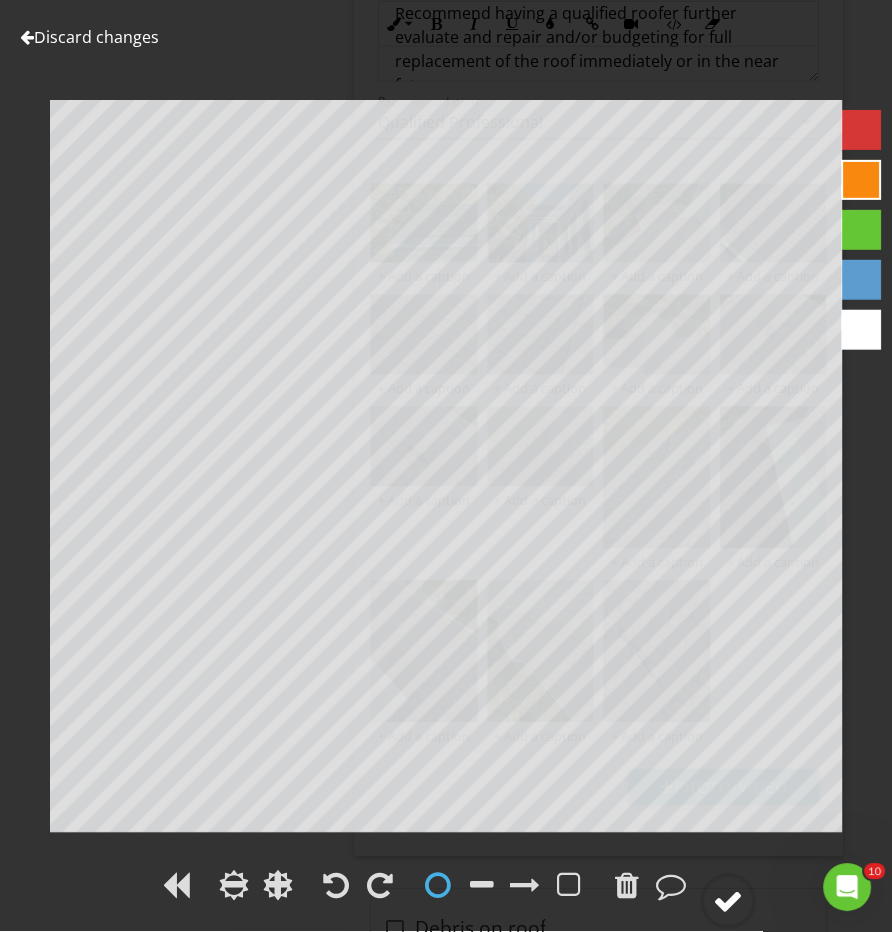 click at bounding box center (729, 902) 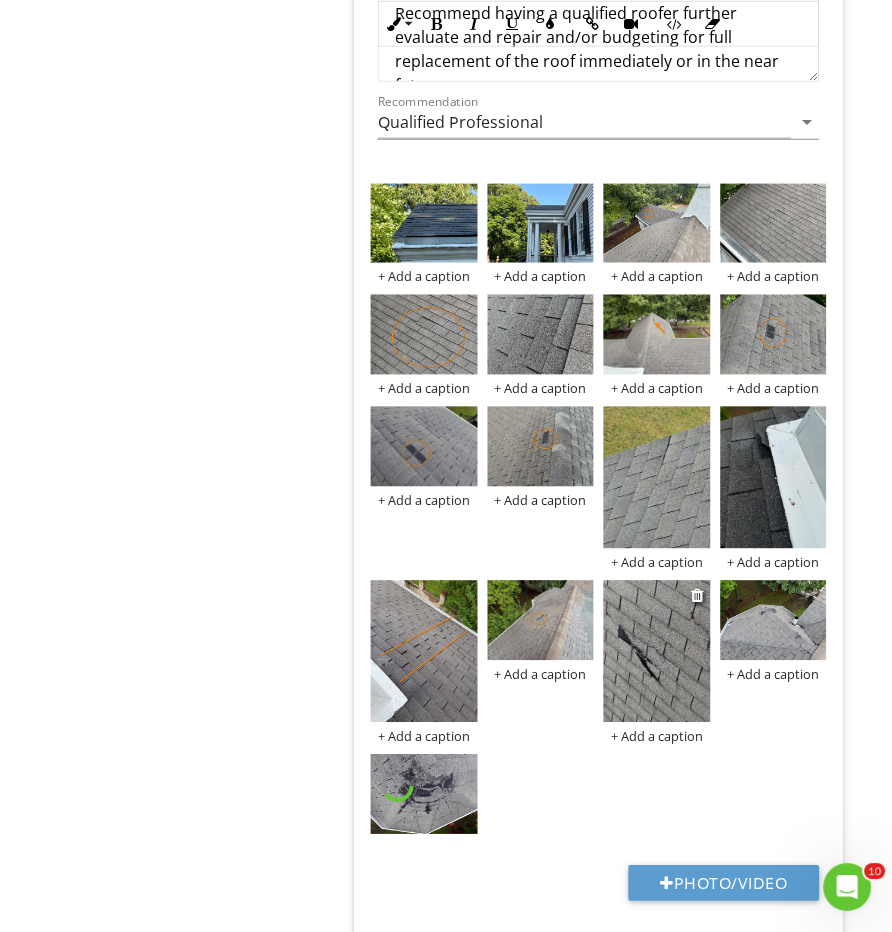 click at bounding box center (657, 652) 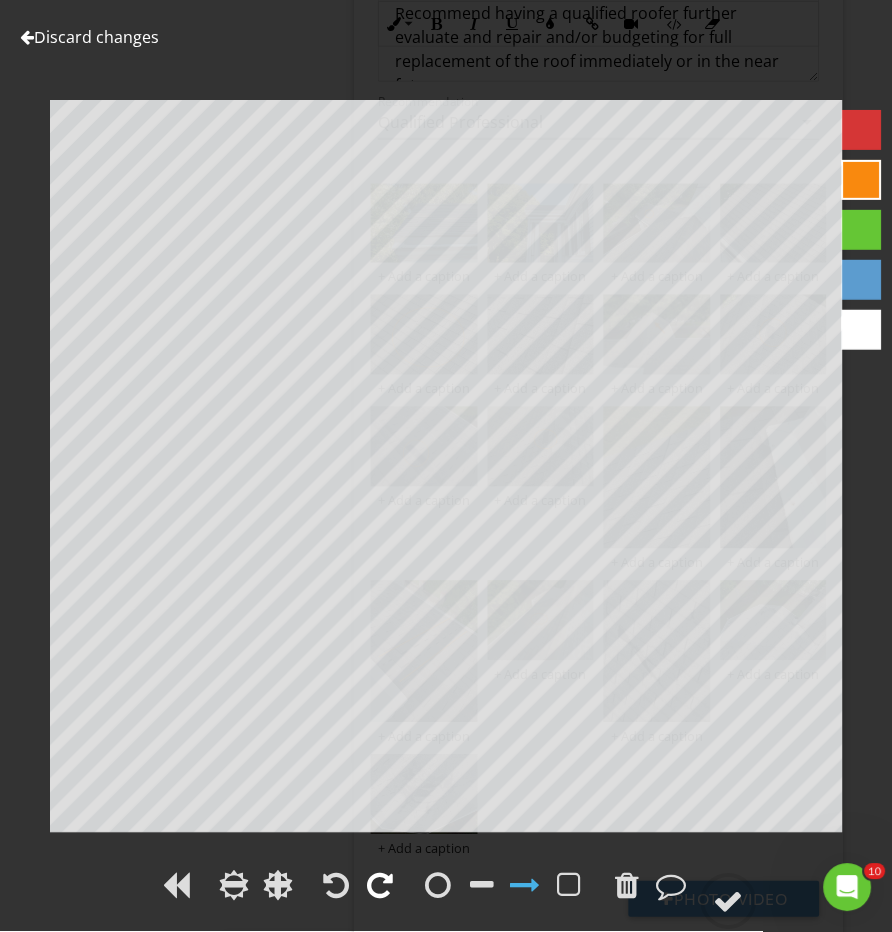 click at bounding box center [380, 886] 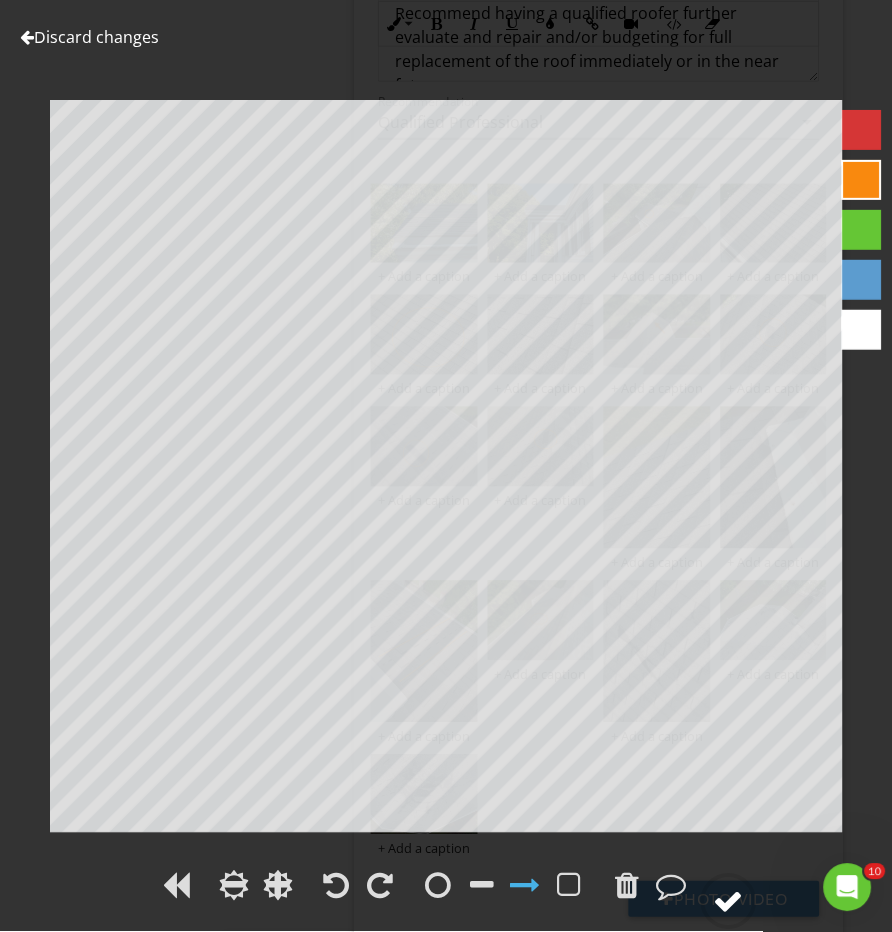 click at bounding box center (729, 902) 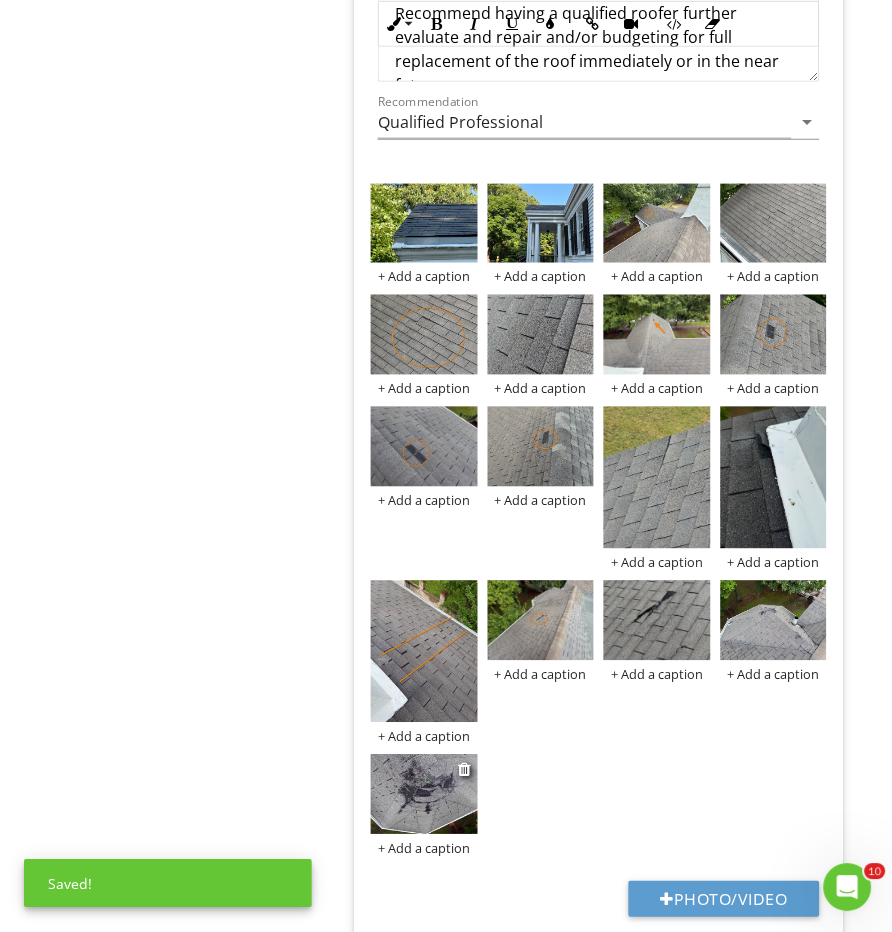 click at bounding box center [424, 795] 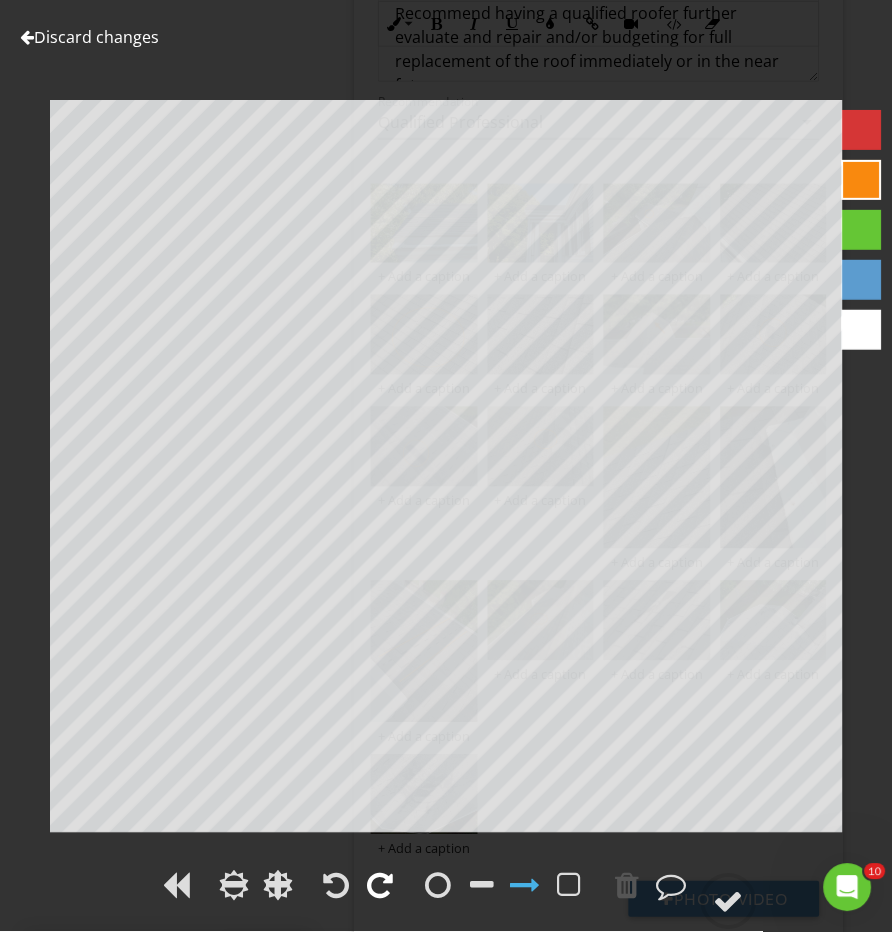 click at bounding box center (380, 886) 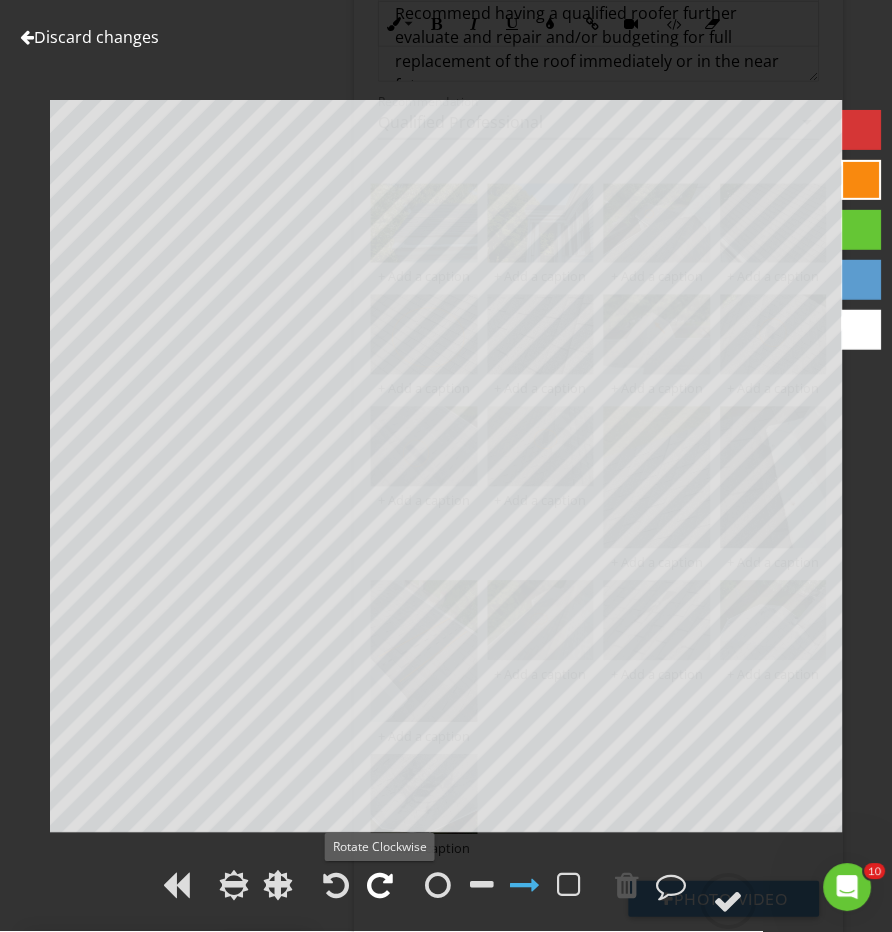 click at bounding box center [380, 886] 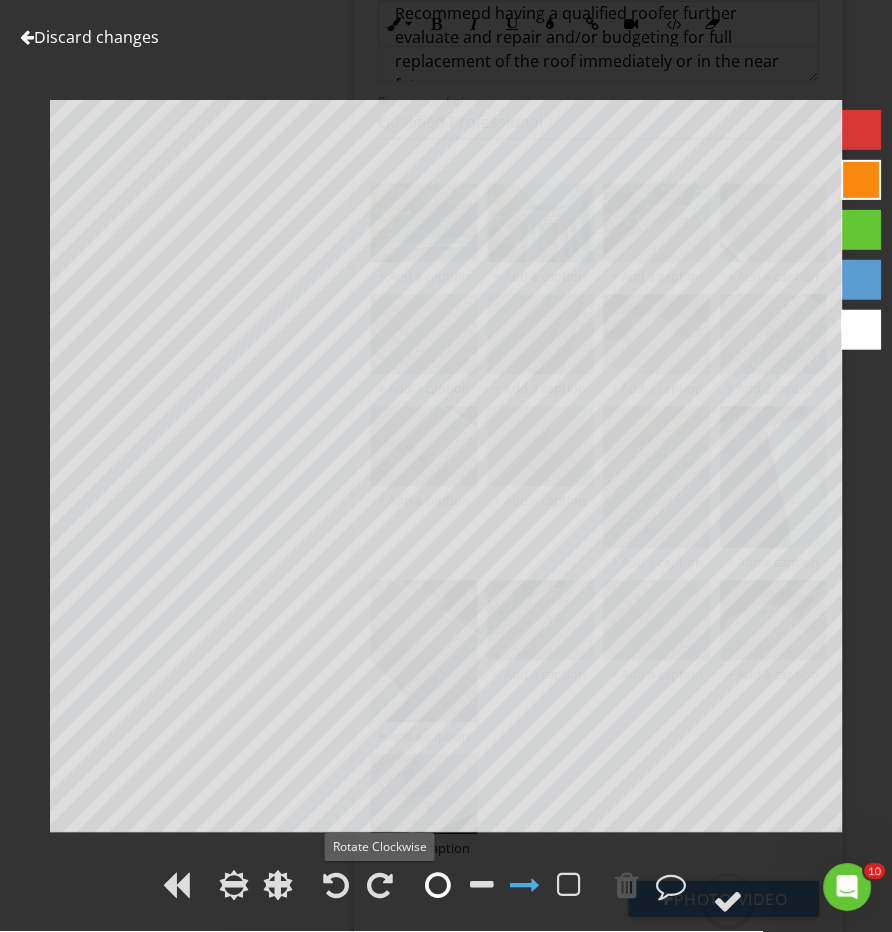 click at bounding box center (438, 886) 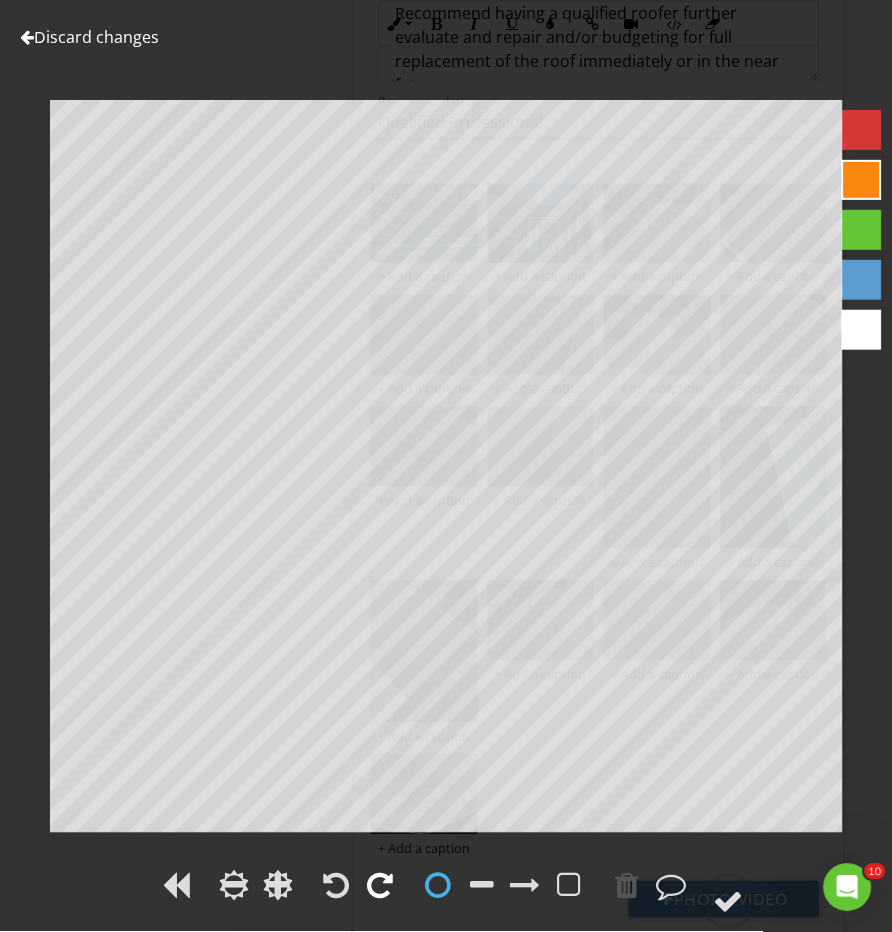 click at bounding box center [380, 886] 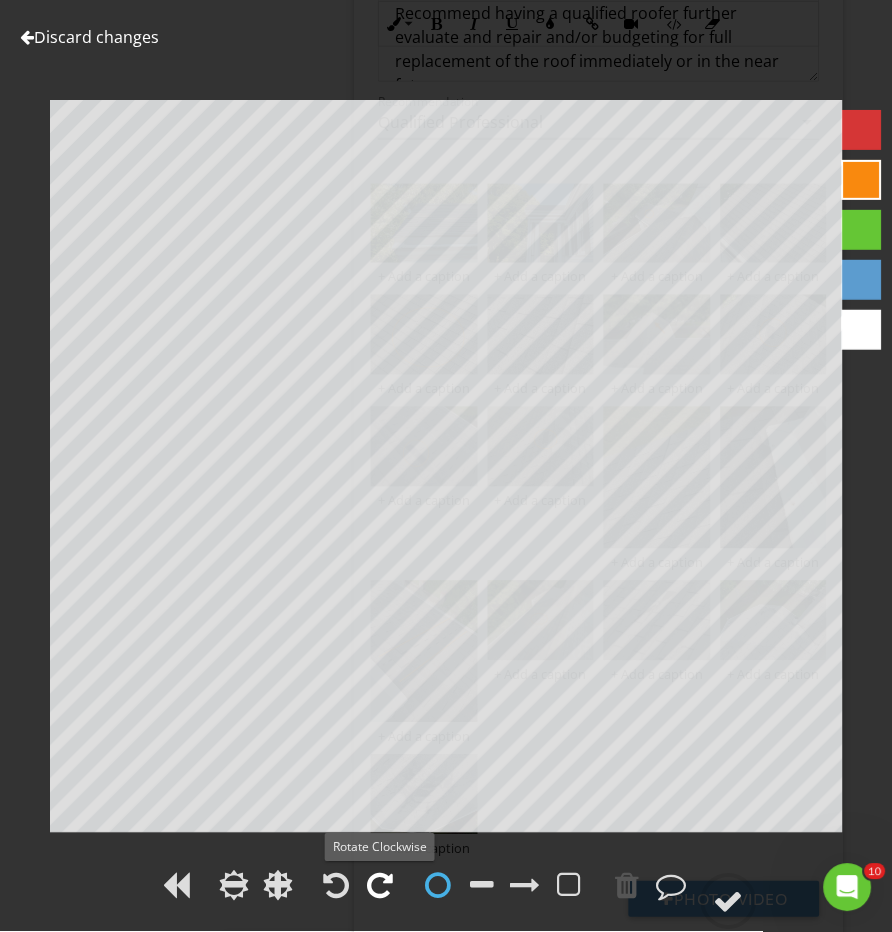 click at bounding box center [380, 886] 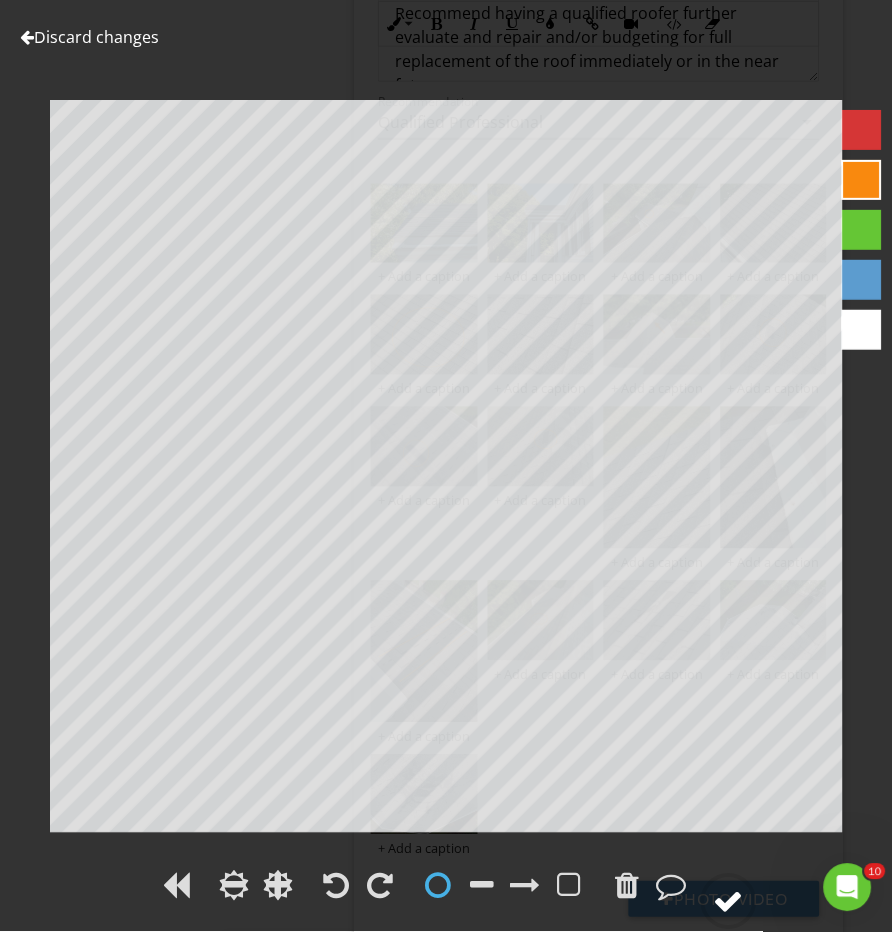click at bounding box center (729, 902) 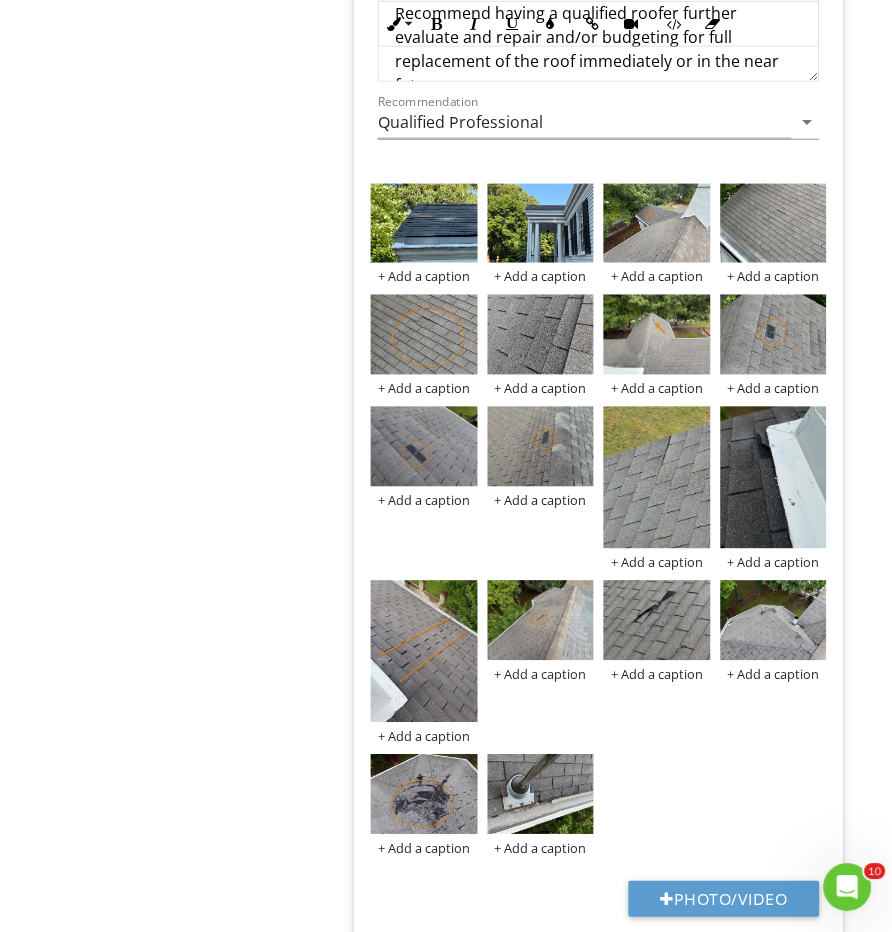 click at bounding box center (541, 795) 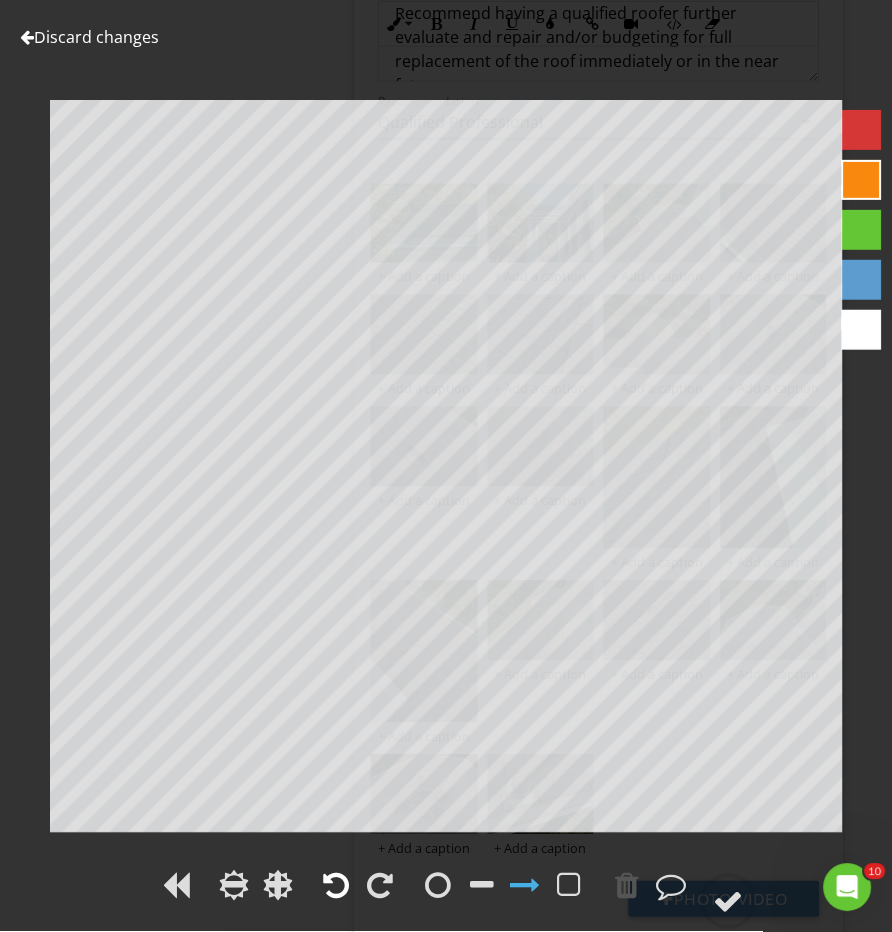 click at bounding box center [336, 886] 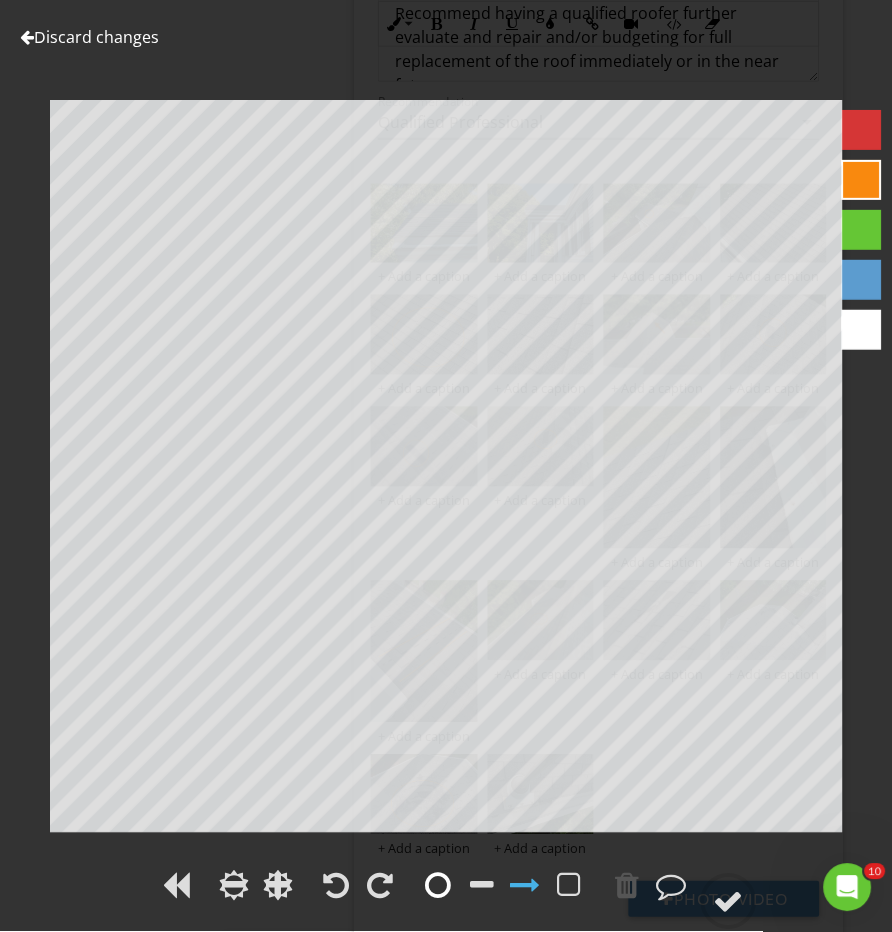 click at bounding box center (438, 886) 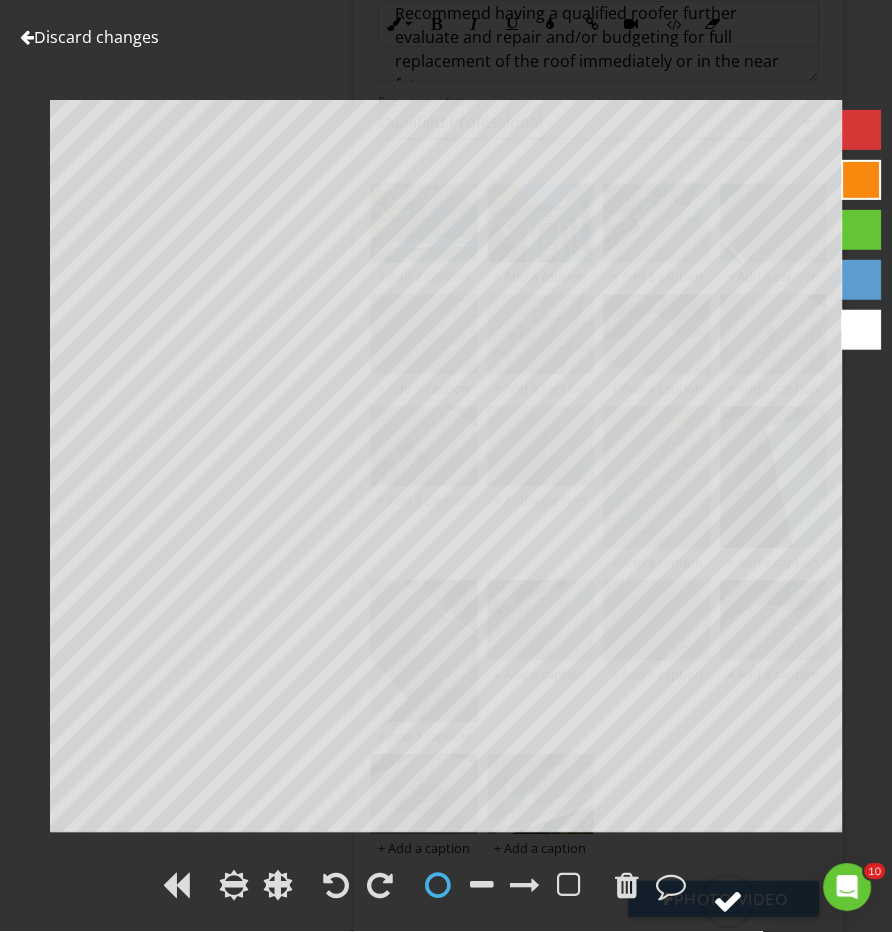 click at bounding box center [729, 902] 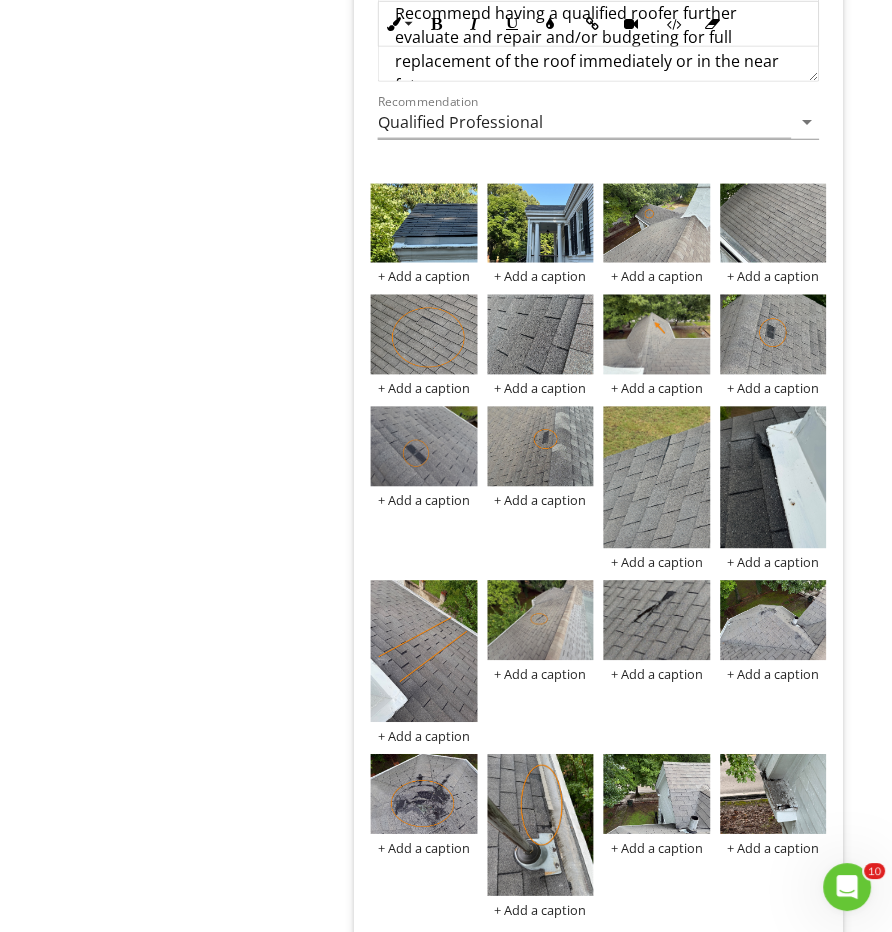 scroll, scrollTop: 2104, scrollLeft: 0, axis: vertical 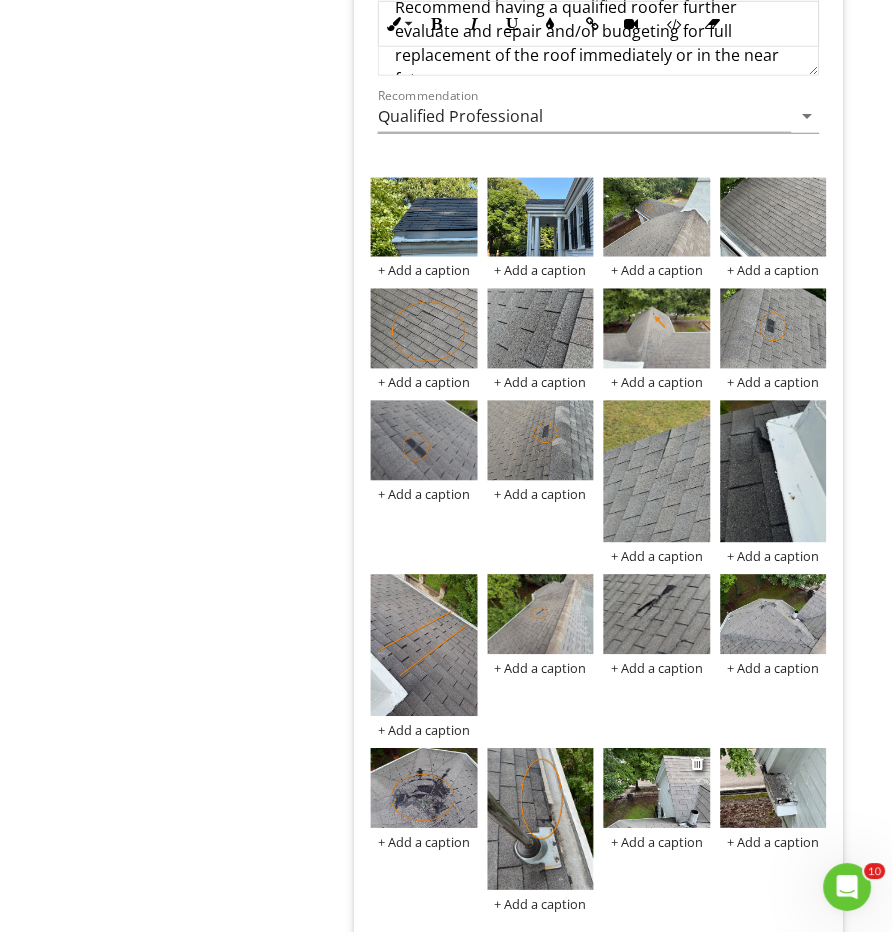 click at bounding box center [657, 789] 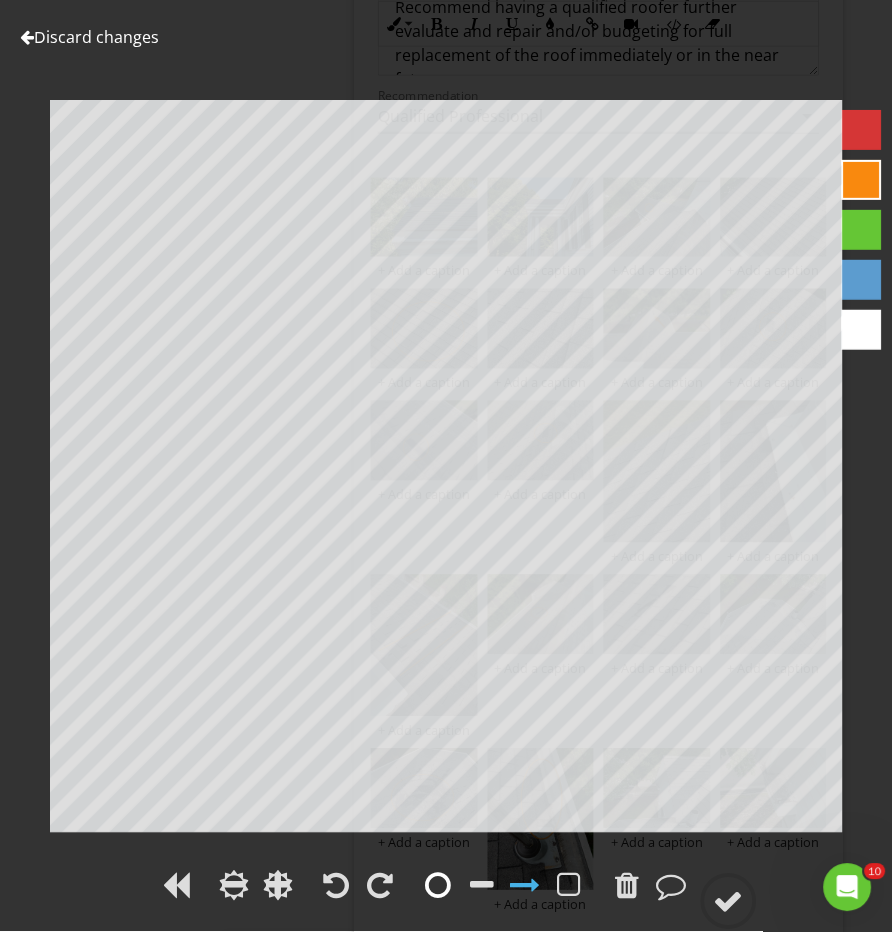 click at bounding box center (438, 886) 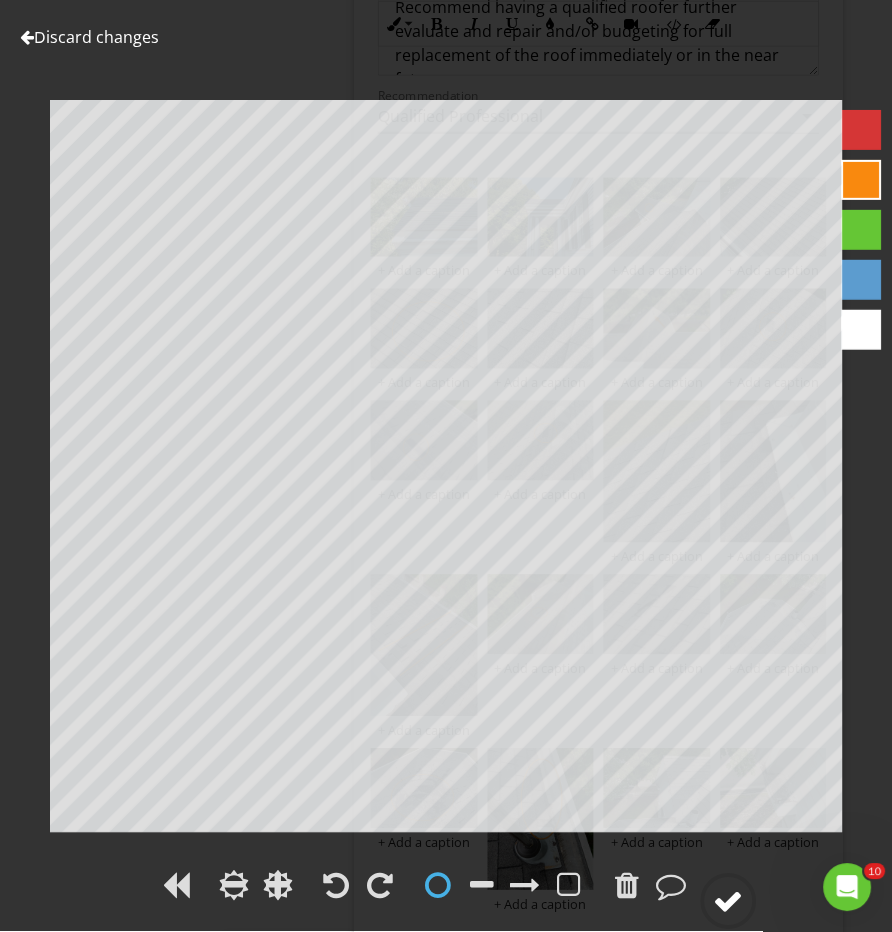 click at bounding box center (729, 902) 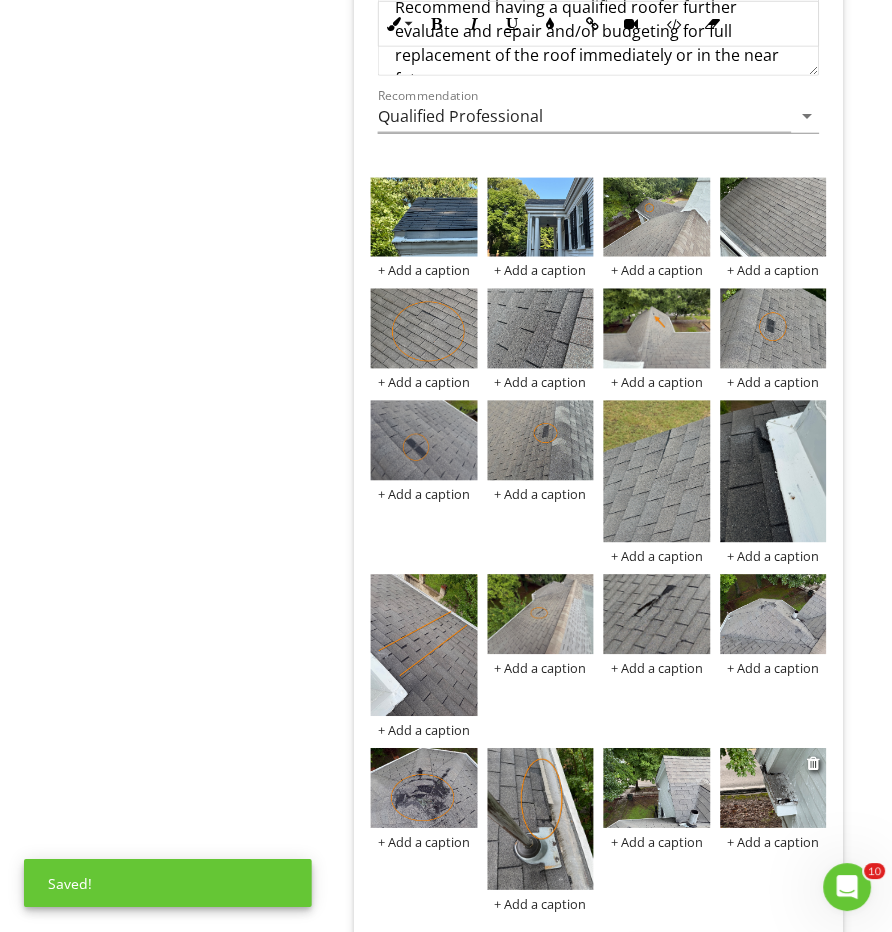 click at bounding box center (774, 789) 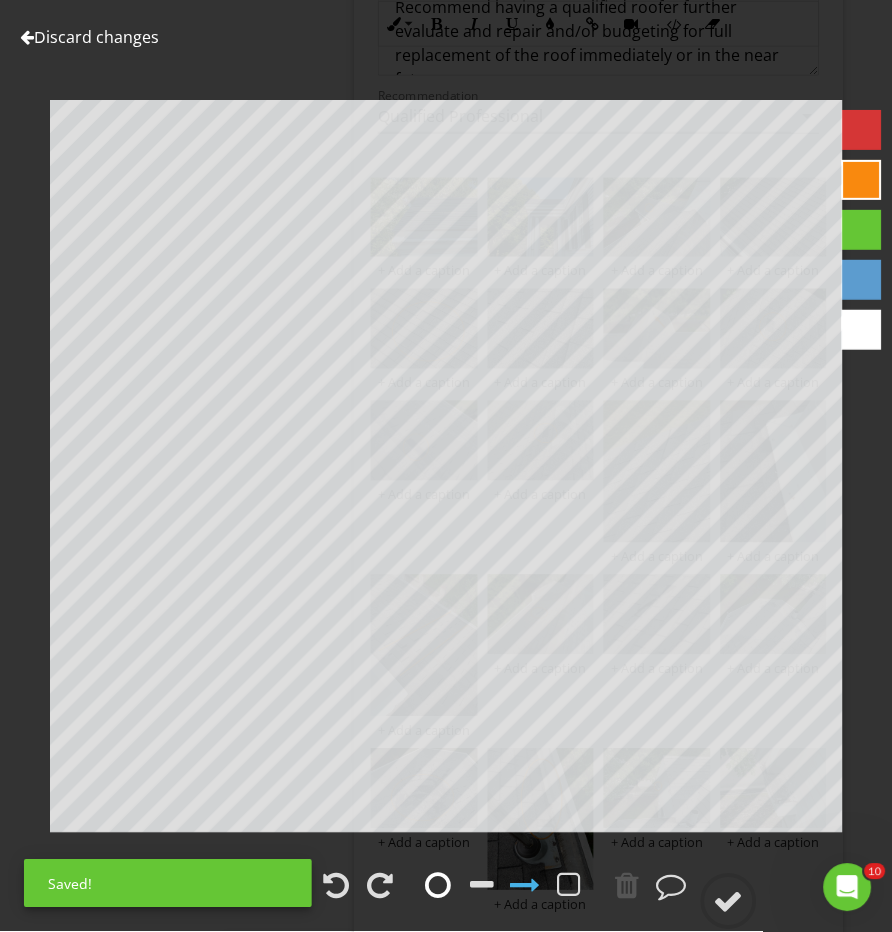 click at bounding box center [438, 886] 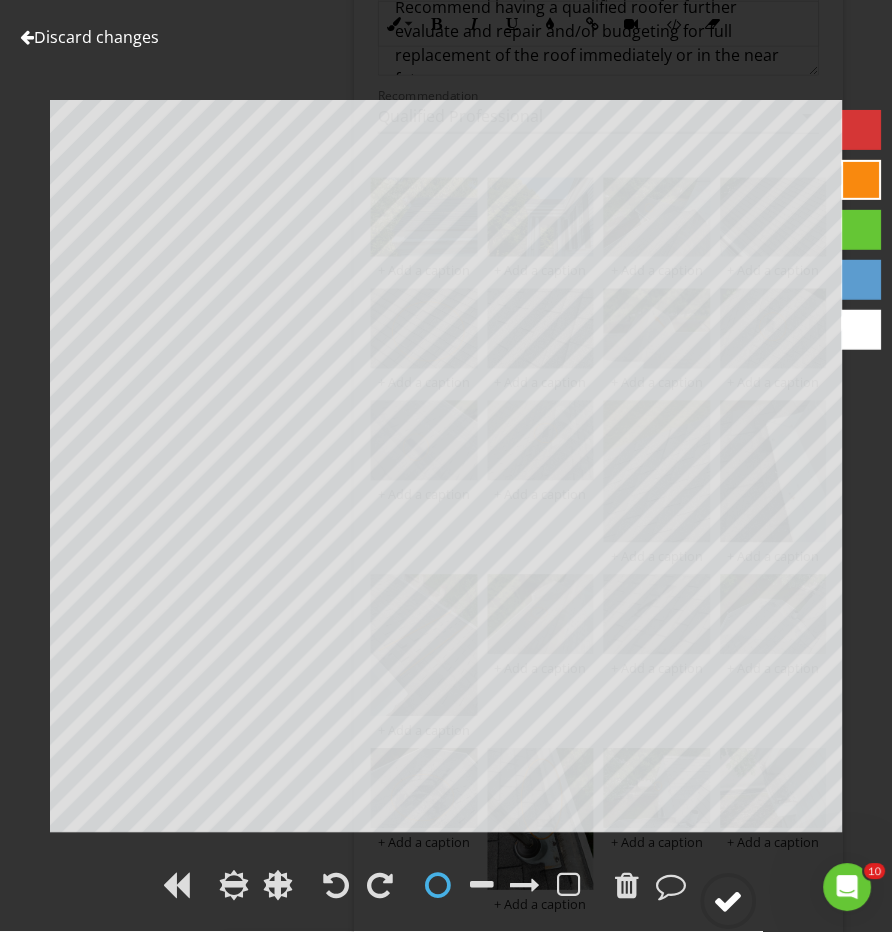 click at bounding box center [729, 902] 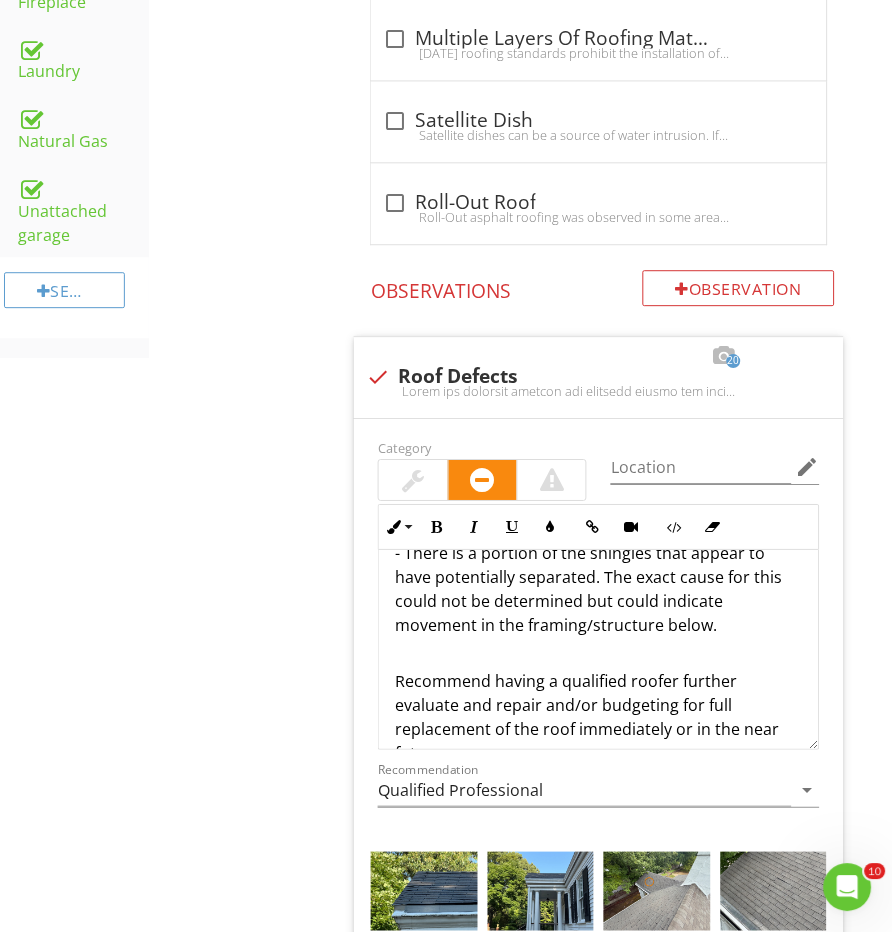 scroll, scrollTop: 1365, scrollLeft: 0, axis: vertical 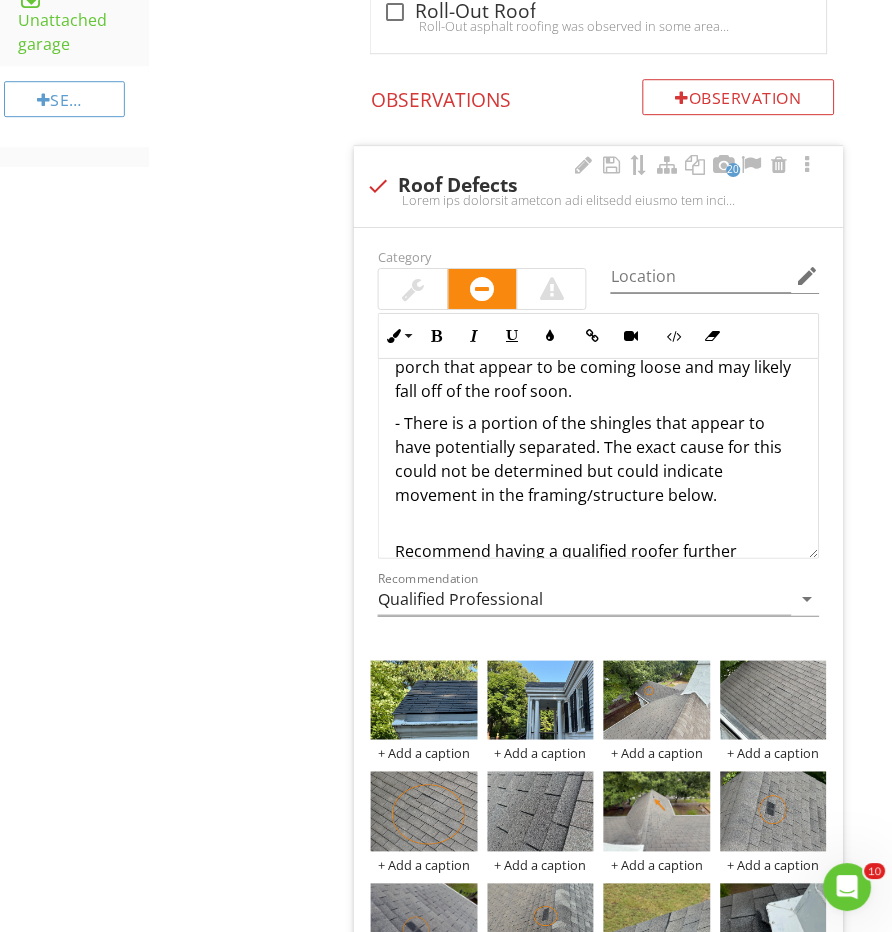 click on "Recommend having a qualified roofer further evaluate and repair and/or budgeting for full replacement of the roof immediately or in the near future." at bounding box center [598, 575] 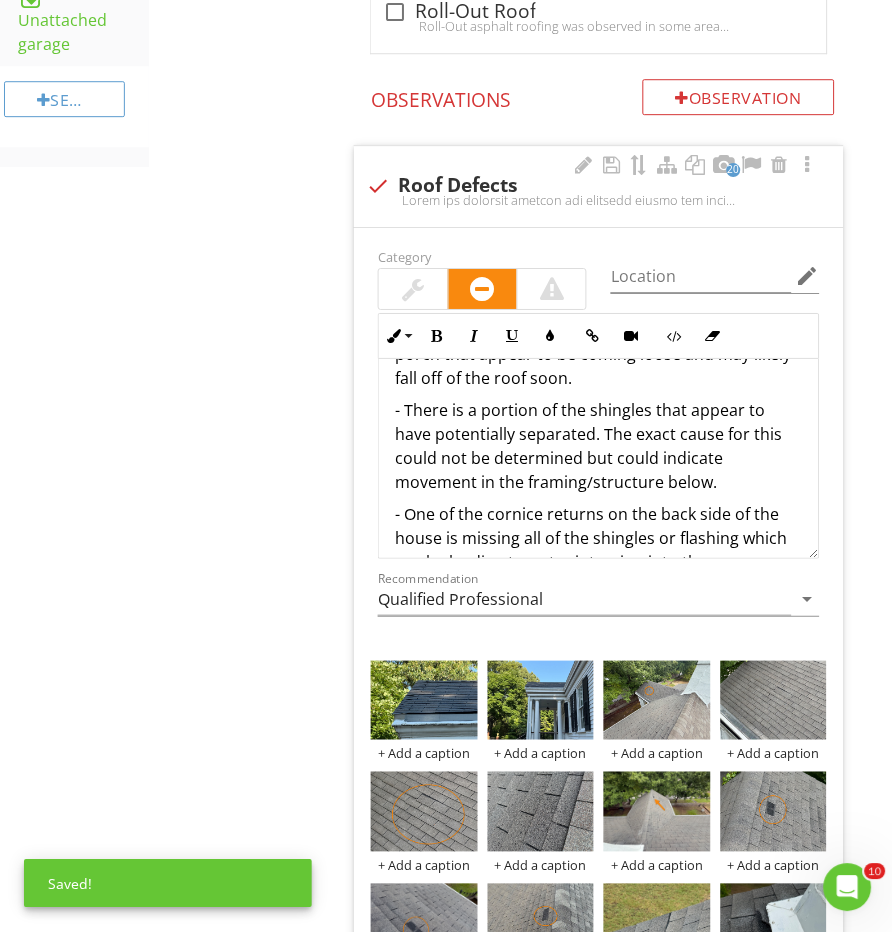 scroll, scrollTop: 632, scrollLeft: 0, axis: vertical 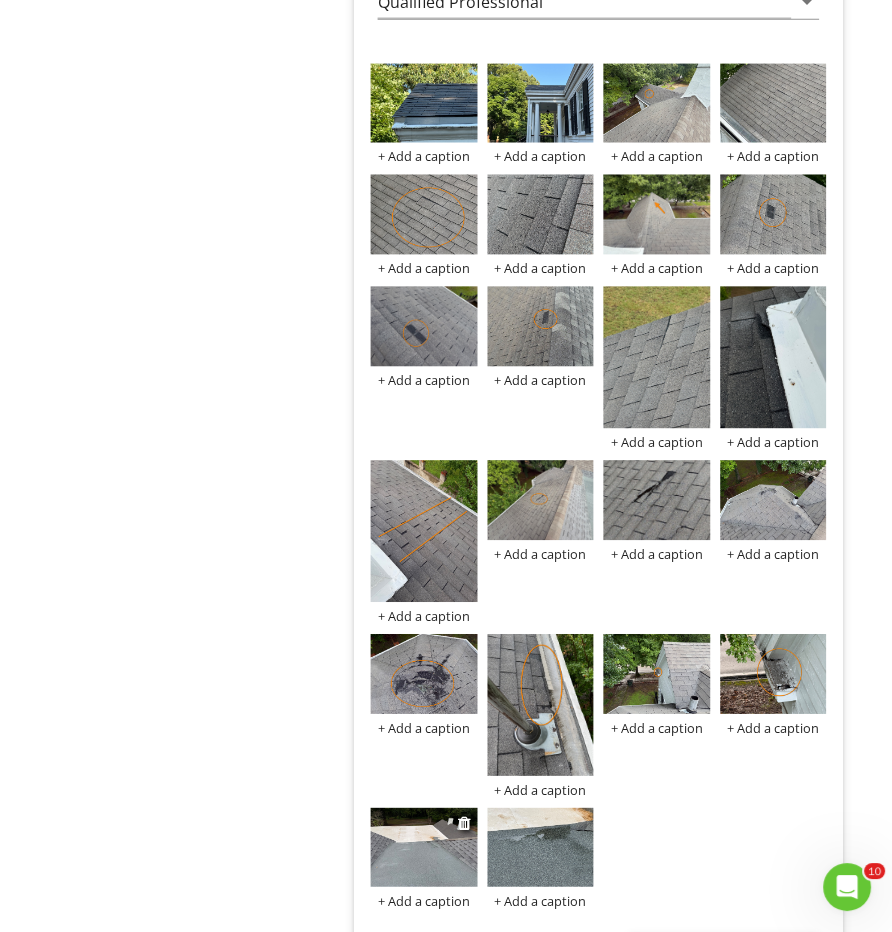 click at bounding box center (424, 849) 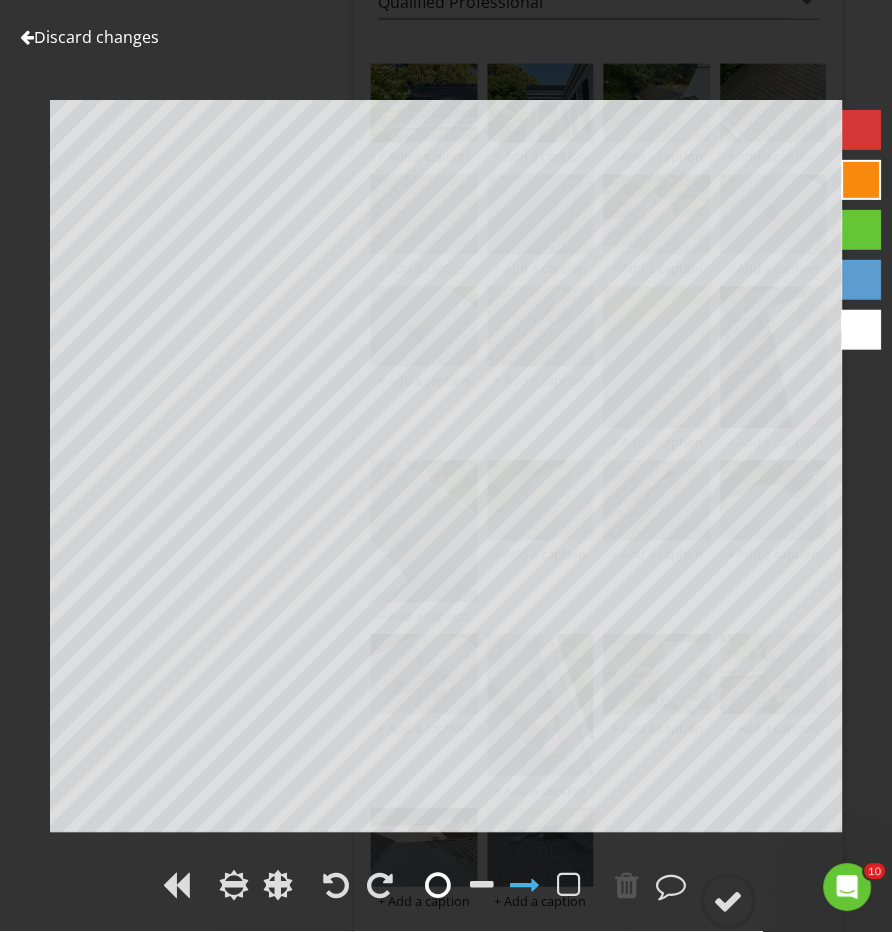 click at bounding box center (438, 886) 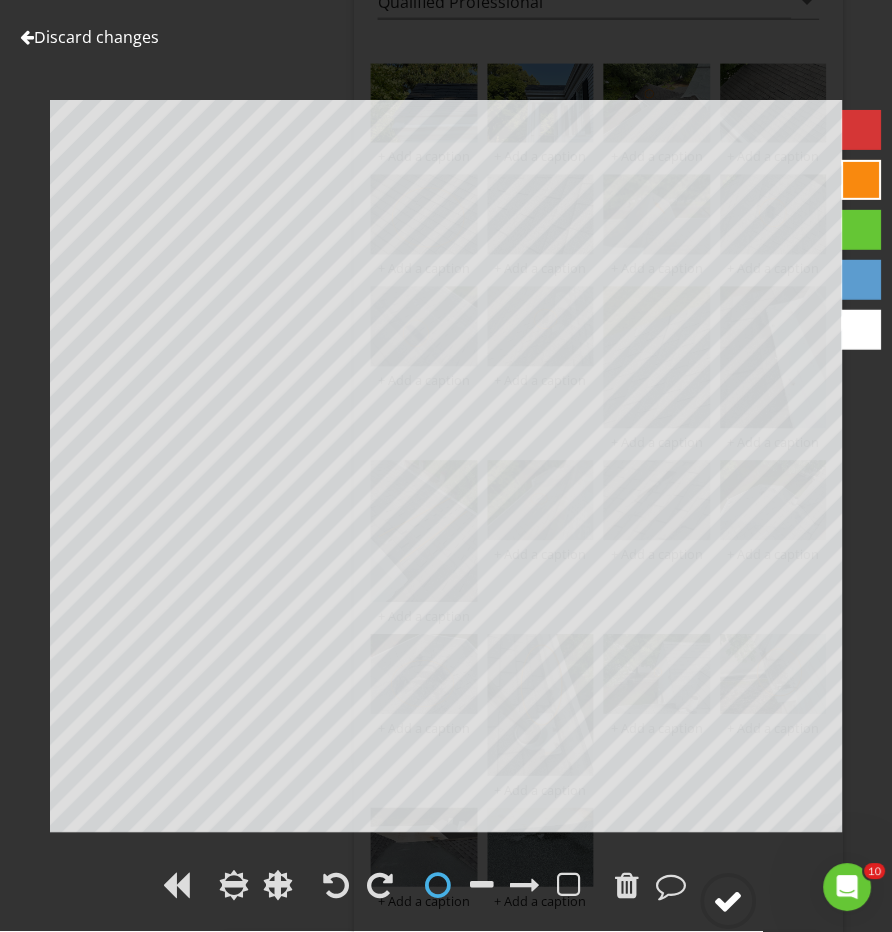 click at bounding box center (729, 902) 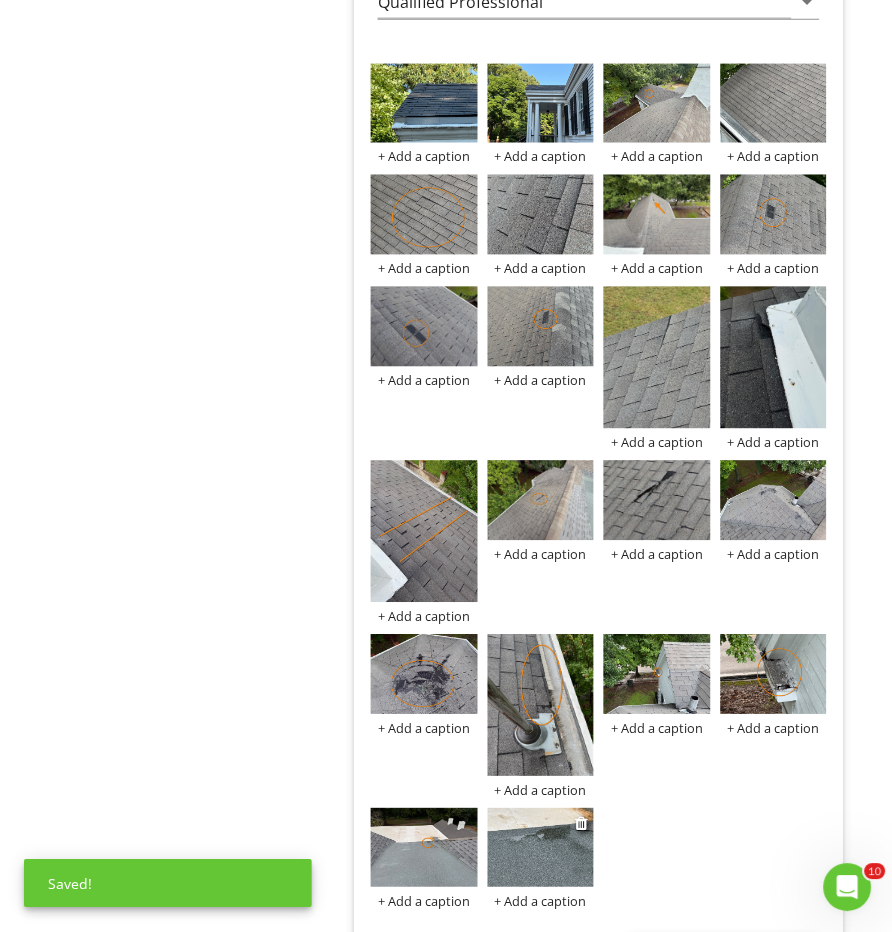 click at bounding box center (541, 849) 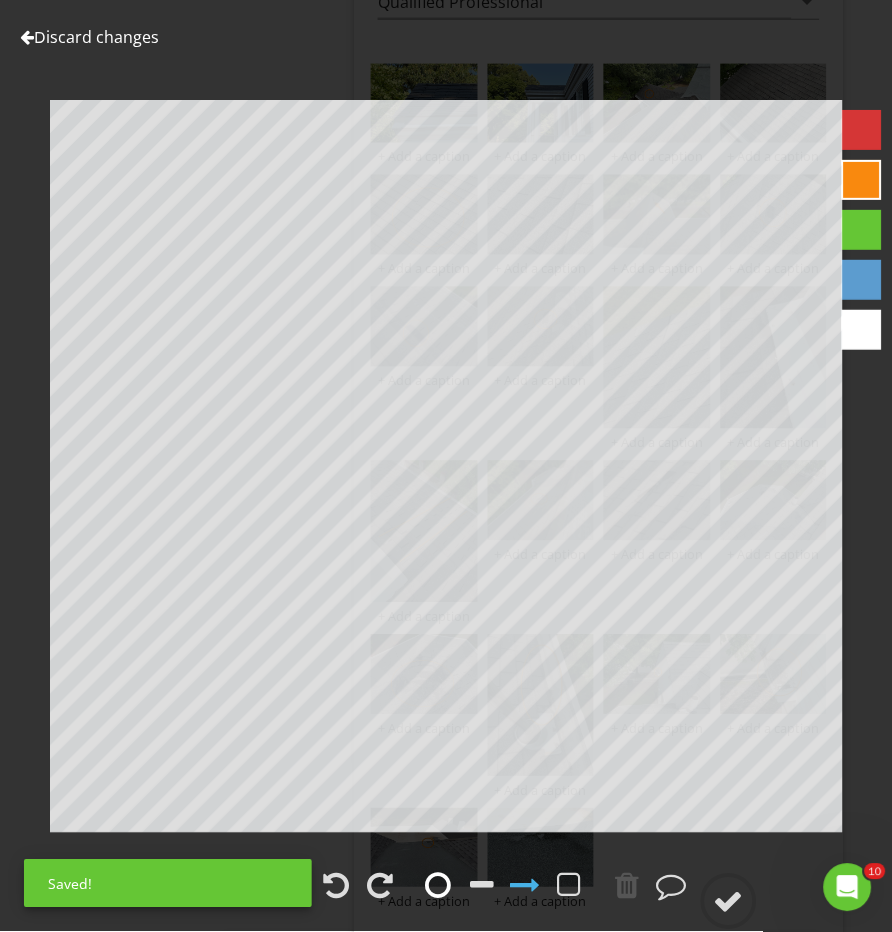 click at bounding box center [438, 886] 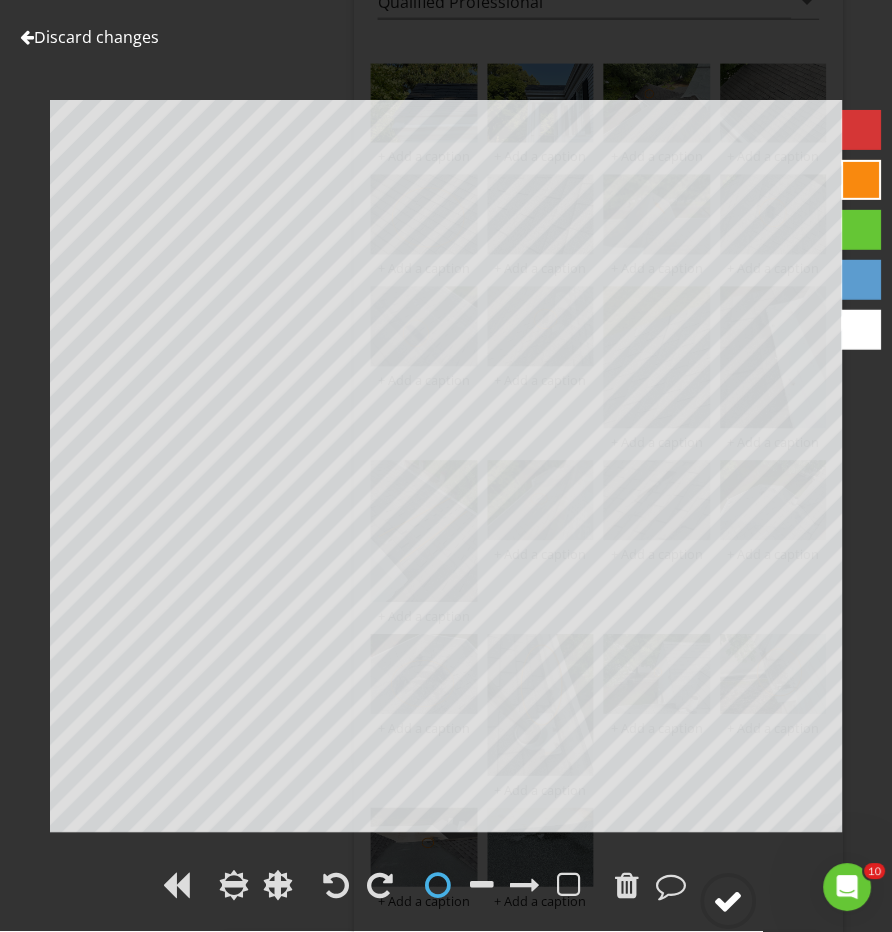 click 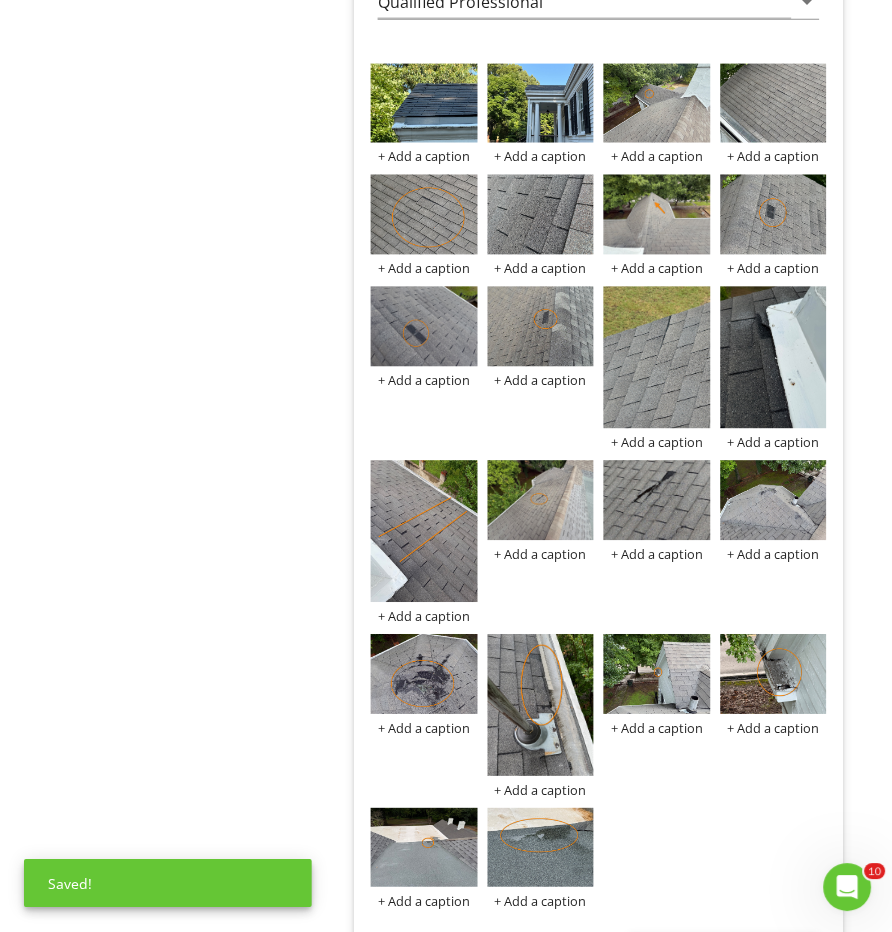 scroll, scrollTop: 1420, scrollLeft: 0, axis: vertical 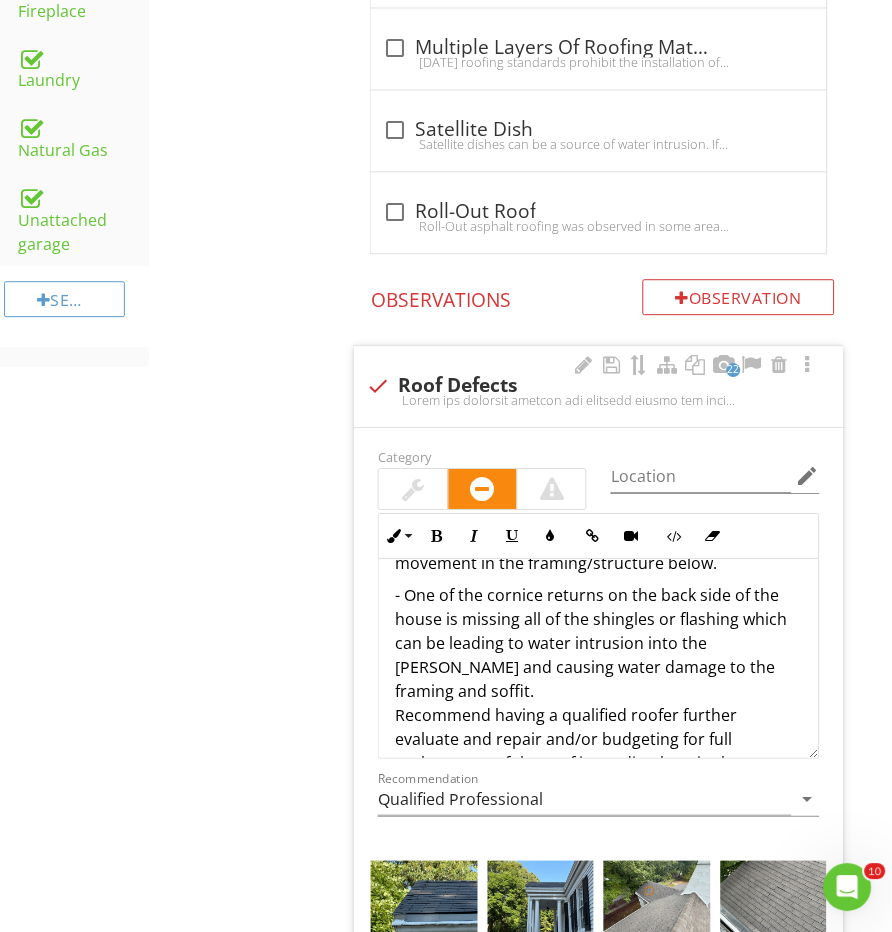 click on "- One of the cornice returns on the back side of the house is missing all of the shingles or flashing which can be leading to water intrusion into the eaves and causing water damage to the framing and soffit.  Recommend having a qualified roofer further evaluate and repair and/or budgeting for full replacement of the roof immediately or in the near future." at bounding box center (598, 692) 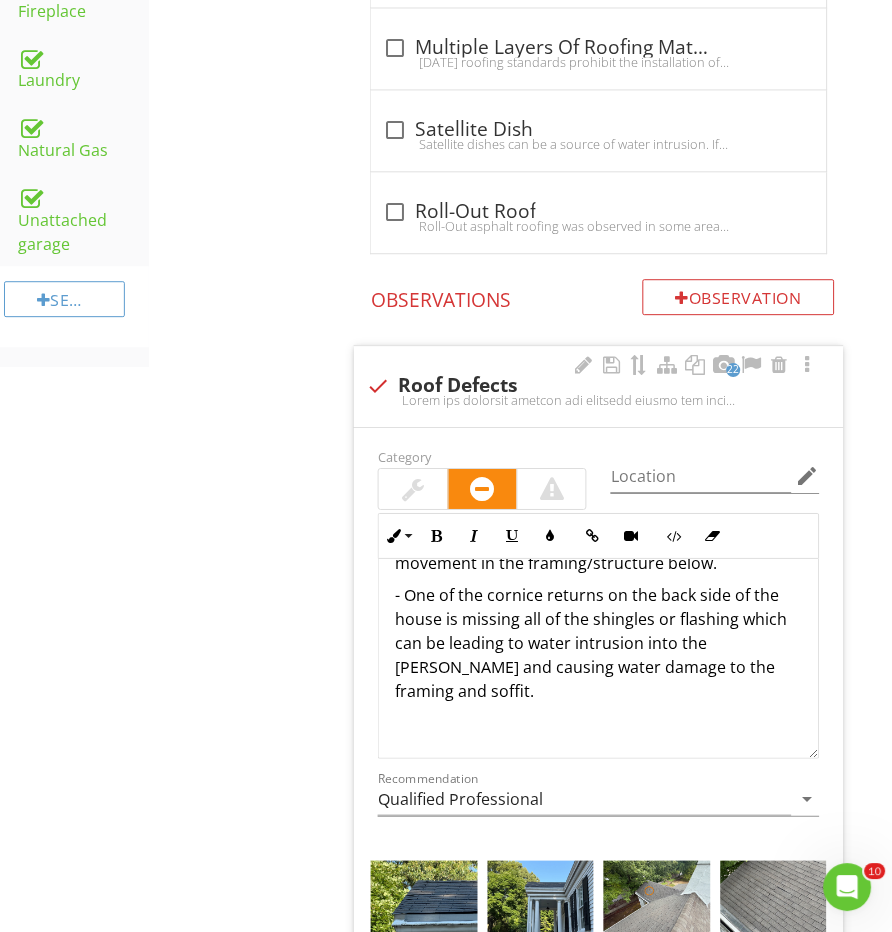 click at bounding box center (598, 724) 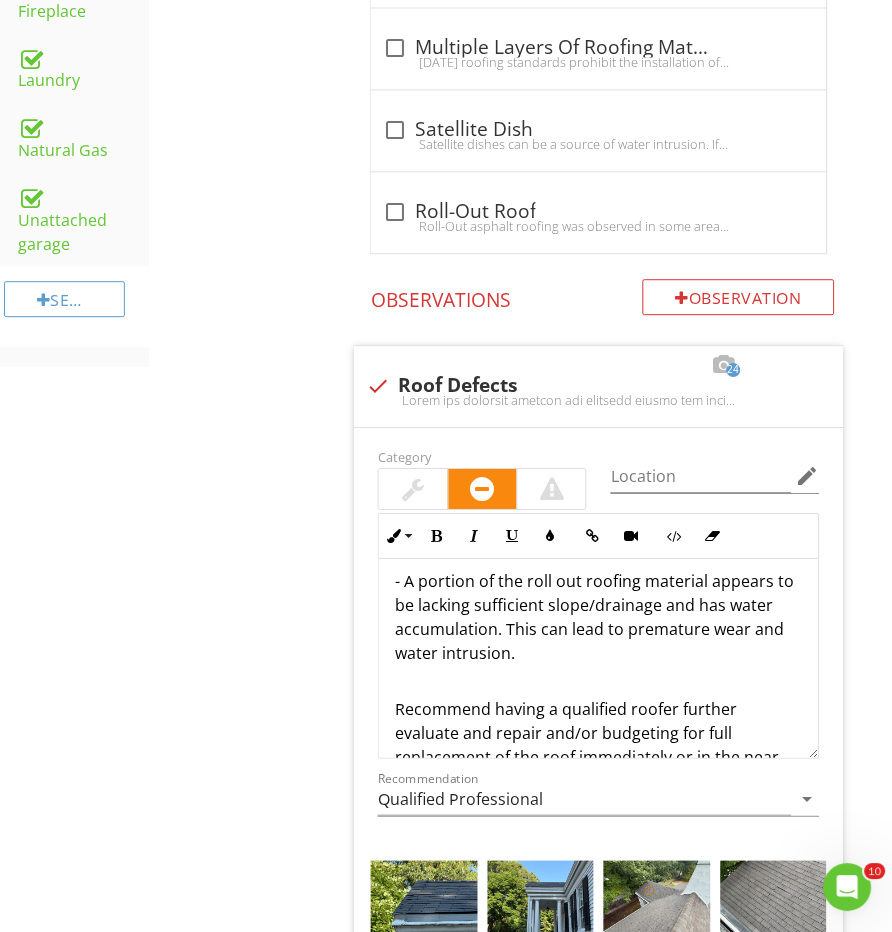 scroll, scrollTop: 862, scrollLeft: 0, axis: vertical 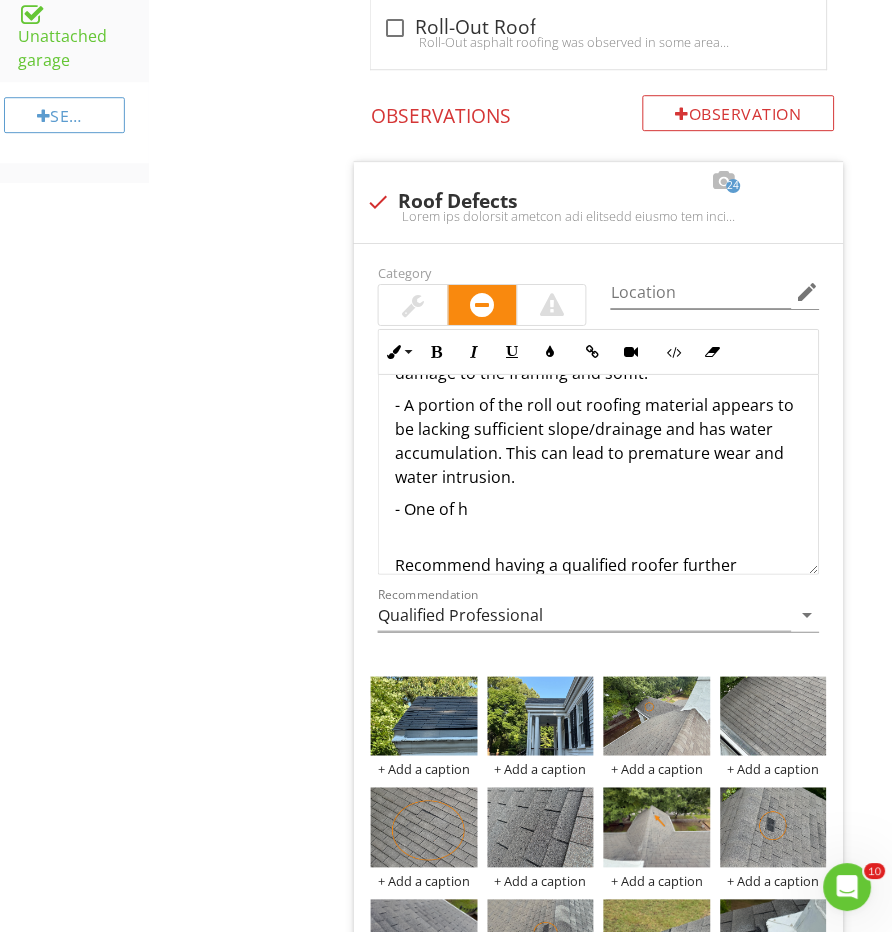 type 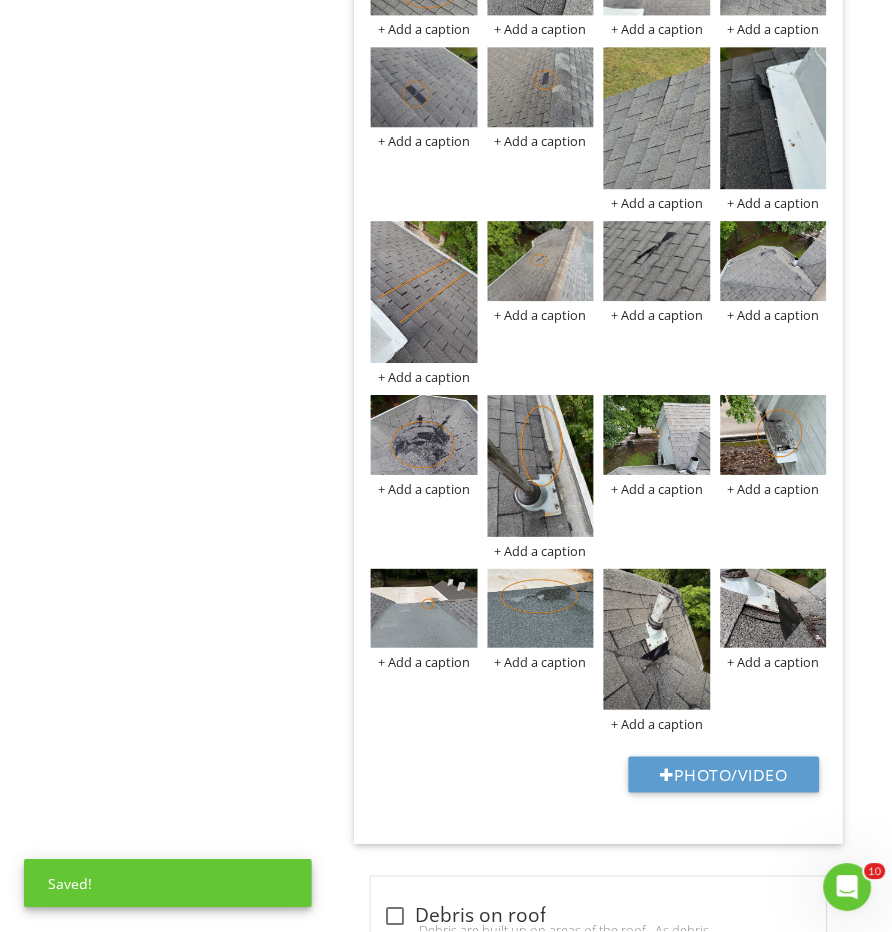scroll, scrollTop: 2629, scrollLeft: 0, axis: vertical 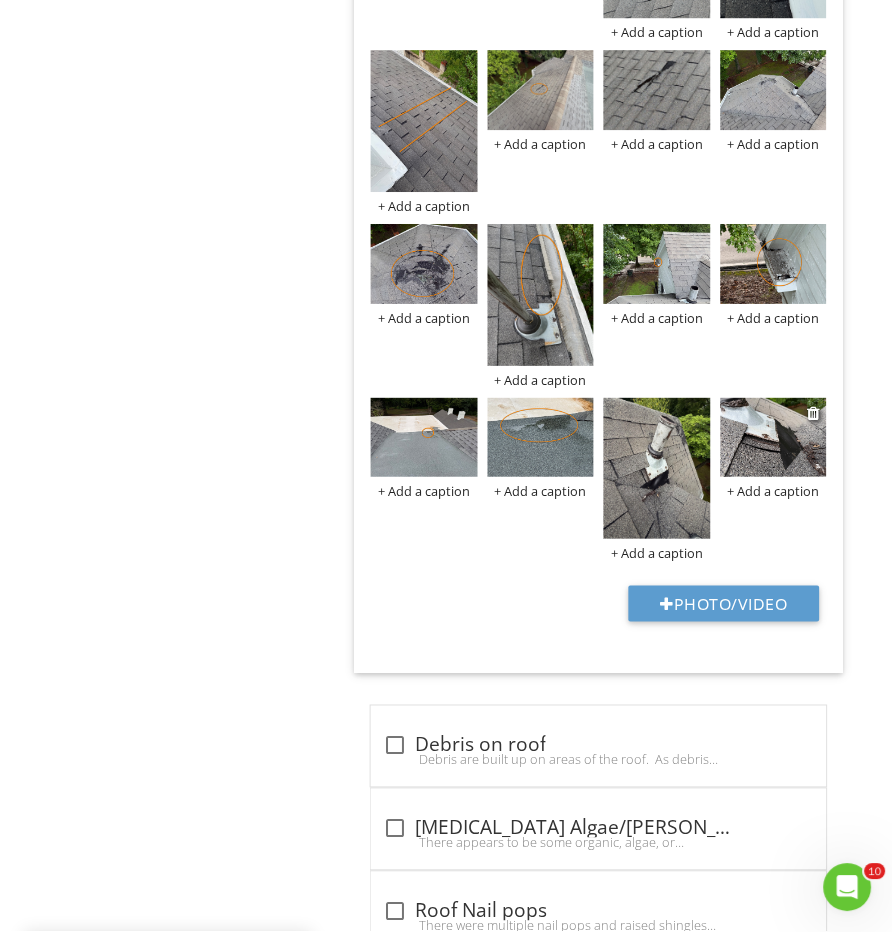 click at bounding box center (774, 438) 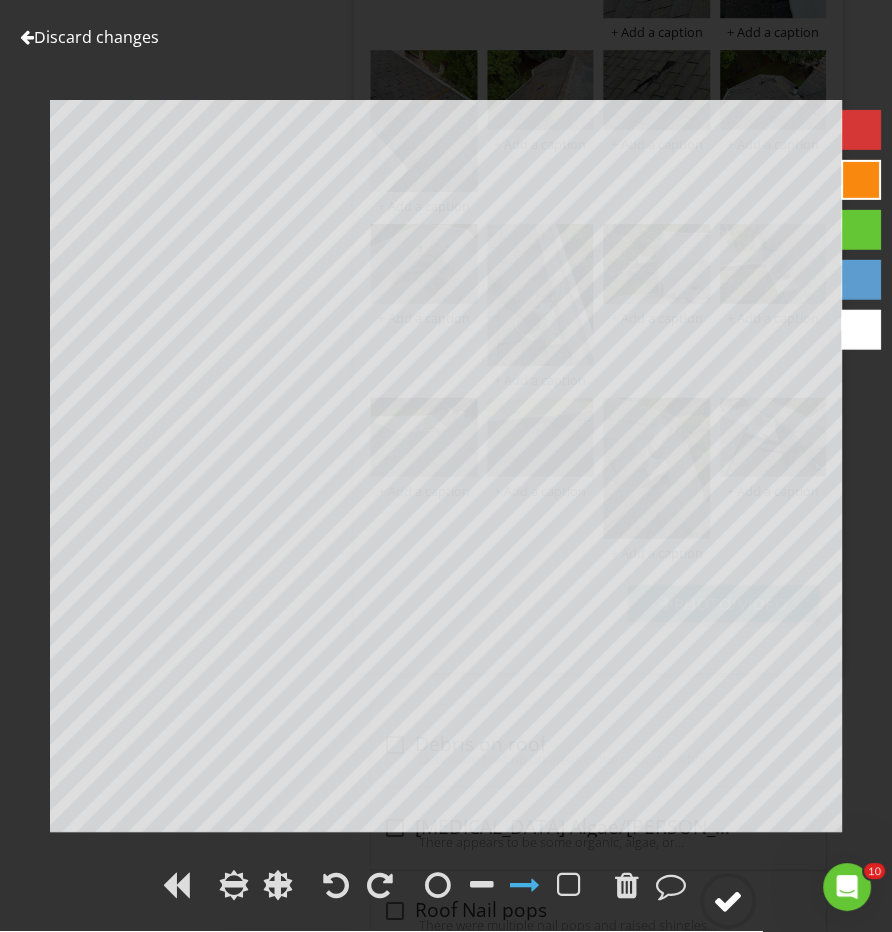 click at bounding box center [729, 902] 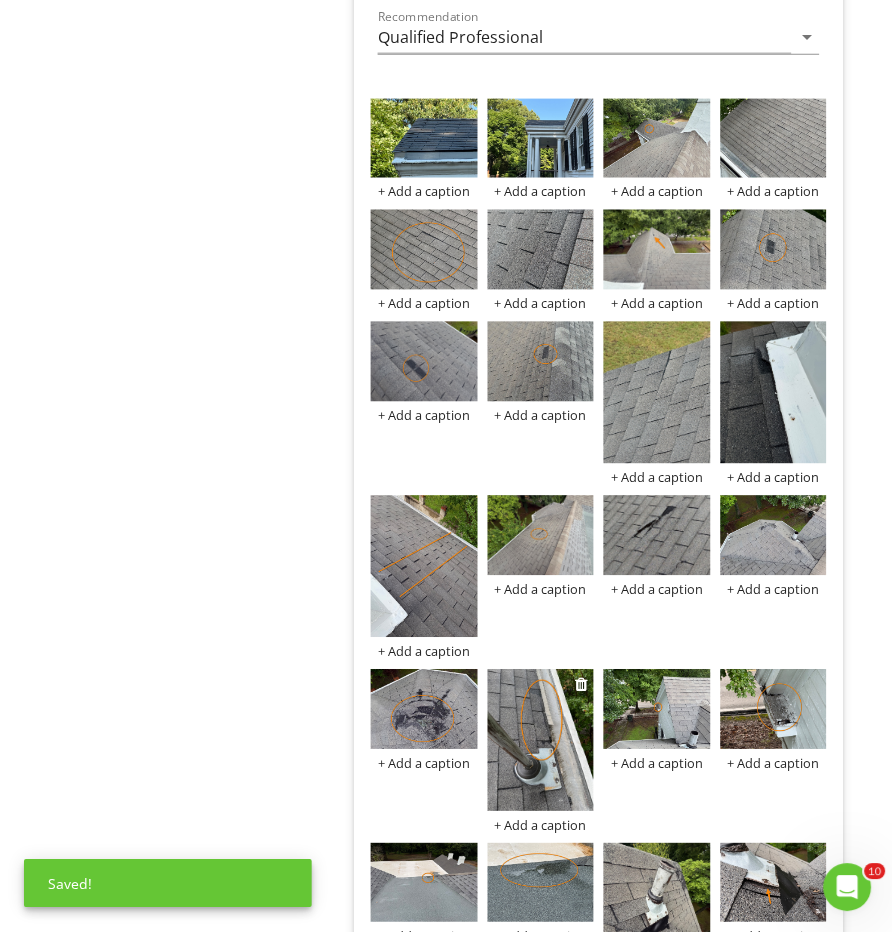 scroll, scrollTop: 2177, scrollLeft: 0, axis: vertical 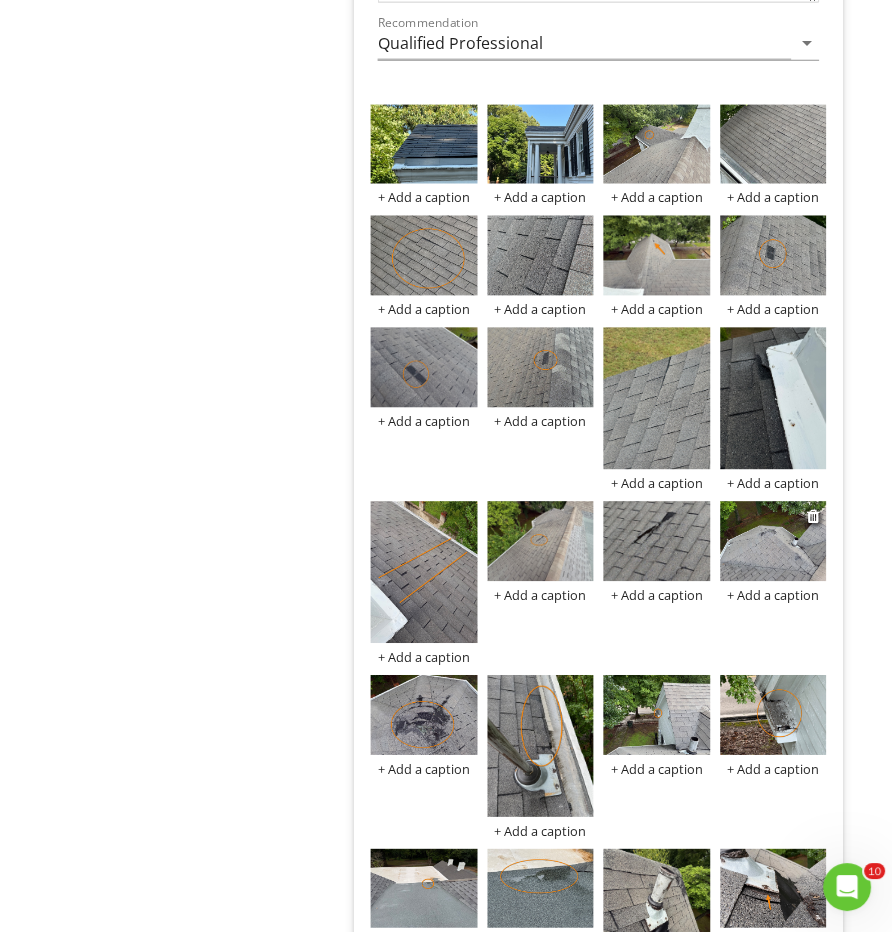 click at bounding box center [774, 542] 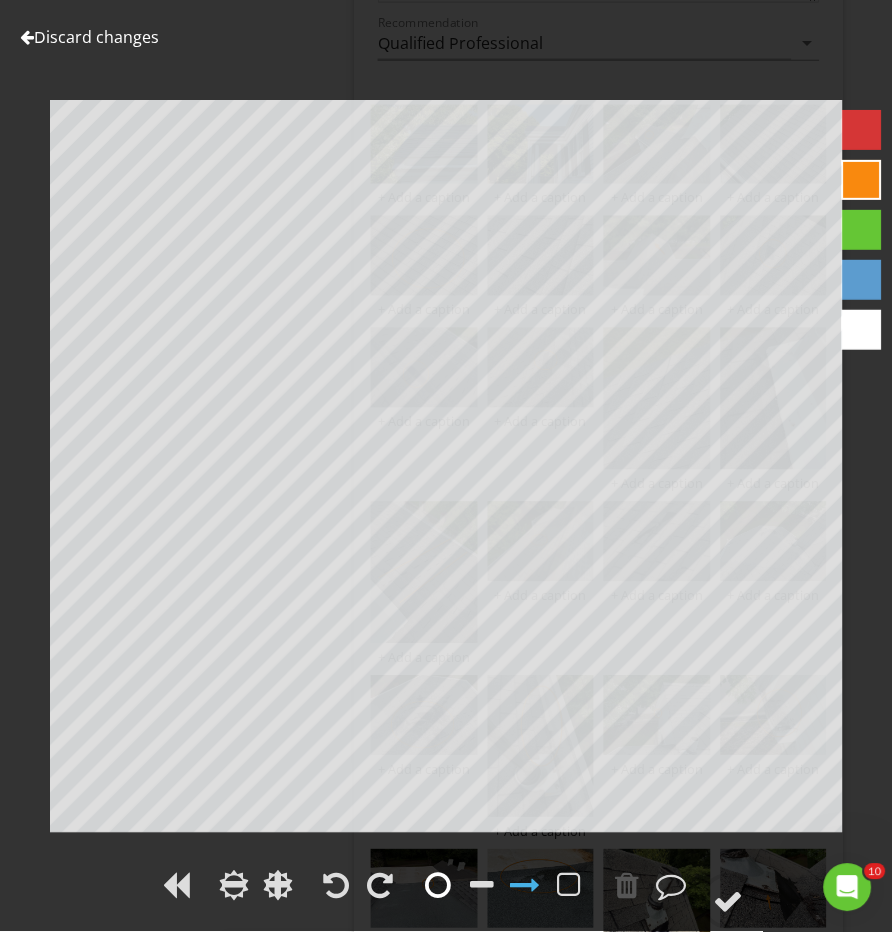 click at bounding box center [438, 886] 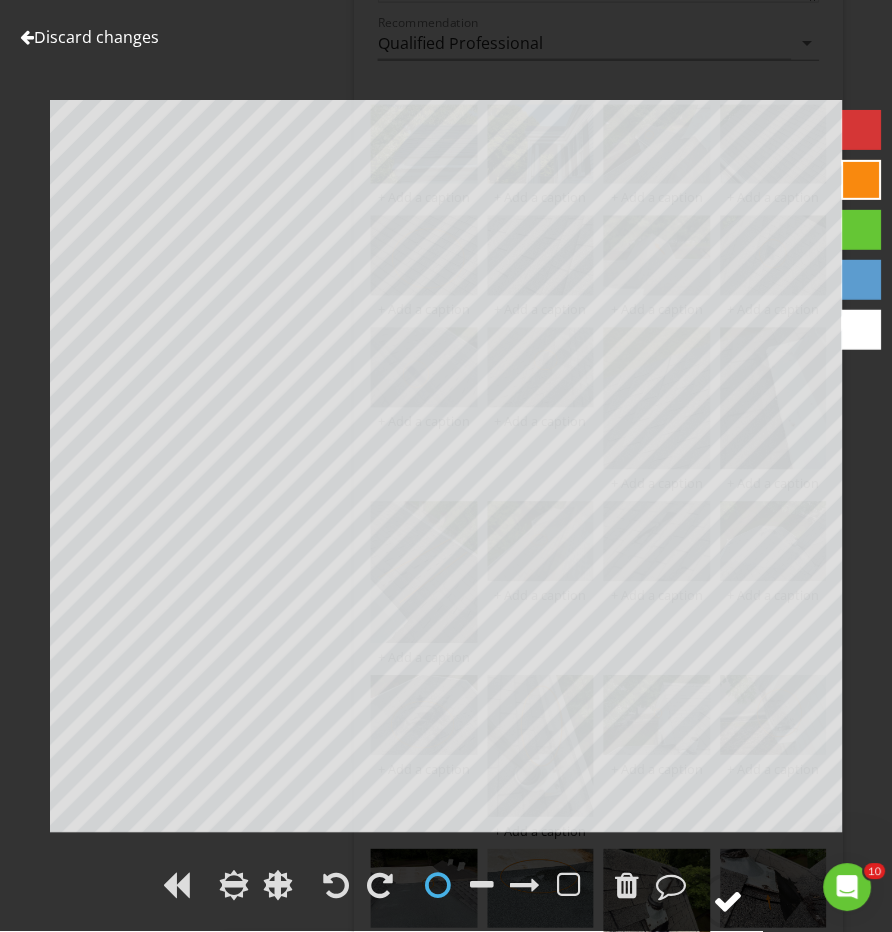 click 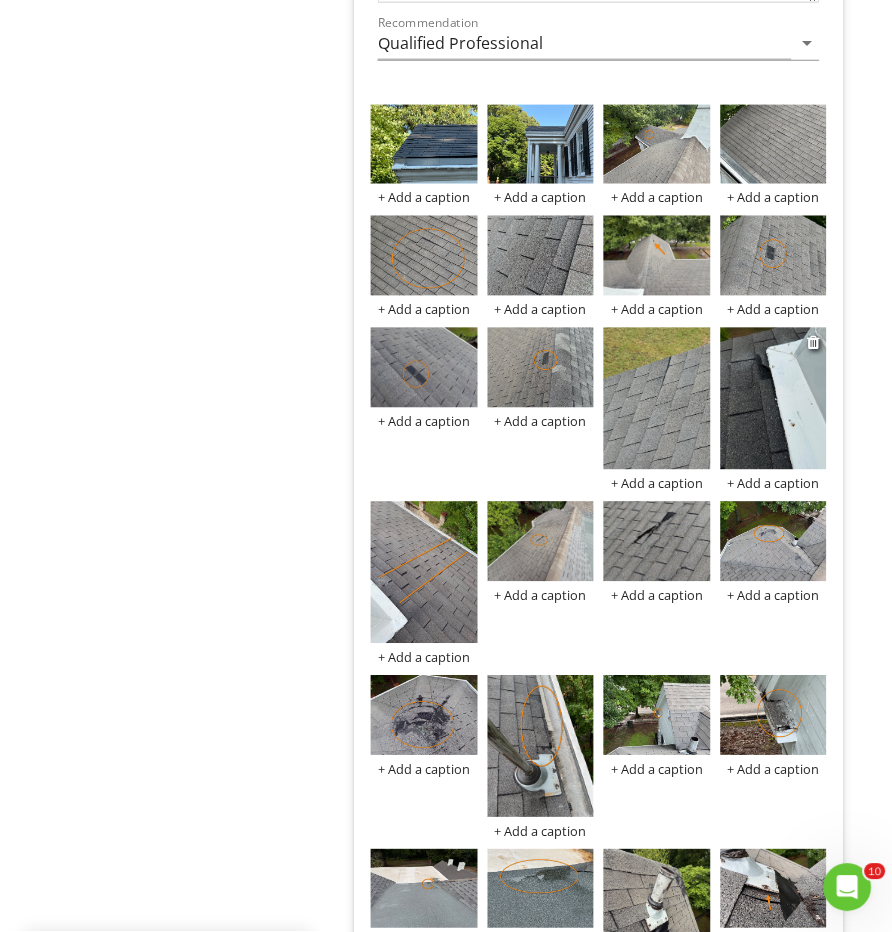 click at bounding box center (774, 399) 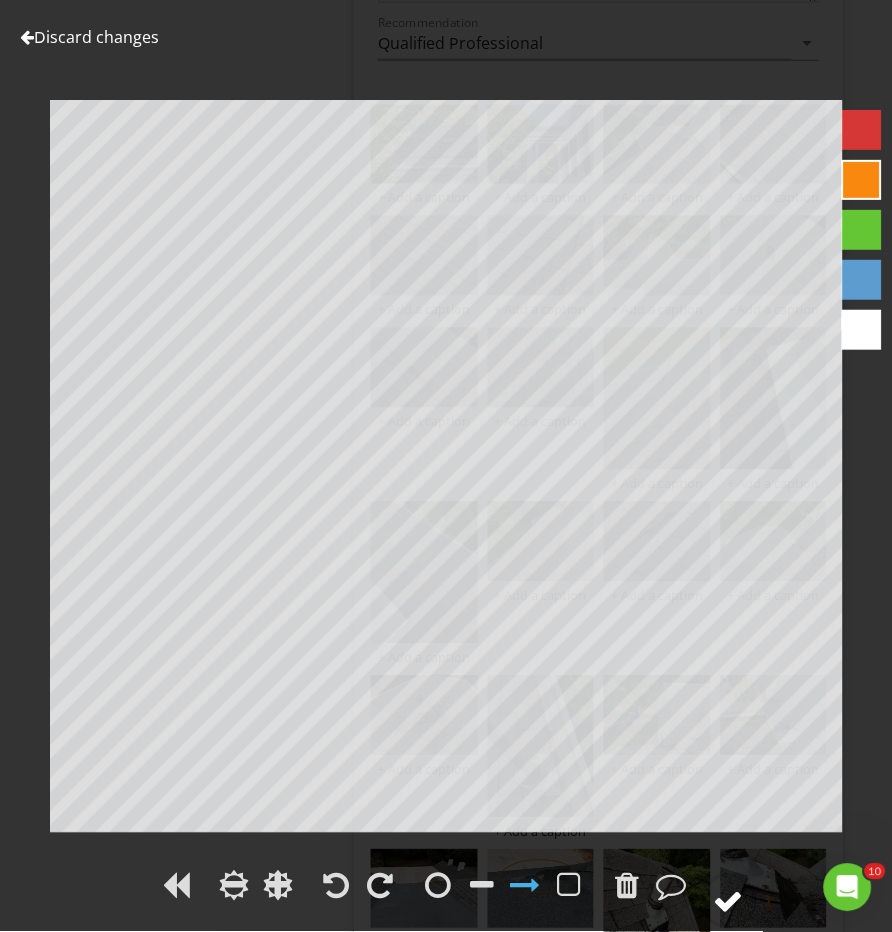 click at bounding box center [729, 902] 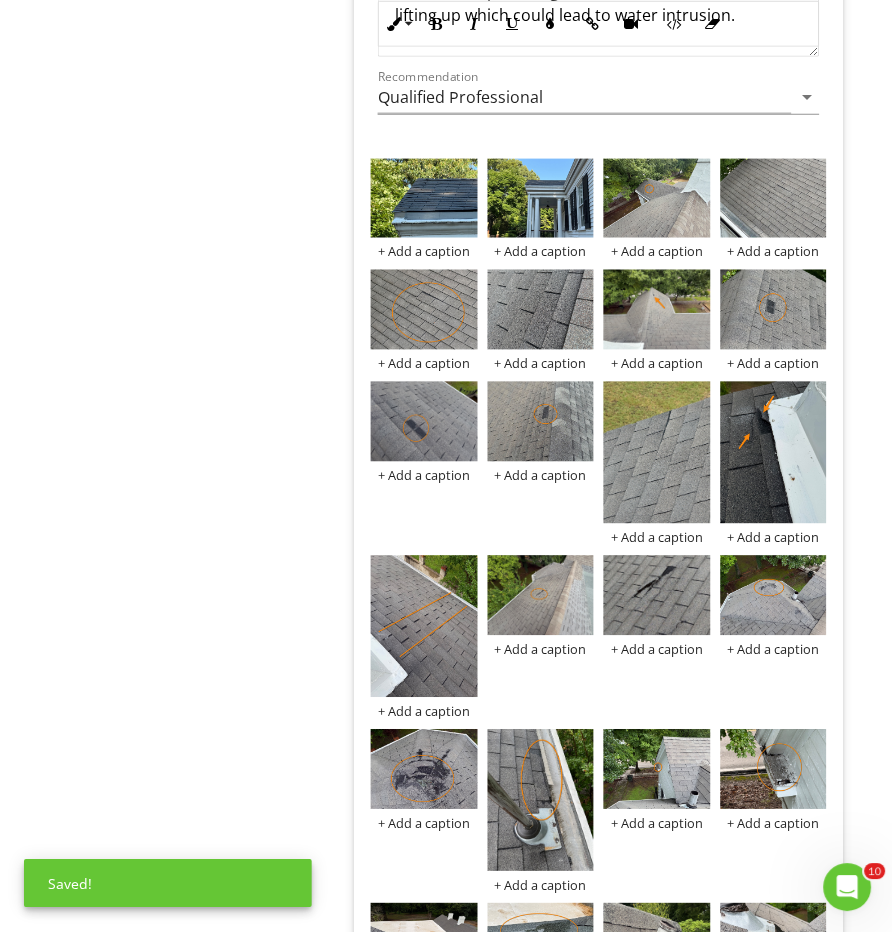 scroll, scrollTop: 2100, scrollLeft: 0, axis: vertical 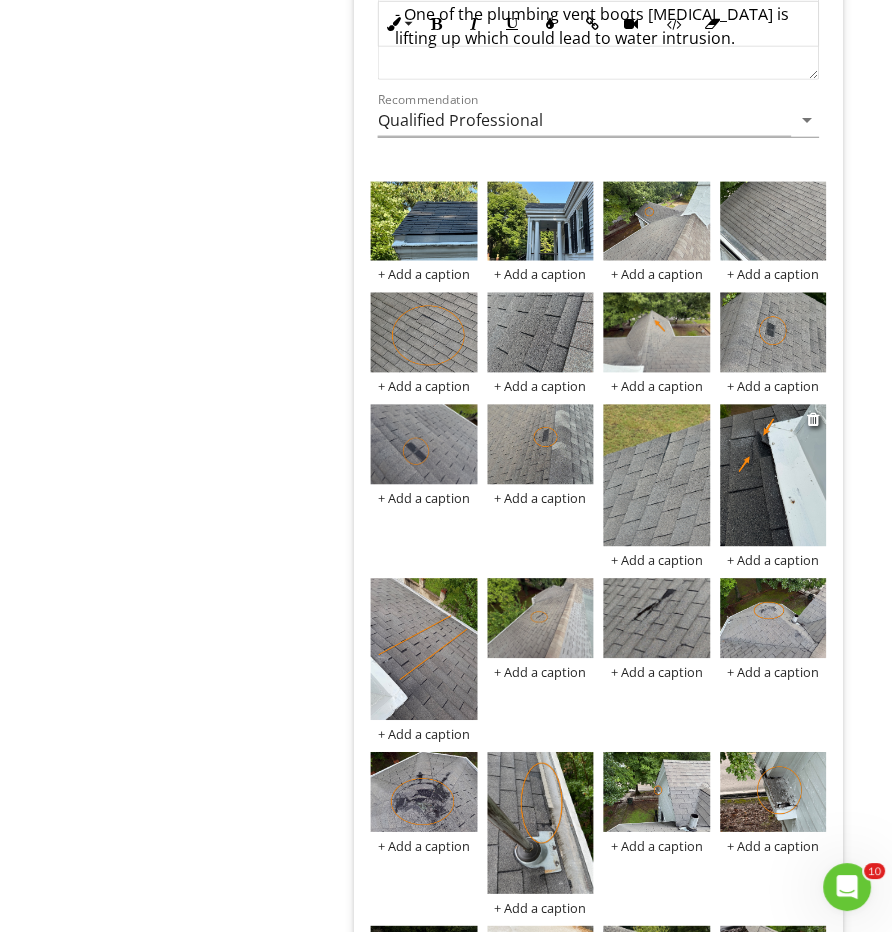 click at bounding box center [774, 476] 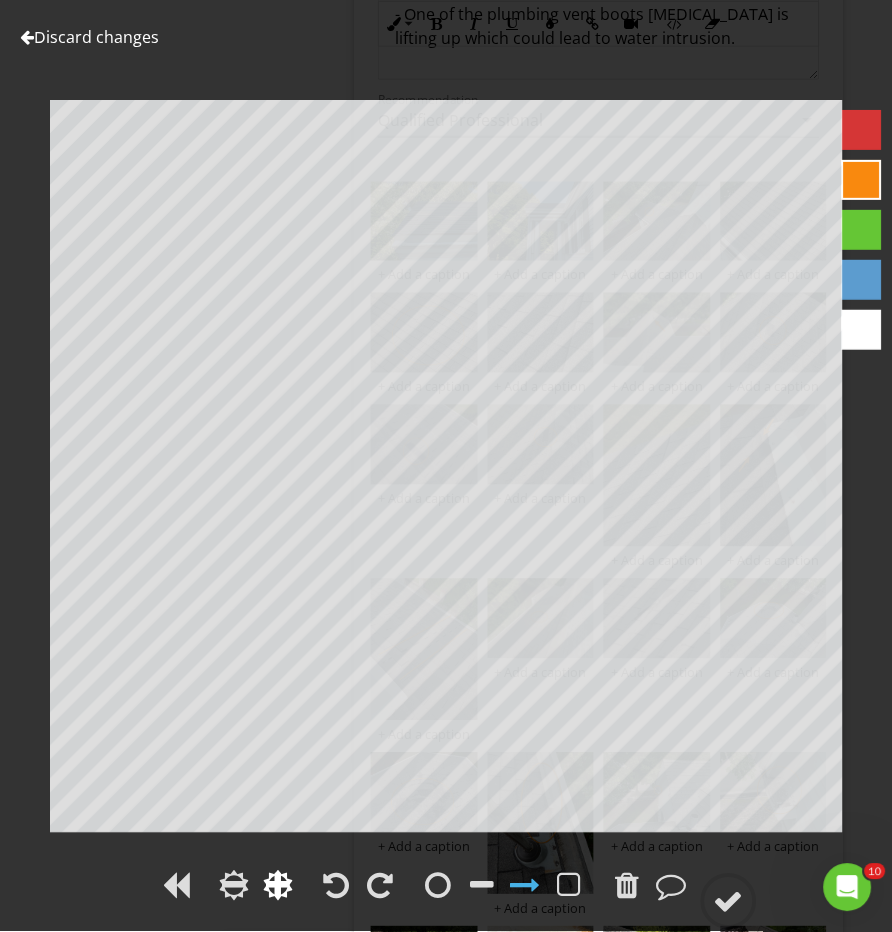click at bounding box center [278, 886] 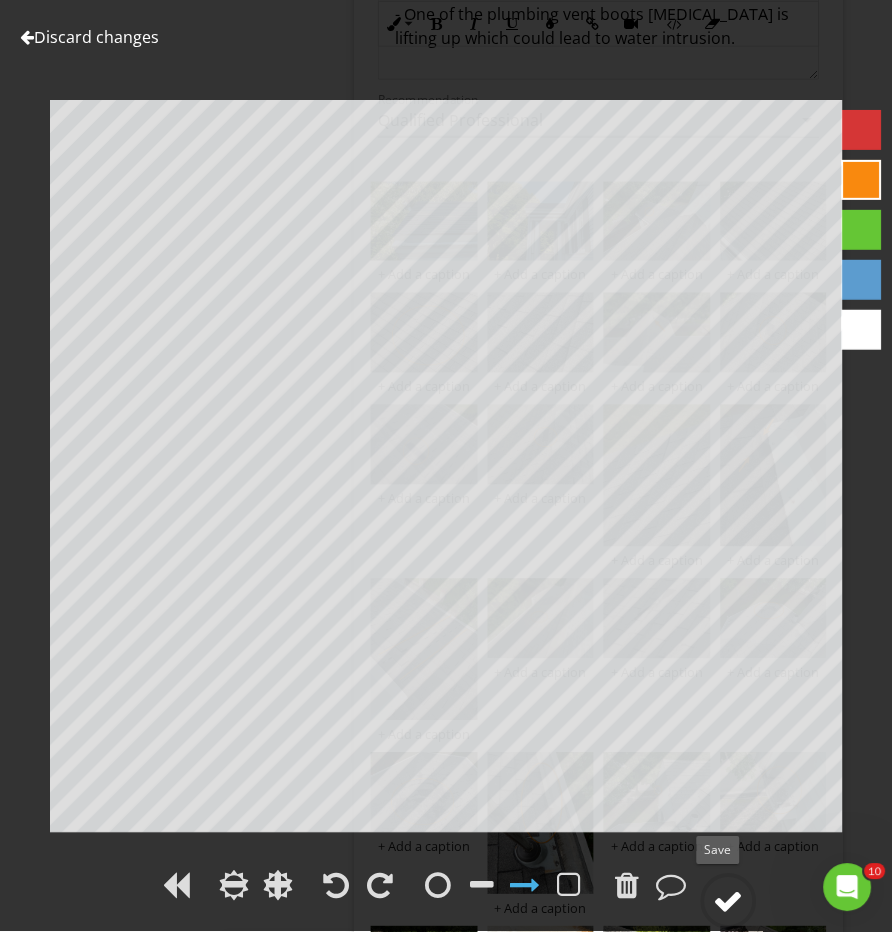 click at bounding box center (729, 902) 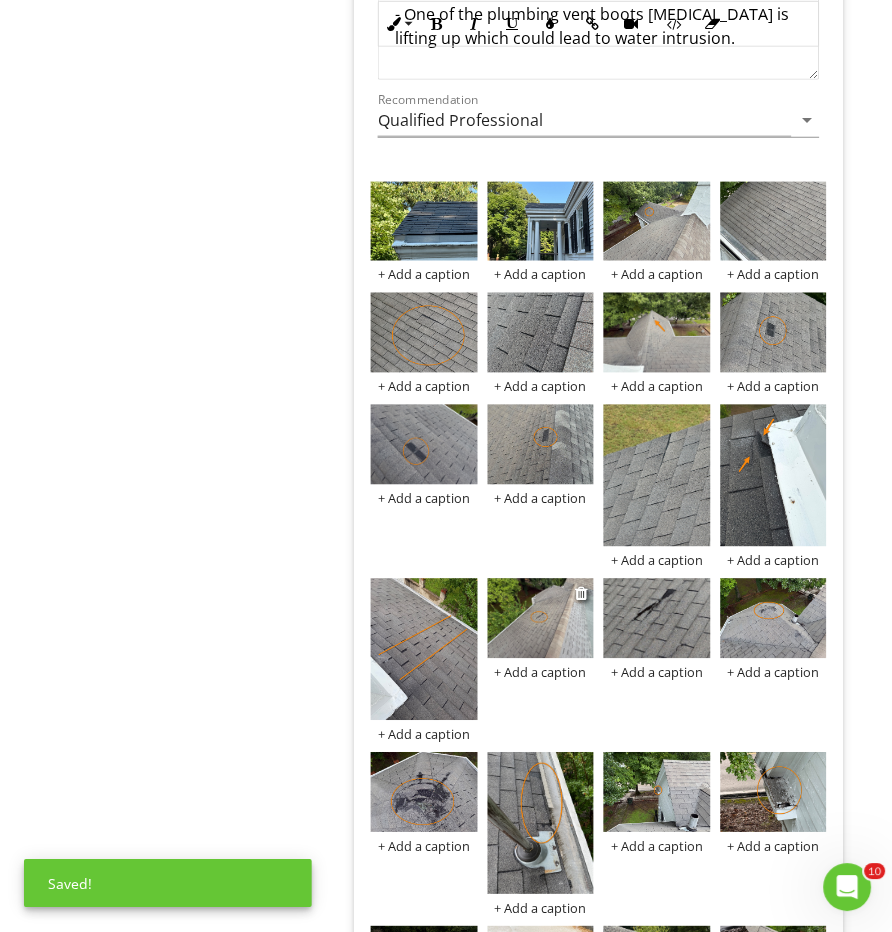 scroll, scrollTop: 2070, scrollLeft: 0, axis: vertical 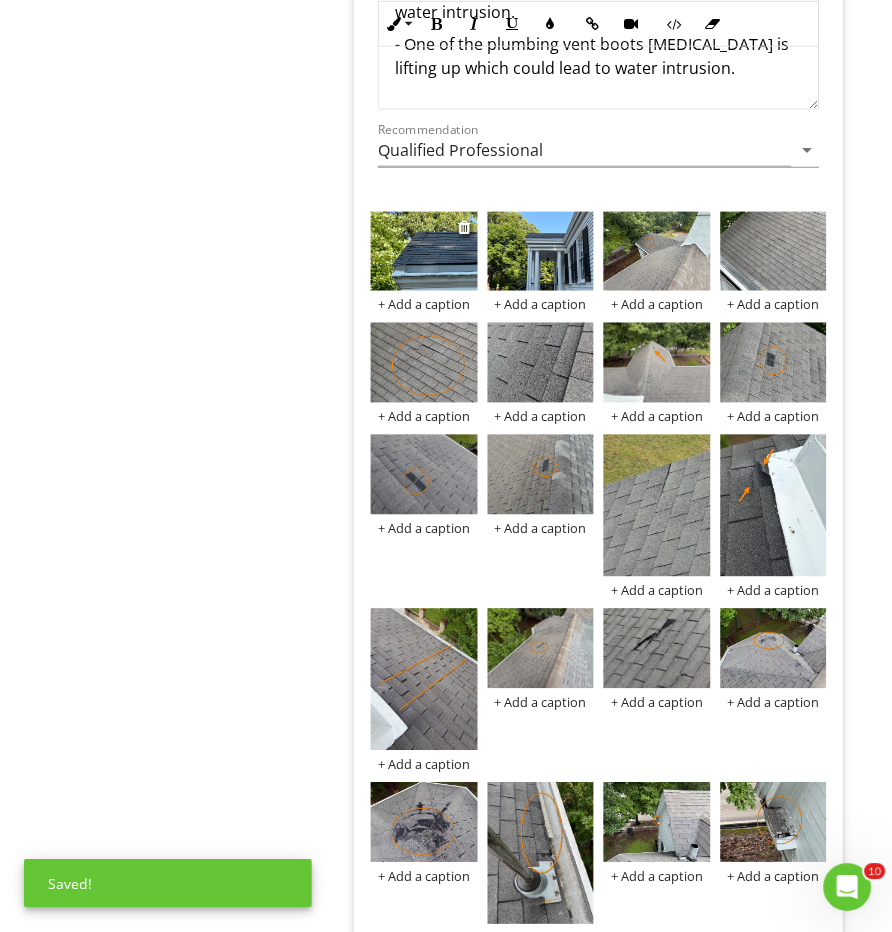 click at bounding box center (424, 252) 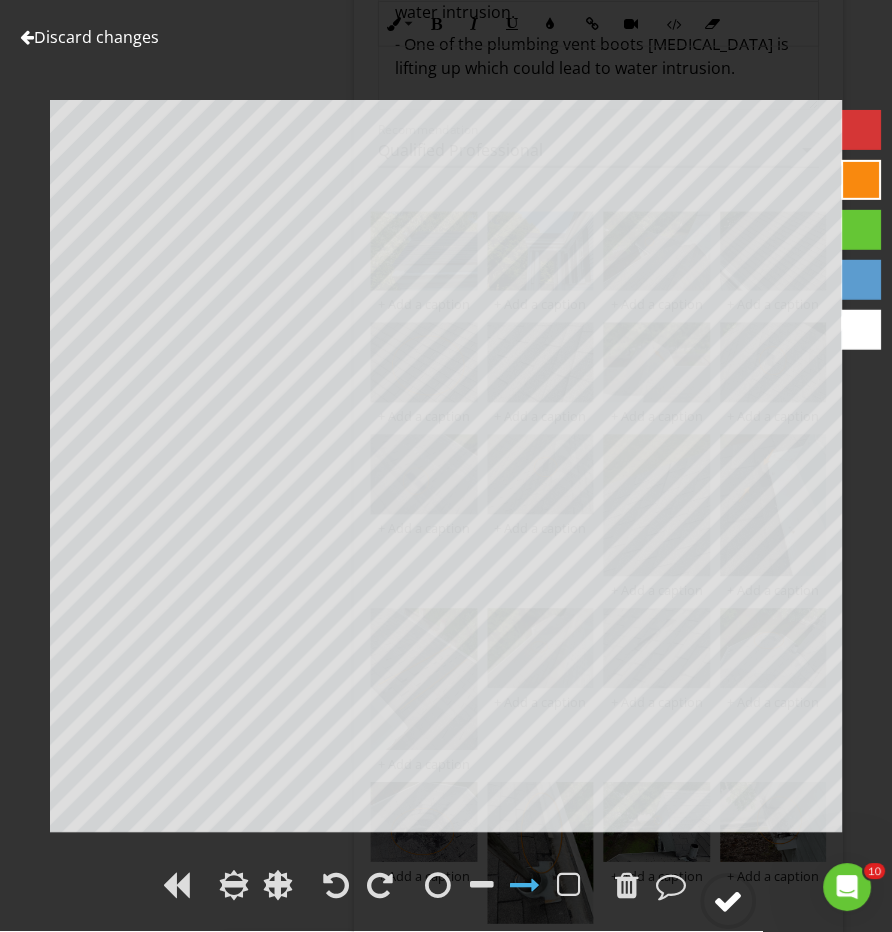 click 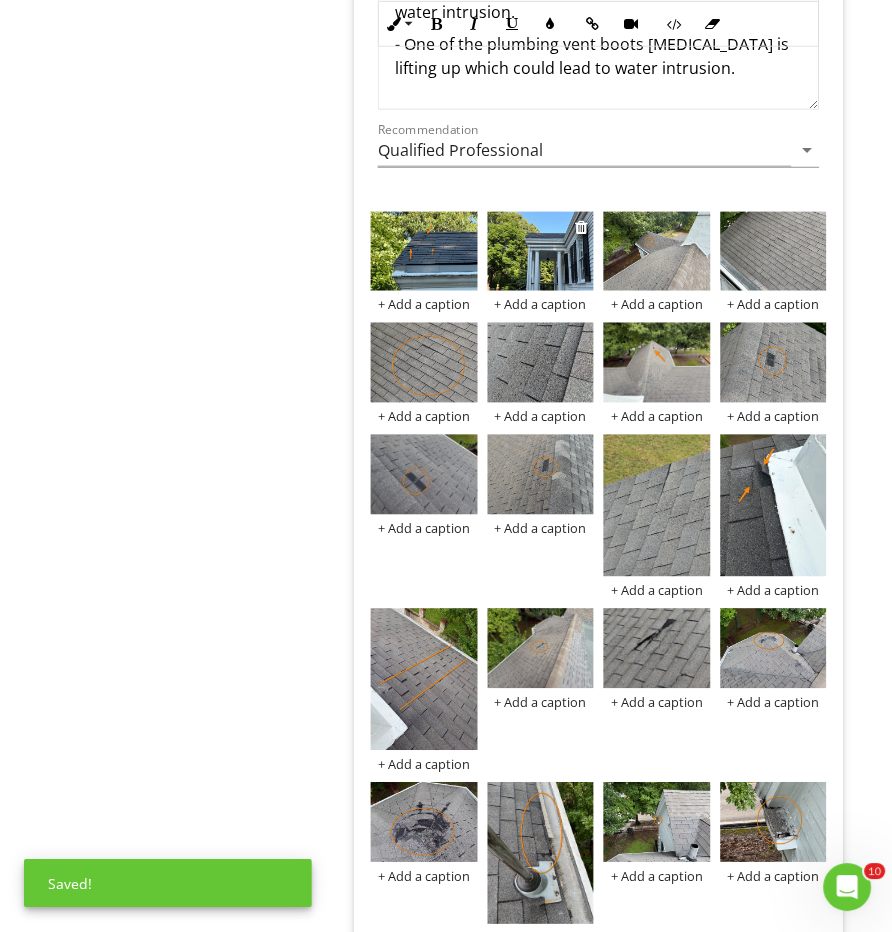 click at bounding box center [541, 252] 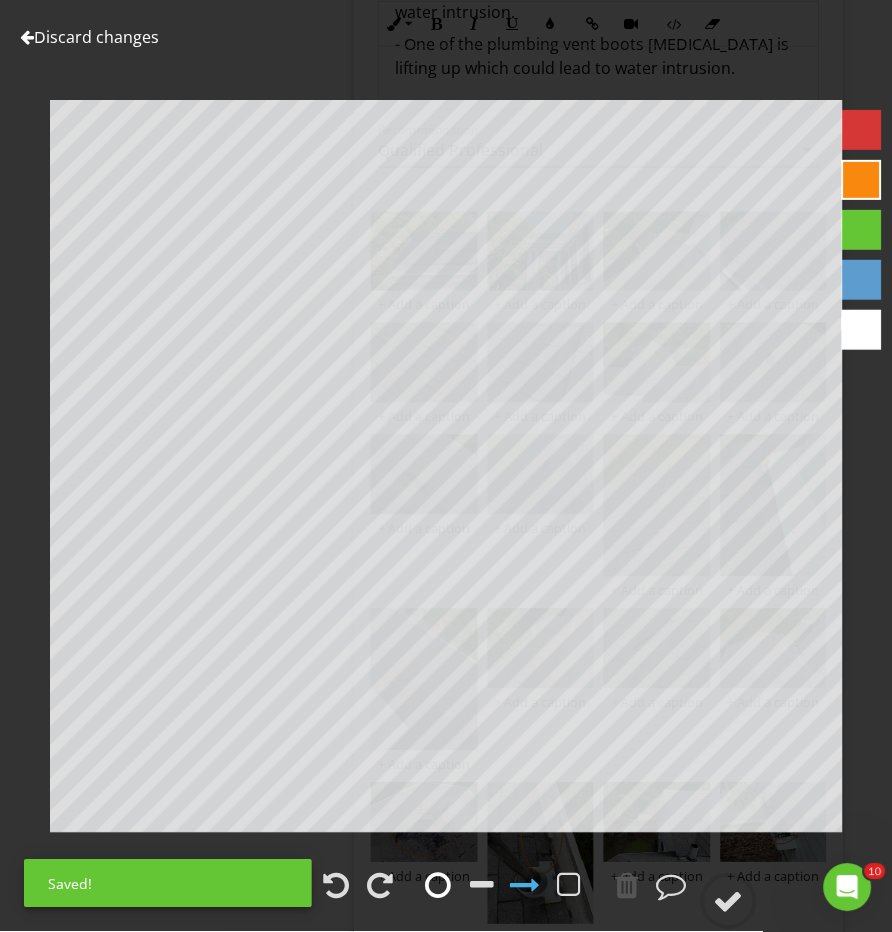 click at bounding box center (438, 886) 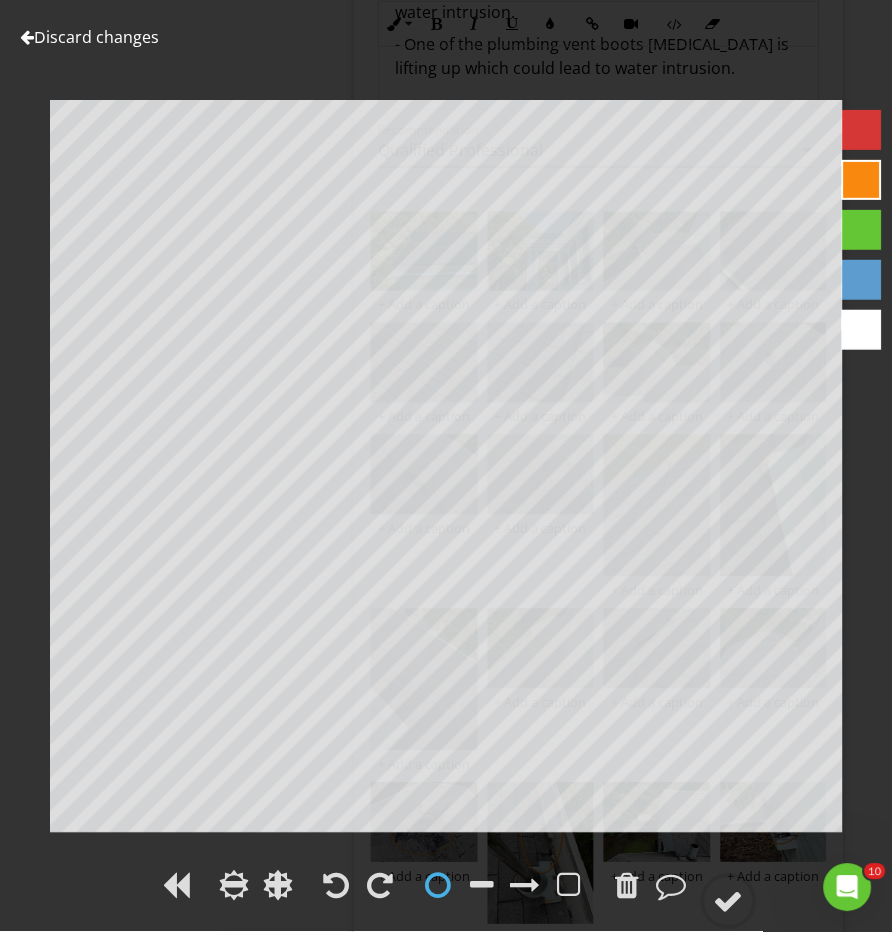 click at bounding box center [446, 889] 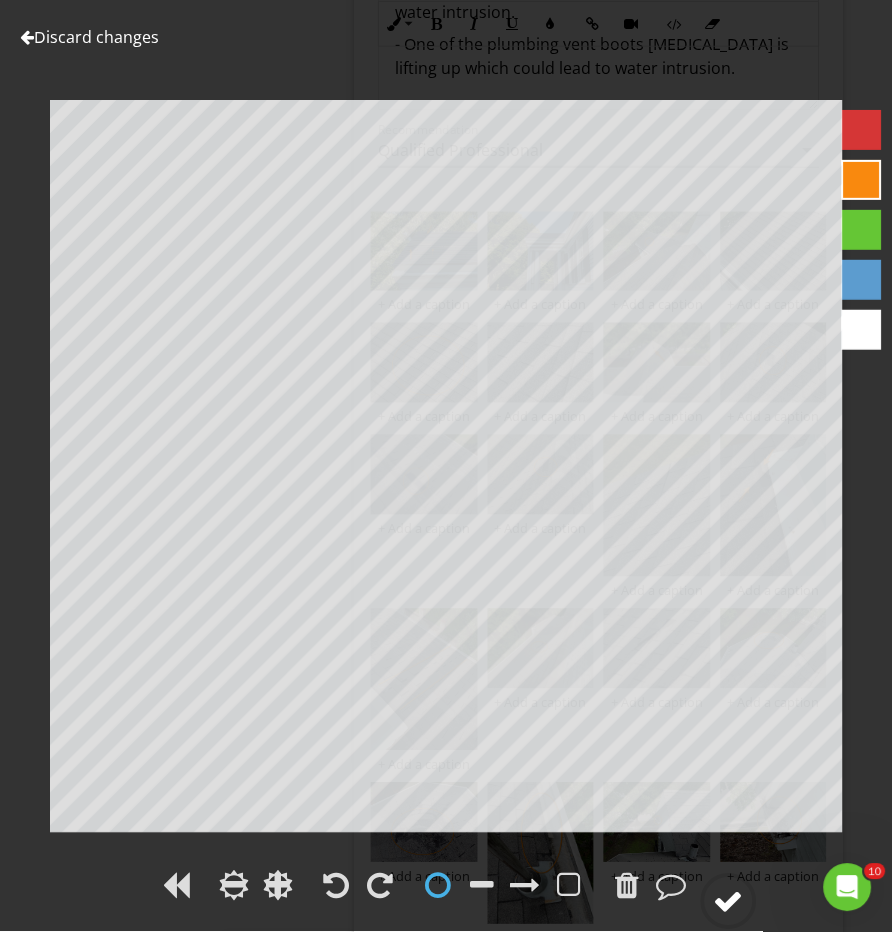 click 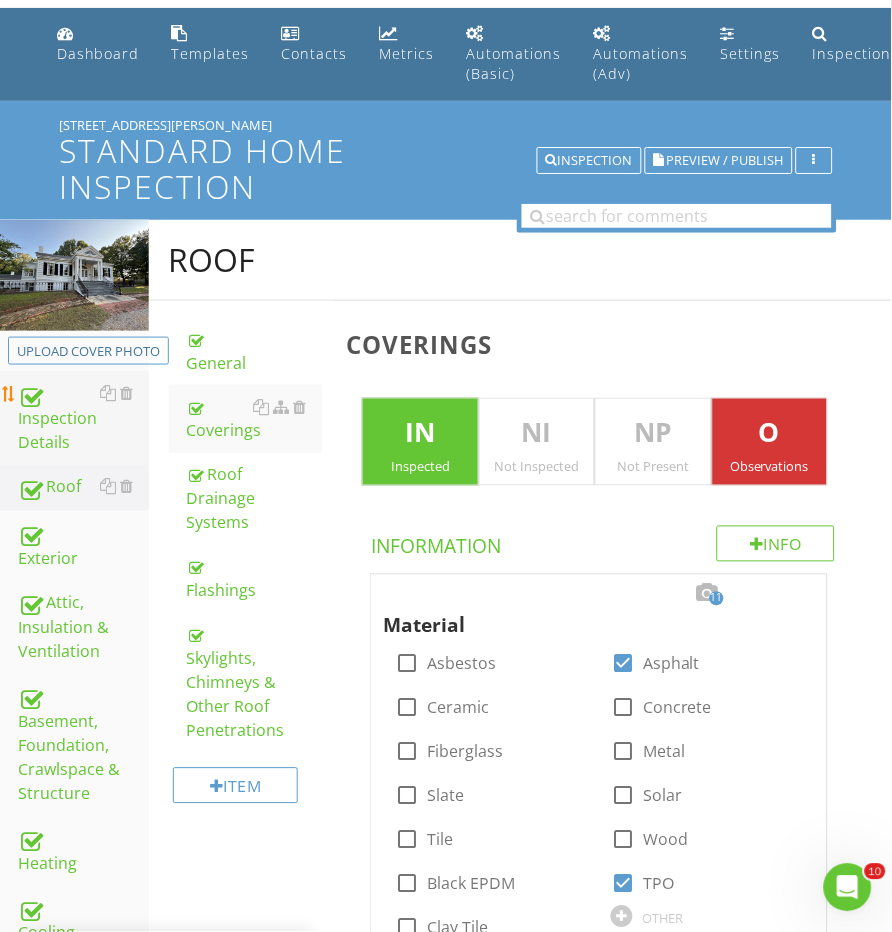 click on "Inspection Details" at bounding box center [83, 418] 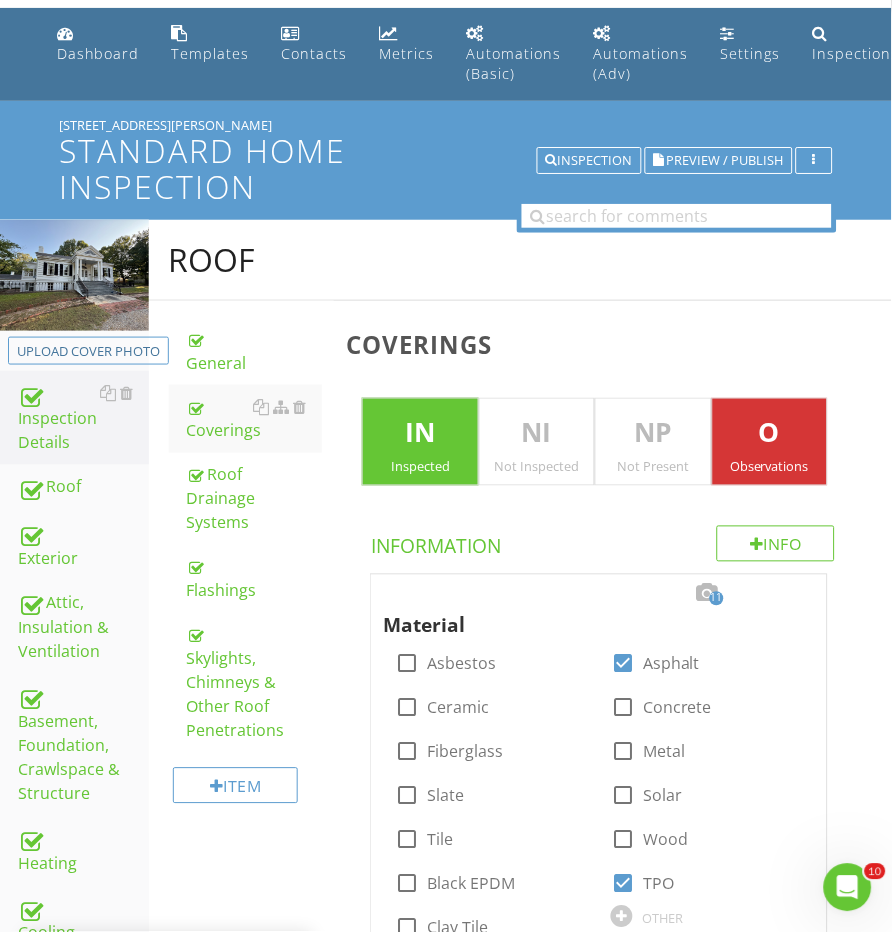 scroll, scrollTop: 55, scrollLeft: 0, axis: vertical 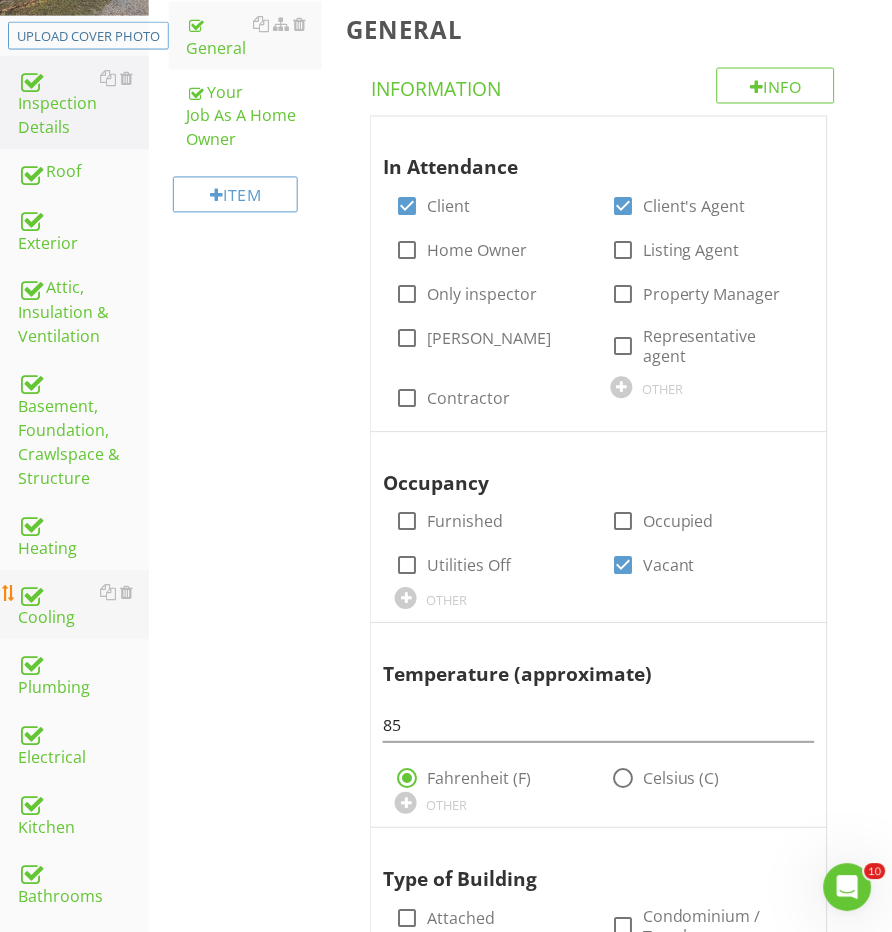 click on "Cooling" at bounding box center (83, 606) 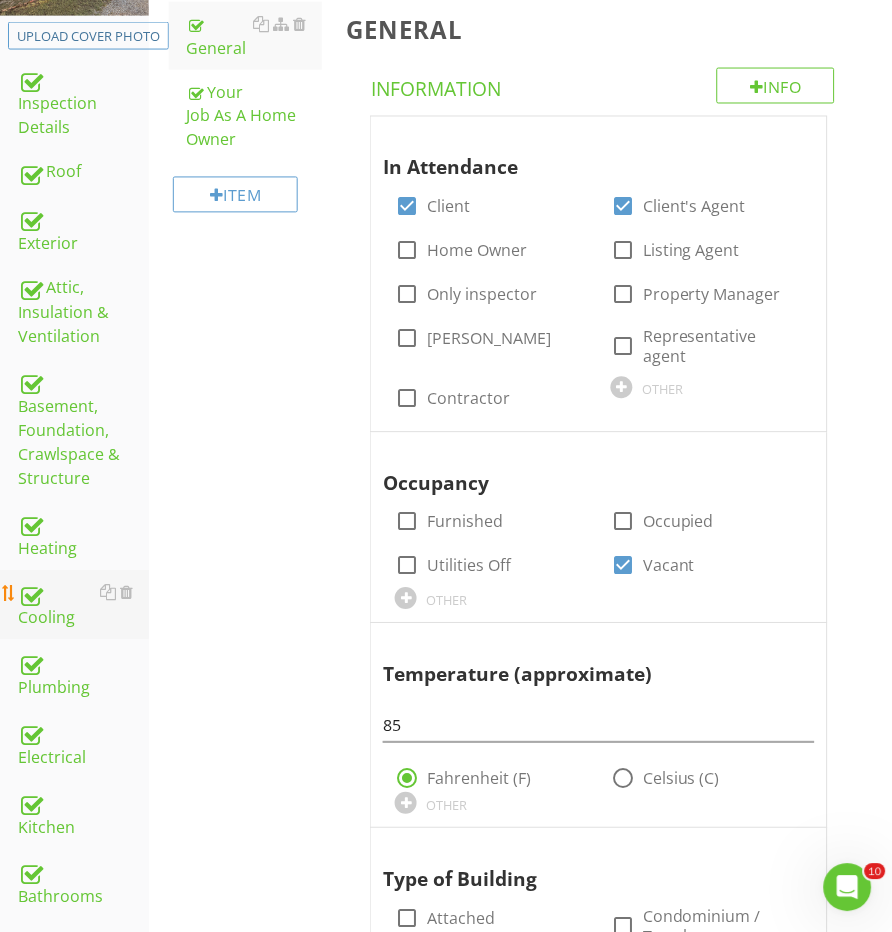 click on "Cooling" at bounding box center [83, 606] 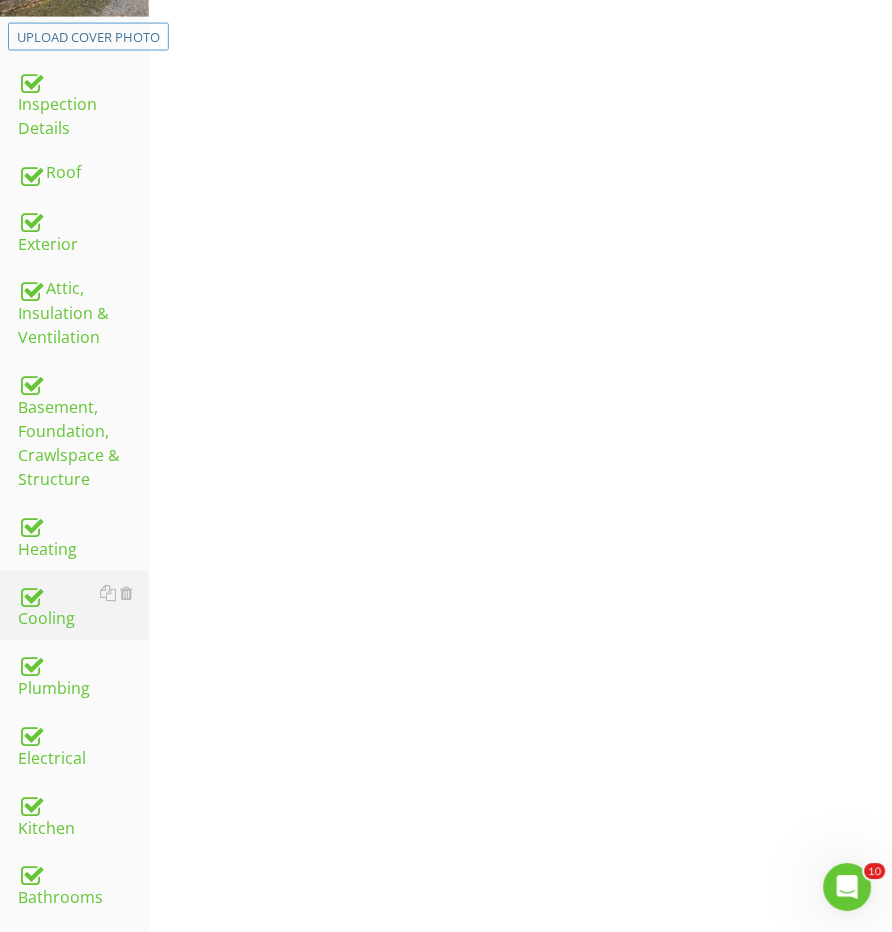 scroll, scrollTop: 227, scrollLeft: 0, axis: vertical 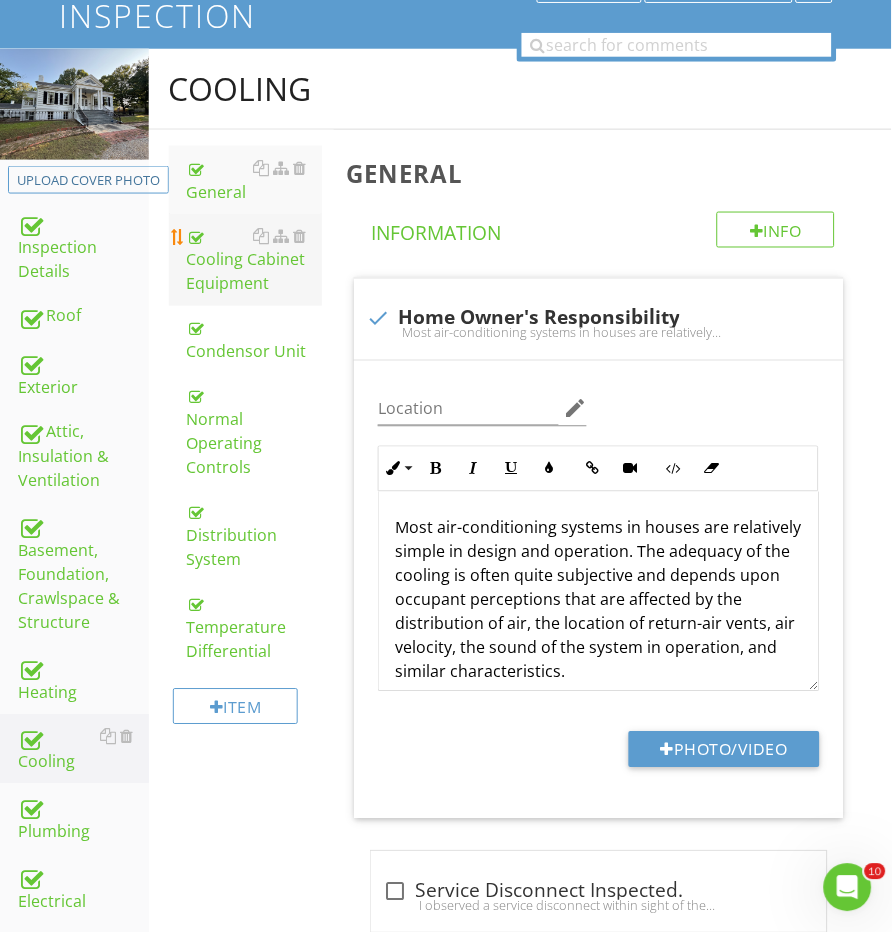 click on "Cooling Cabinet Equipment" at bounding box center (255, 260) 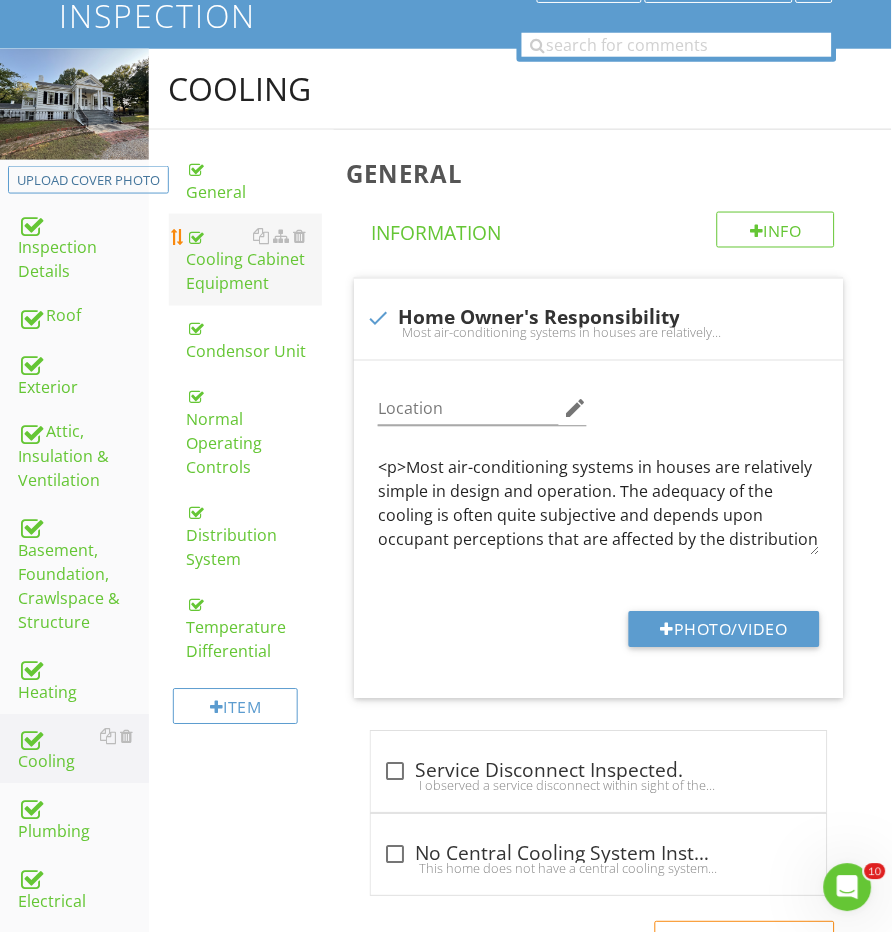 scroll, scrollTop: 225, scrollLeft: 0, axis: vertical 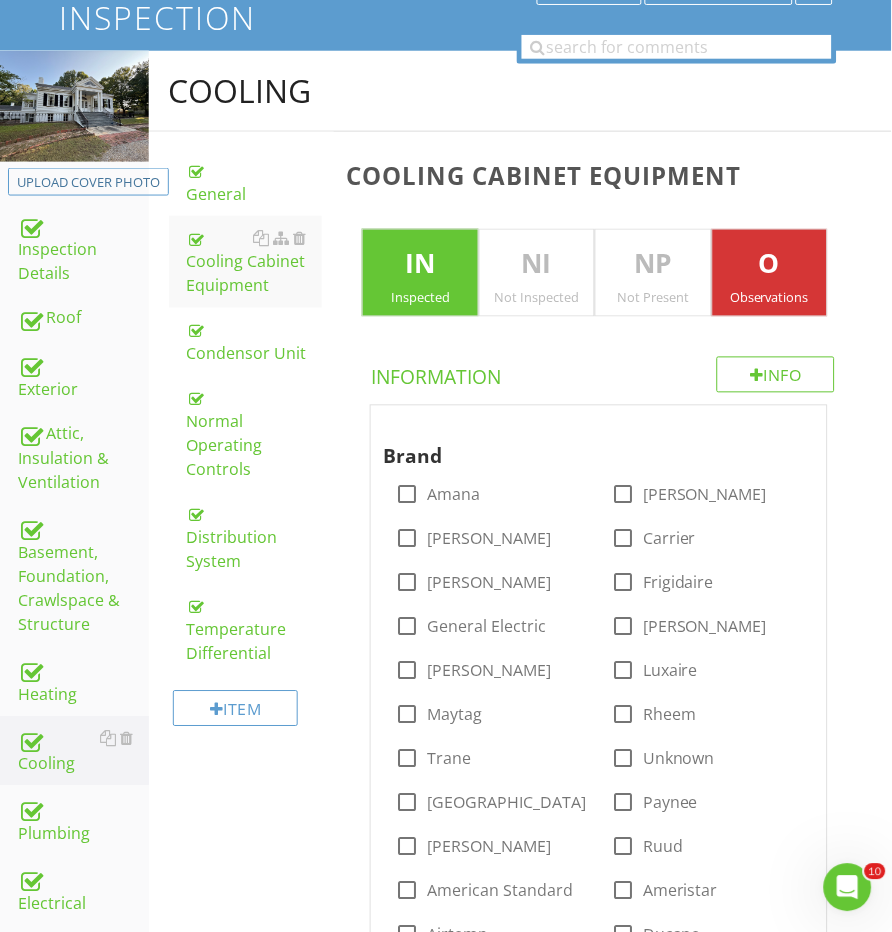 click on "O" at bounding box center [770, 265] 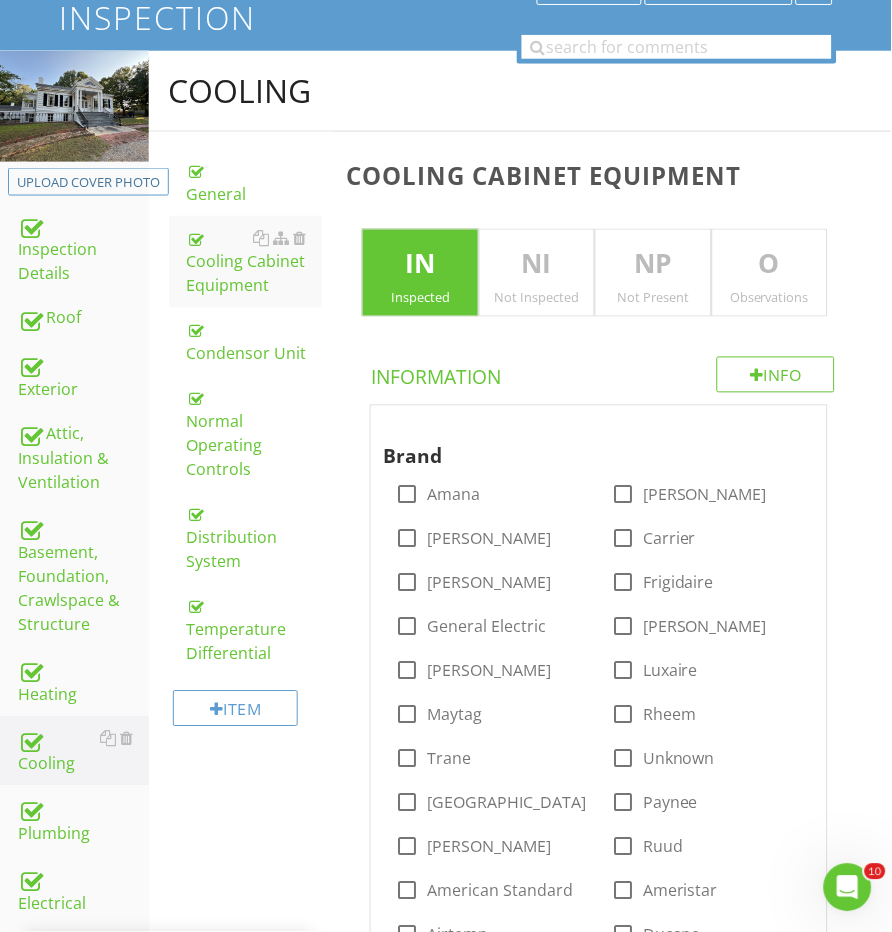 click on "O" at bounding box center (770, 265) 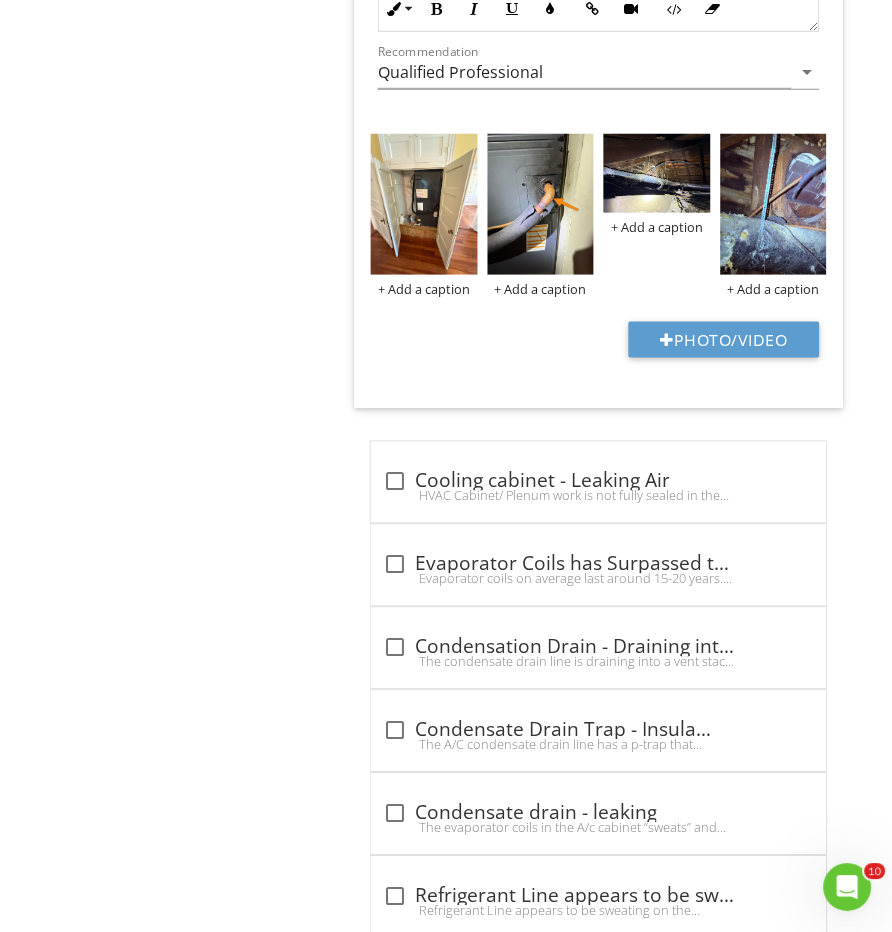 click on "Cooling
General
Cooling Cabinet Equipment
Condensor Unit
Normal Operating Controls
Distribution System
Temperature Differential
Item
Cooling Cabinet Equipment
IN   Inspected NI   Not Inspected NP   Not Present O   Observations
Info
Information
Brand
check_box_outline_blank Amana   check_box_outline_blank Armstrong   check_box_outline_blank Bryant   check_box_outline_blank Carrier   check_box_outline_blank Coleman   check_box_outline_blank Frigidaire   check_box_outline_blank General Electric   check_box_outline_blank Goodman   check_box_outline_blank Lennox   check_box_outline_blank Luxaire   check_box_outline_blank Maytag   Rheem" at bounding box center [520, 688] 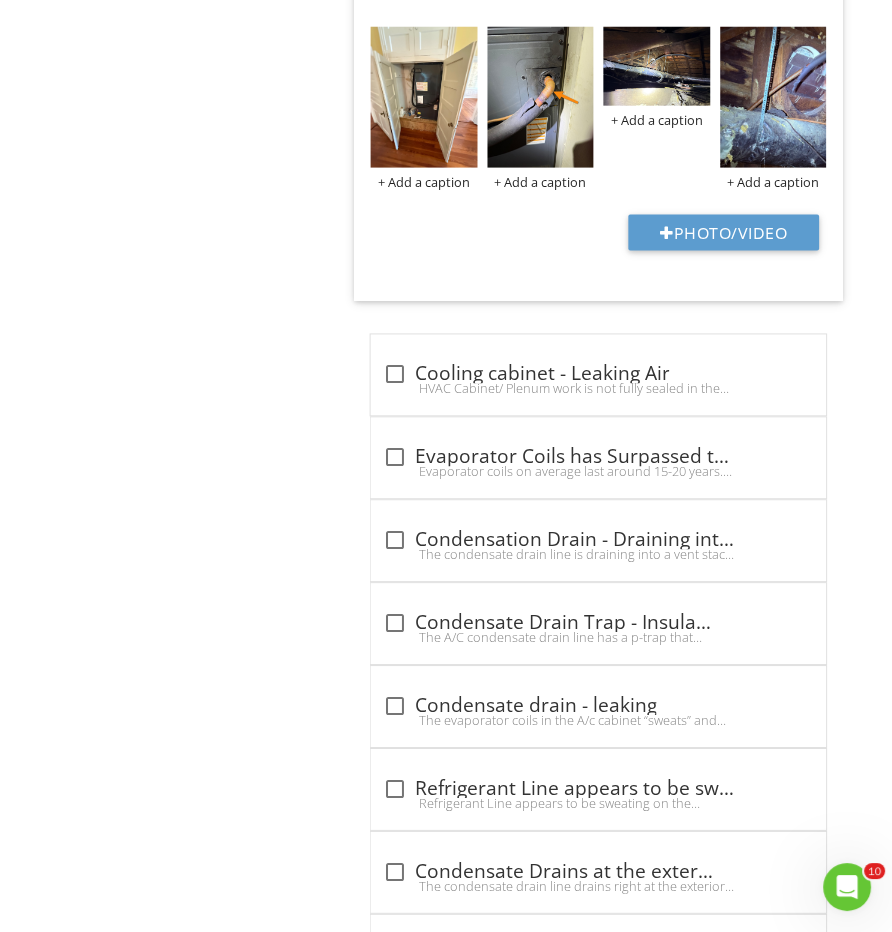 scroll, scrollTop: 3160, scrollLeft: 0, axis: vertical 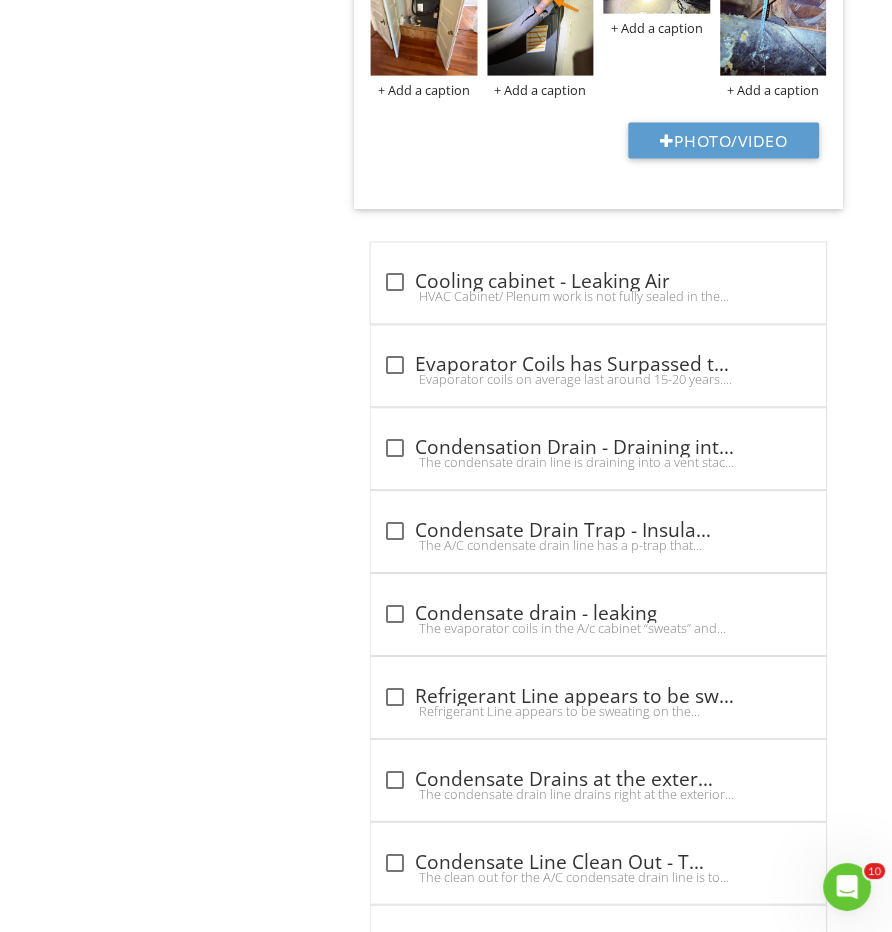 click on "Cooling
General
Cooling Cabinet Equipment
Condensor Unit
Normal Operating Controls
Distribution System
Temperature Differential
Item
Cooling Cabinet Equipment
IN   Inspected NI   Not Inspected NP   Not Present O   Observations
Info
Information
Brand
check_box_outline_blank Amana   check_box_outline_blank Armstrong   check_box_outline_blank Bryant   check_box_outline_blank Carrier   check_box_outline_blank Coleman   check_box_outline_blank Frigidaire   check_box_outline_blank General Electric   check_box_outline_blank Goodman   check_box_outline_blank Lennox   check_box_outline_blank Luxaire   check_box_outline_blank Maytag   Rheem" at bounding box center [520, 489] 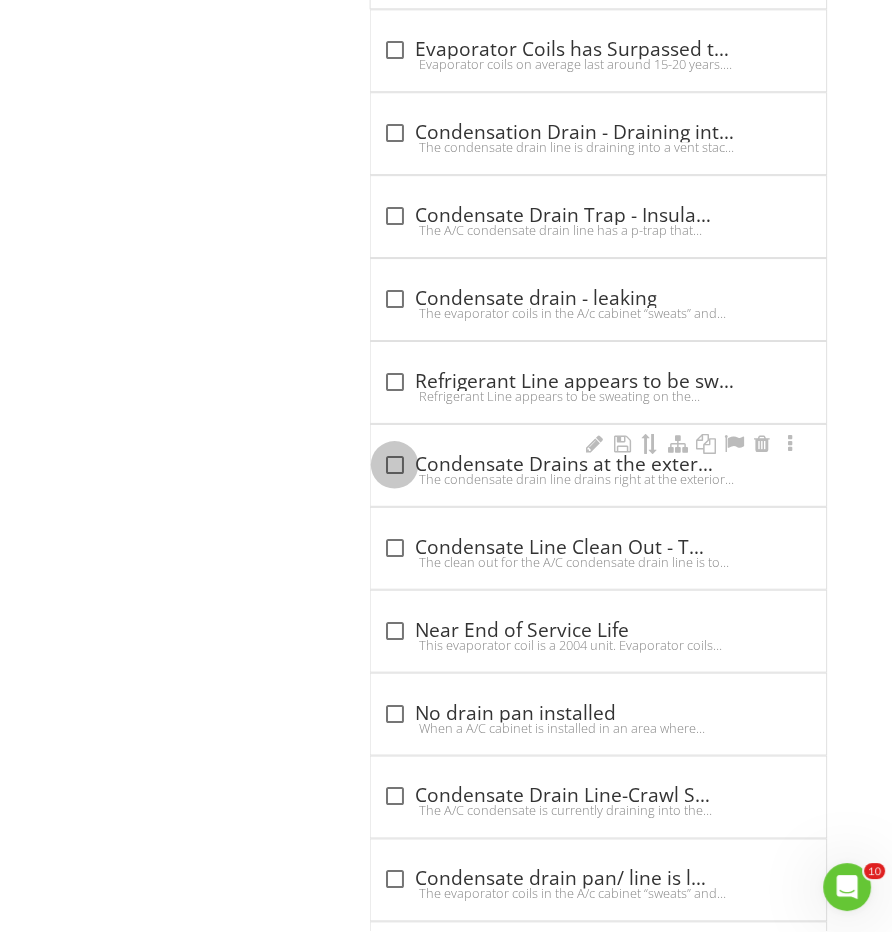 click at bounding box center (395, 465) 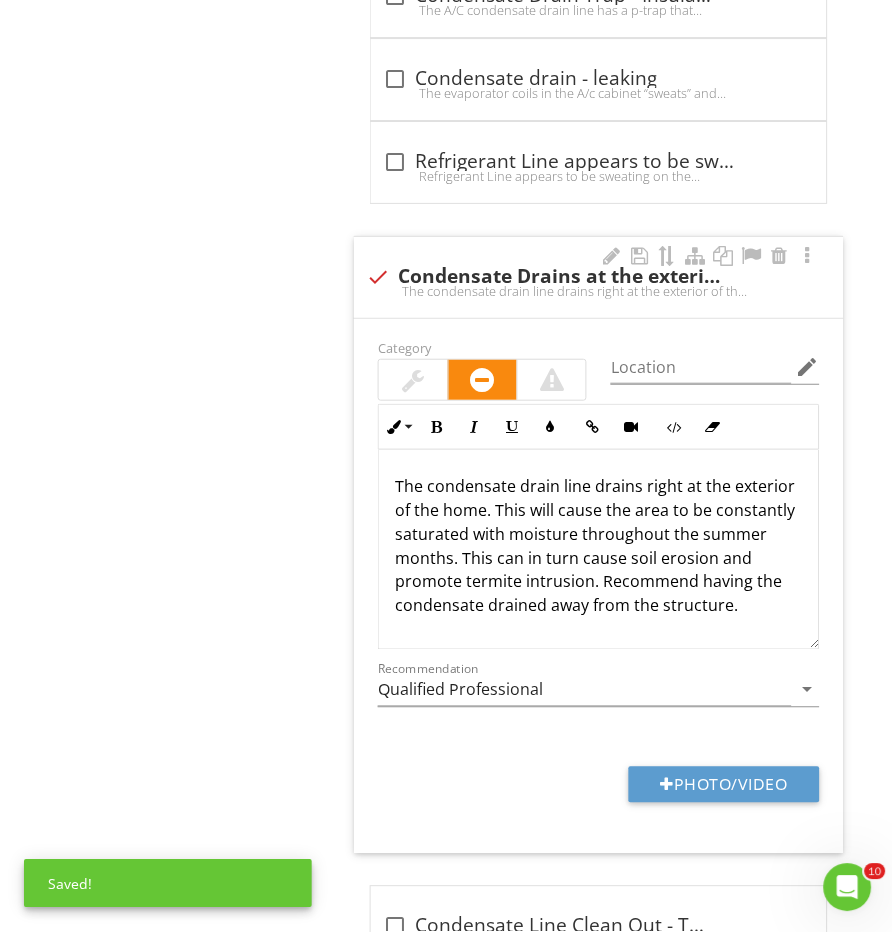 scroll, scrollTop: 3725, scrollLeft: 0, axis: vertical 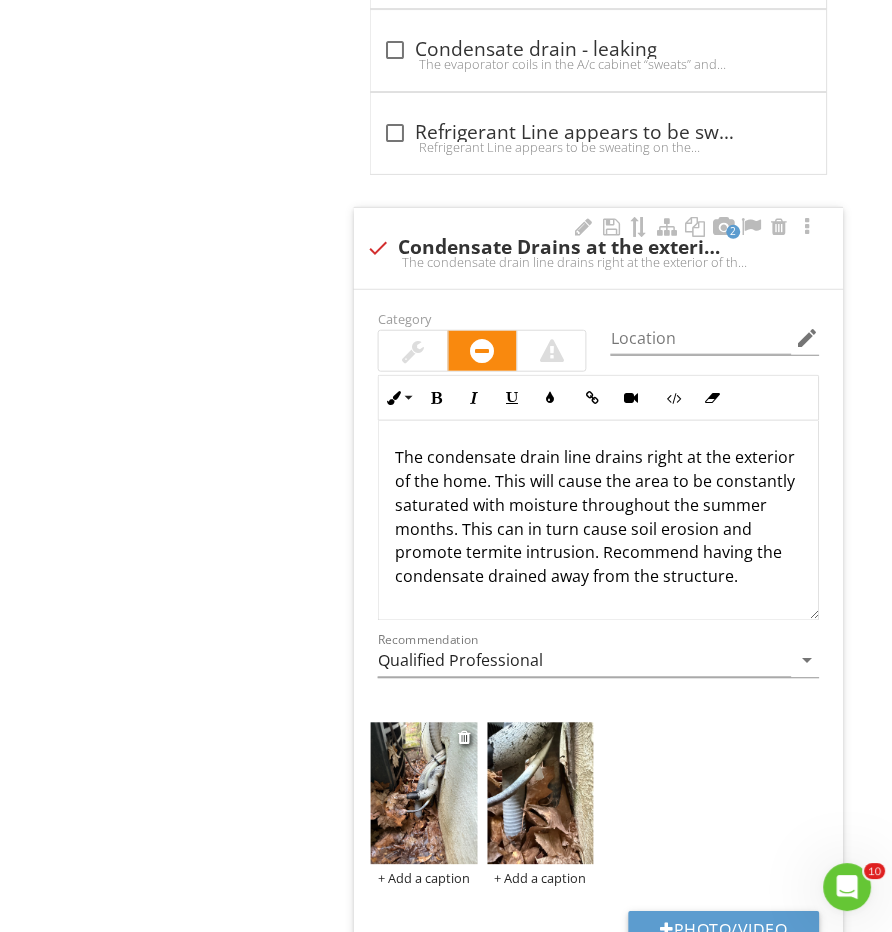 click at bounding box center (424, 794) 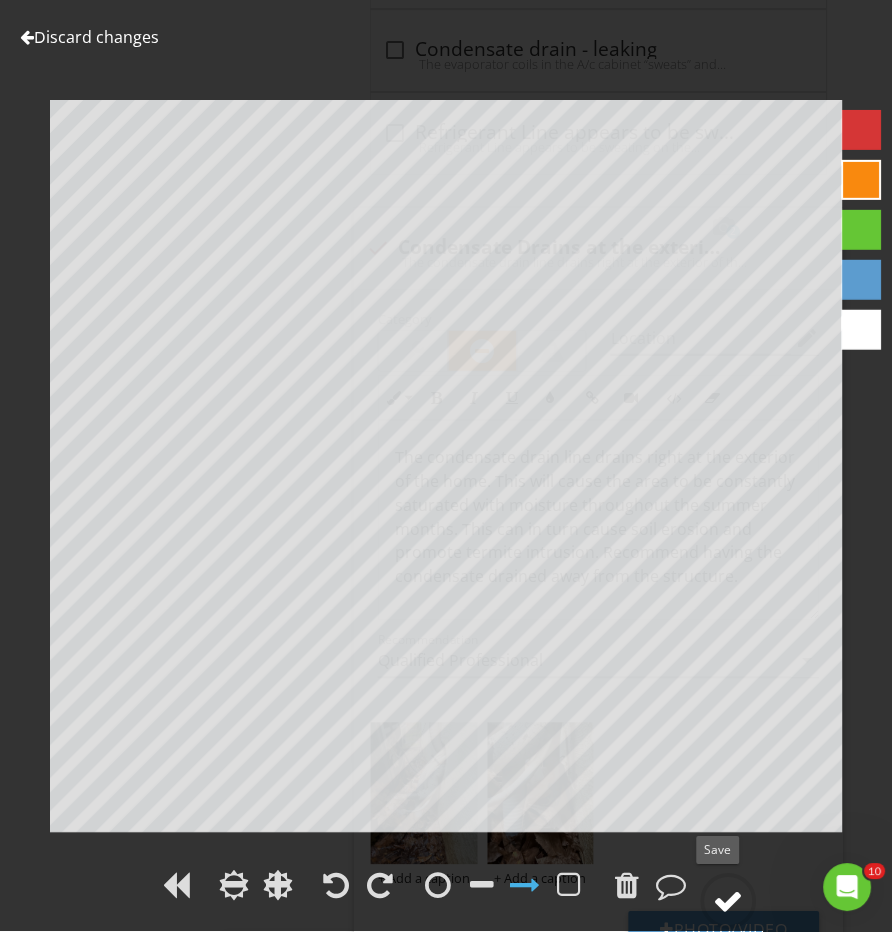 click at bounding box center (729, 902) 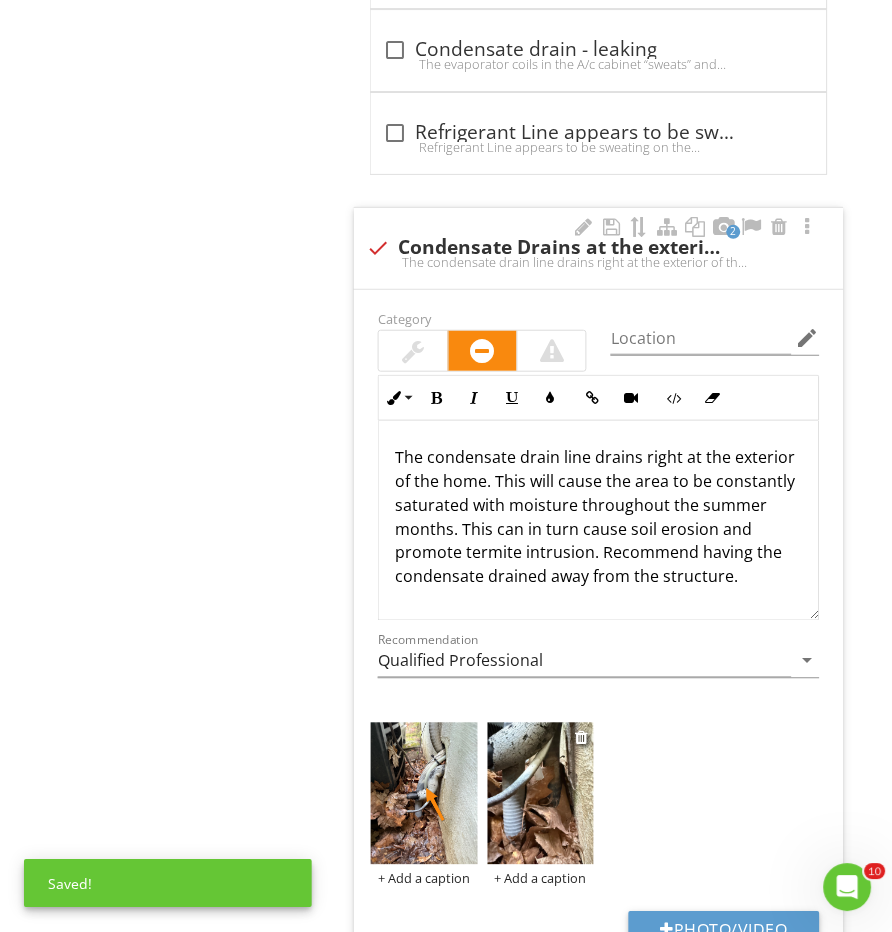 click at bounding box center (541, 794) 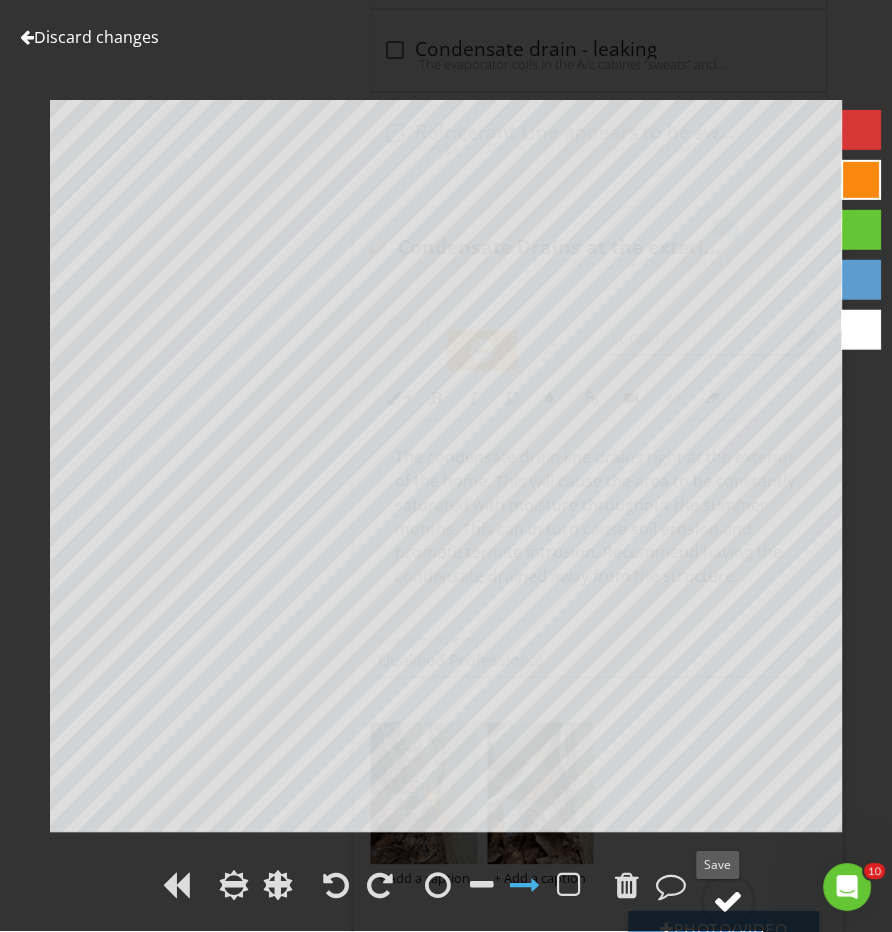 click at bounding box center (729, 902) 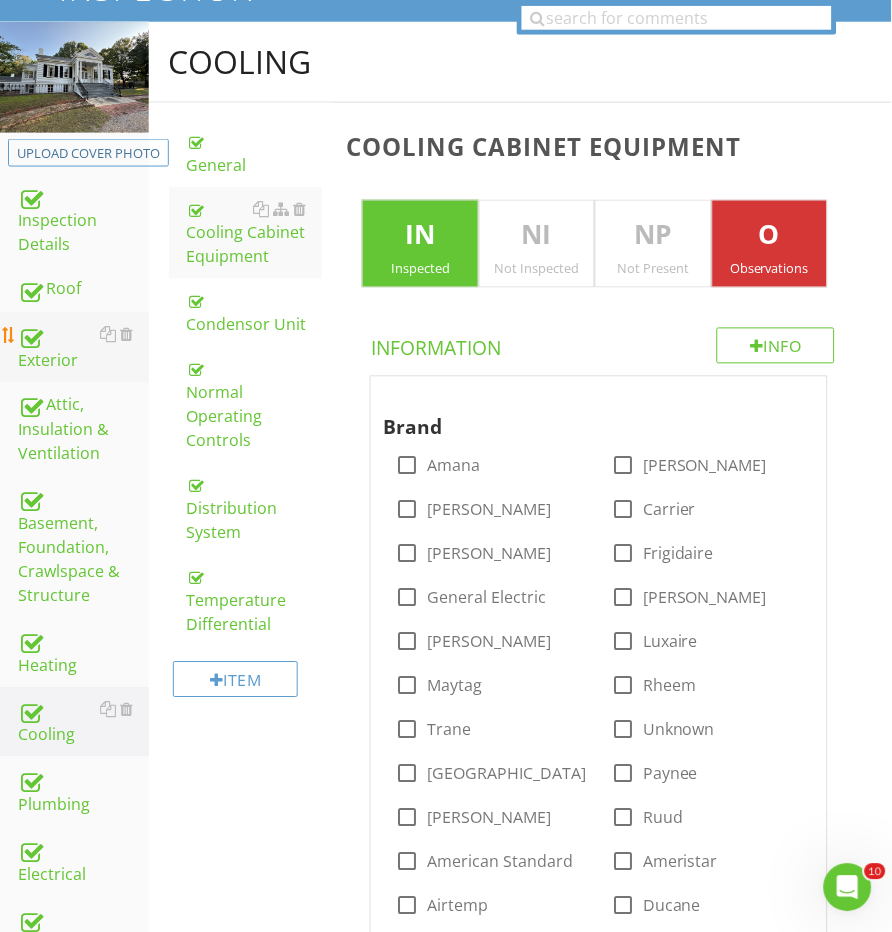 click on "Exterior" at bounding box center [83, 348] 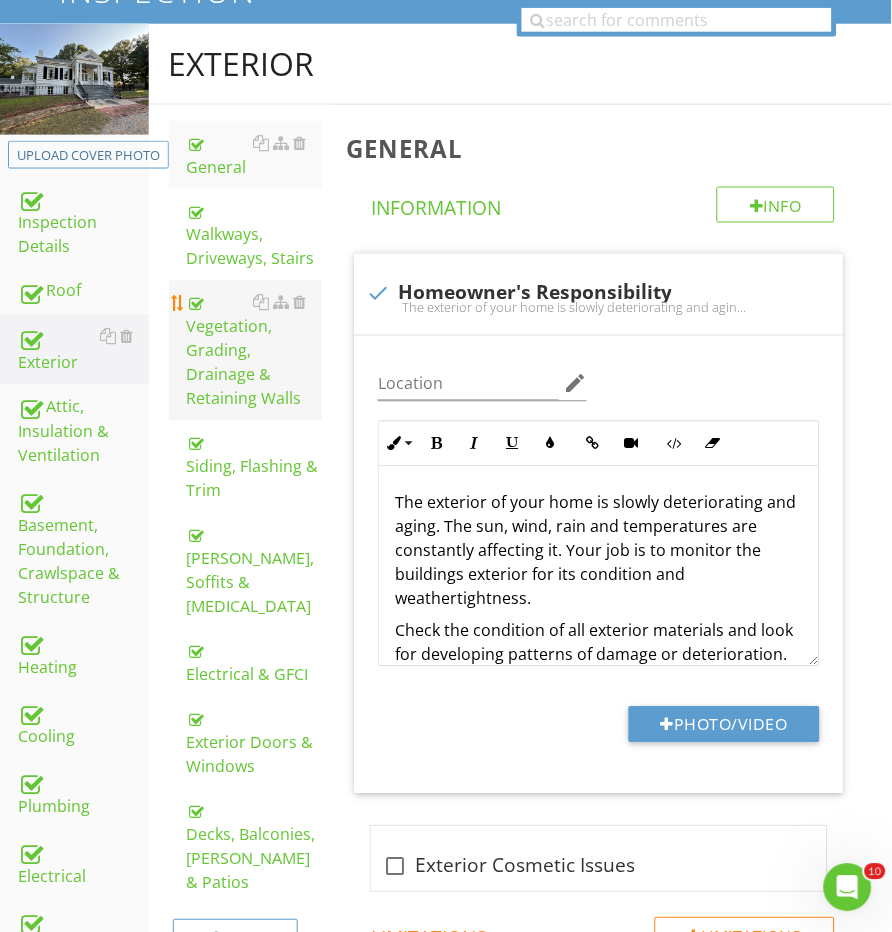 click on "Vegetation, Grading, Drainage & Retaining Walls" at bounding box center [255, 351] 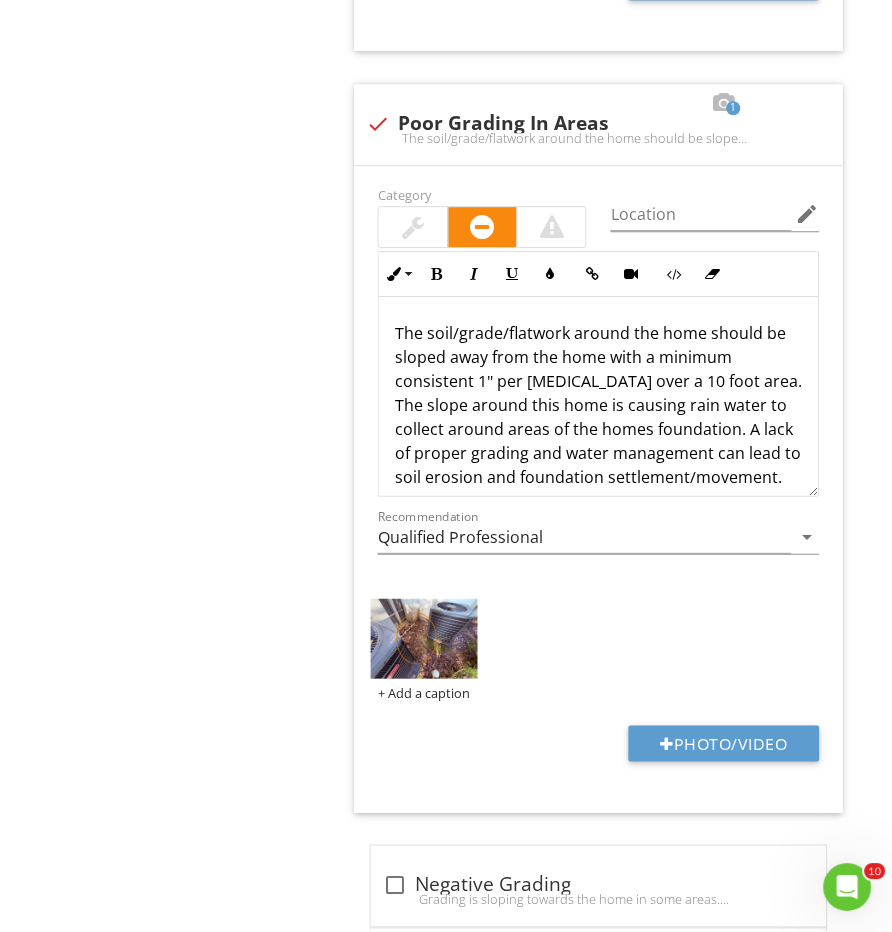 scroll, scrollTop: 2520, scrollLeft: 0, axis: vertical 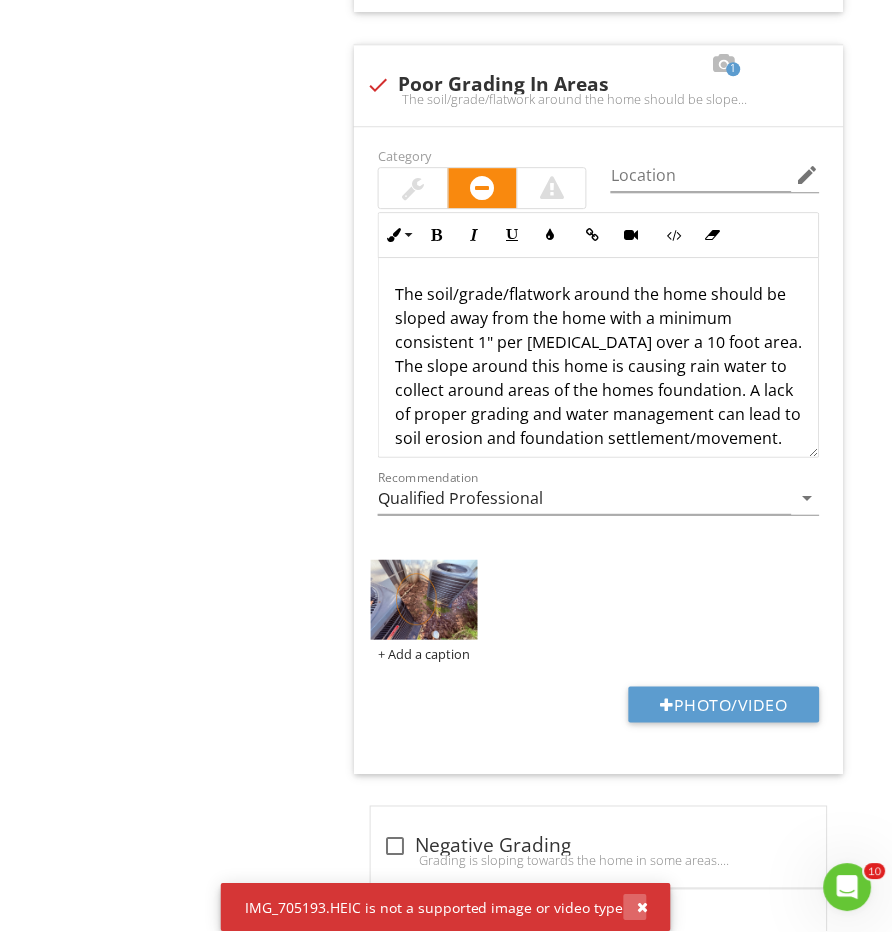 click at bounding box center [643, 908] 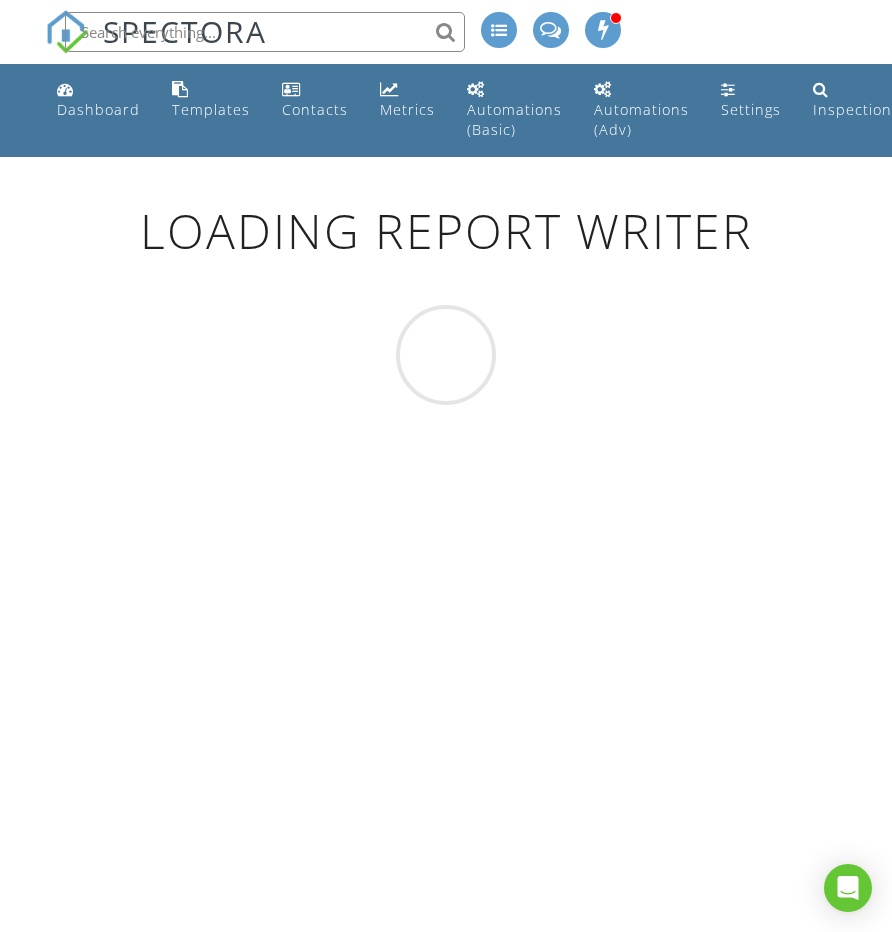 scroll, scrollTop: 0, scrollLeft: 0, axis: both 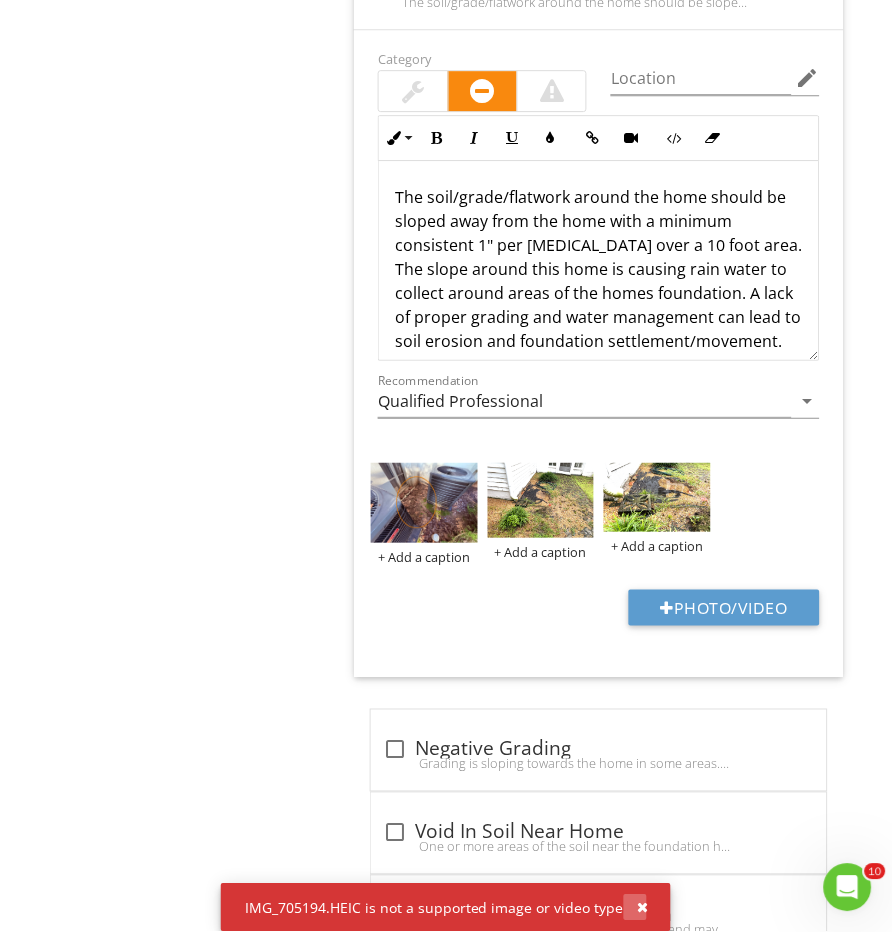 click at bounding box center (643, 908) 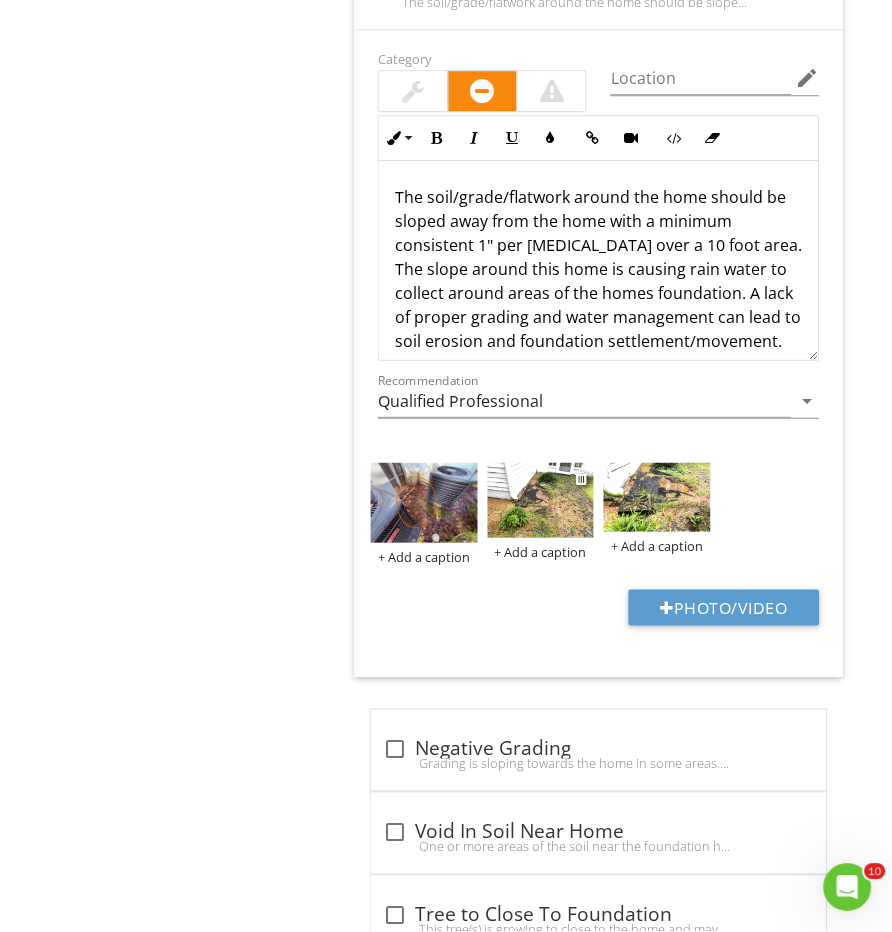 click at bounding box center (541, 500) 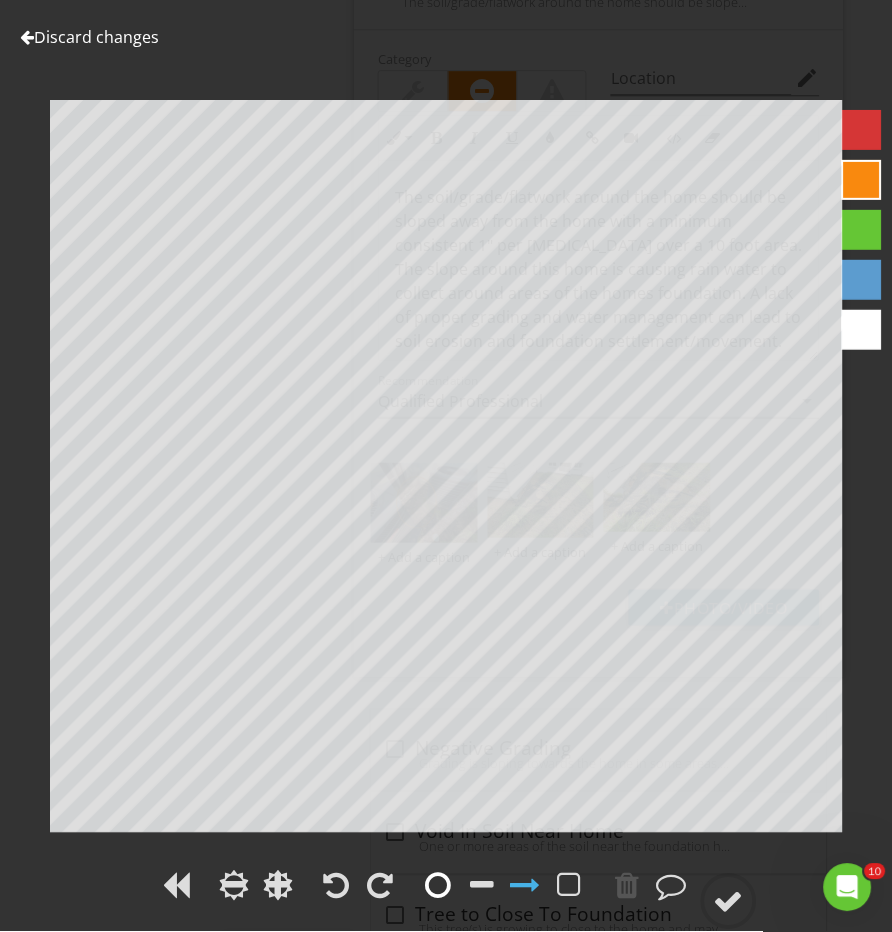 click at bounding box center [438, 886] 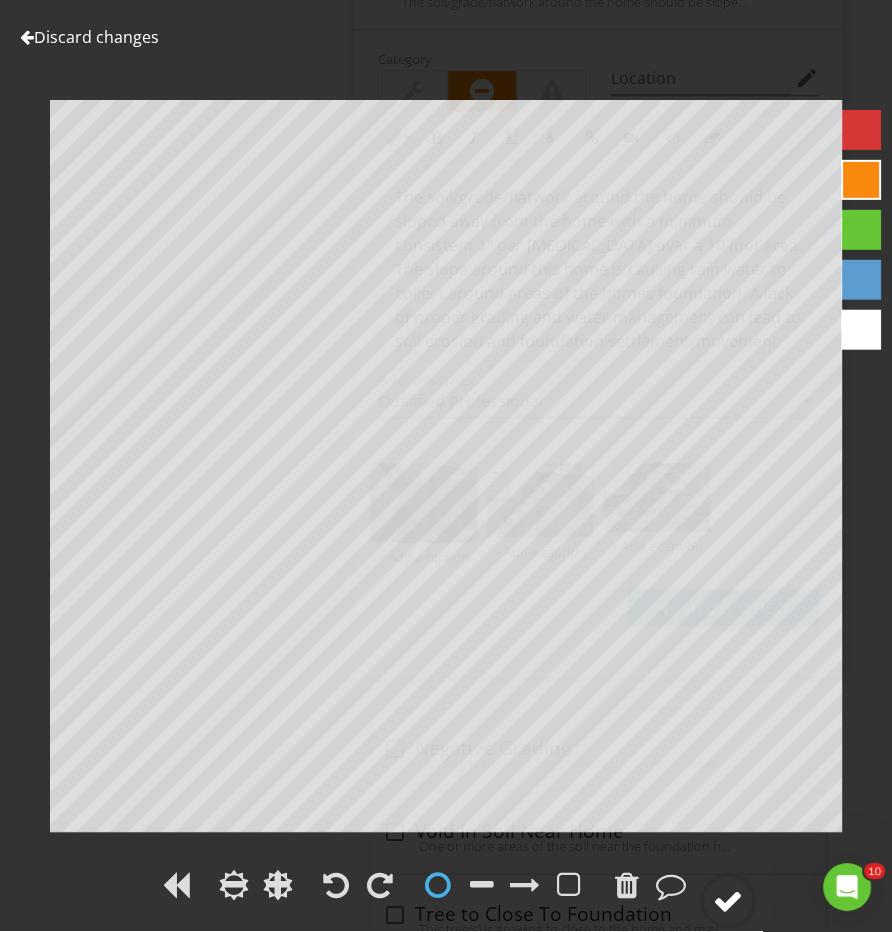 click at bounding box center [729, 902] 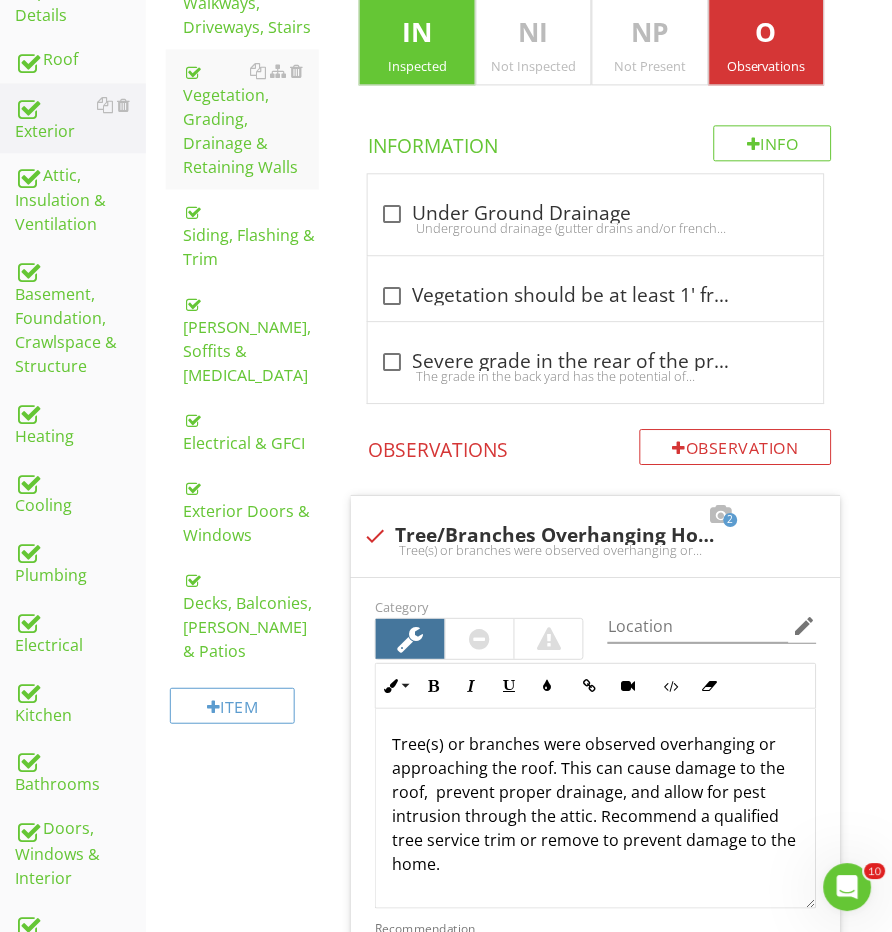 scroll, scrollTop: 288, scrollLeft: 3, axis: both 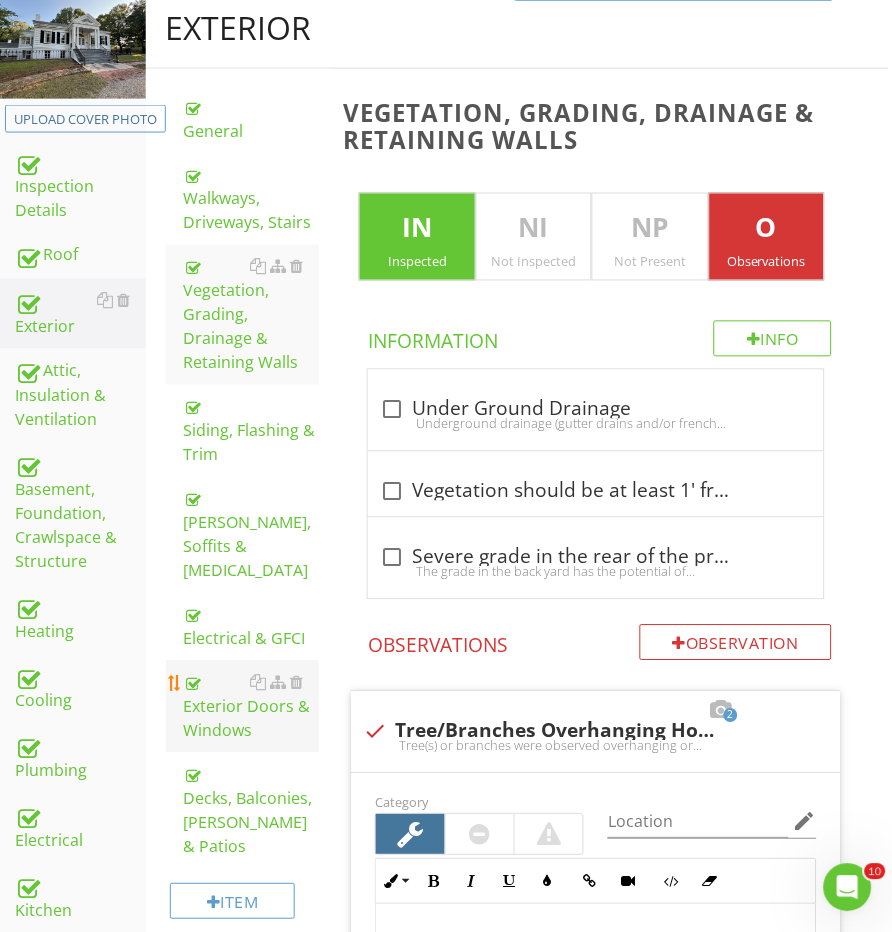 click on "Exterior Doors & Windows" at bounding box center [252, 707] 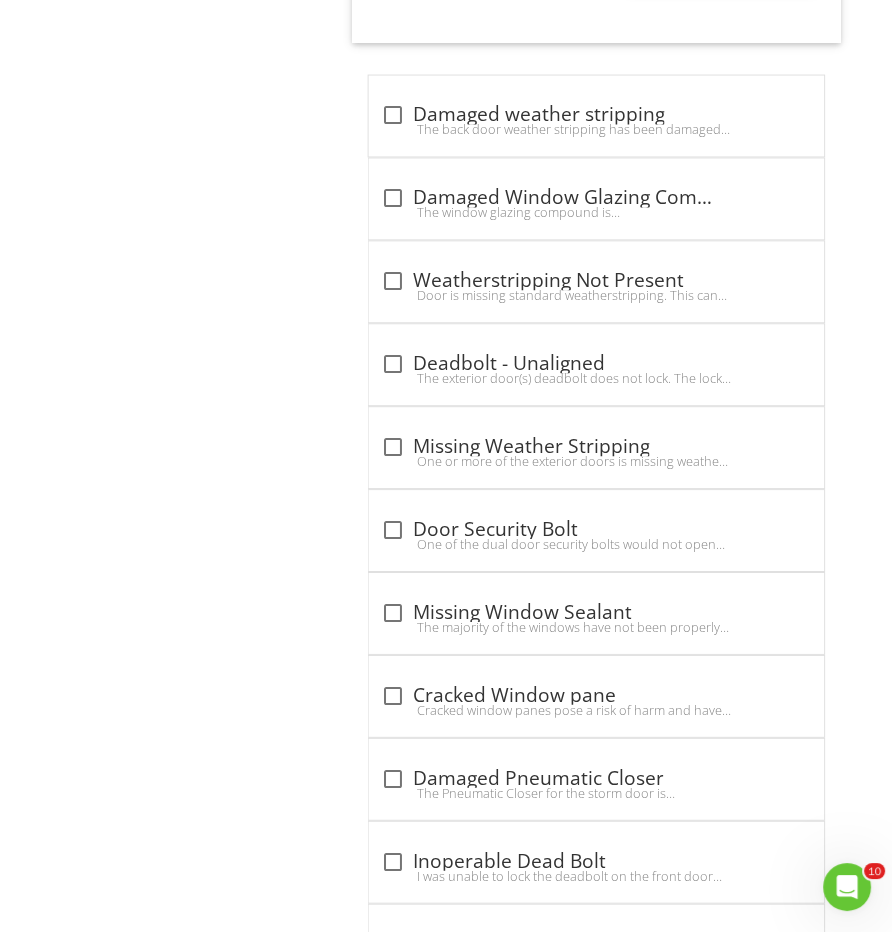 scroll, scrollTop: 2057, scrollLeft: 2, axis: both 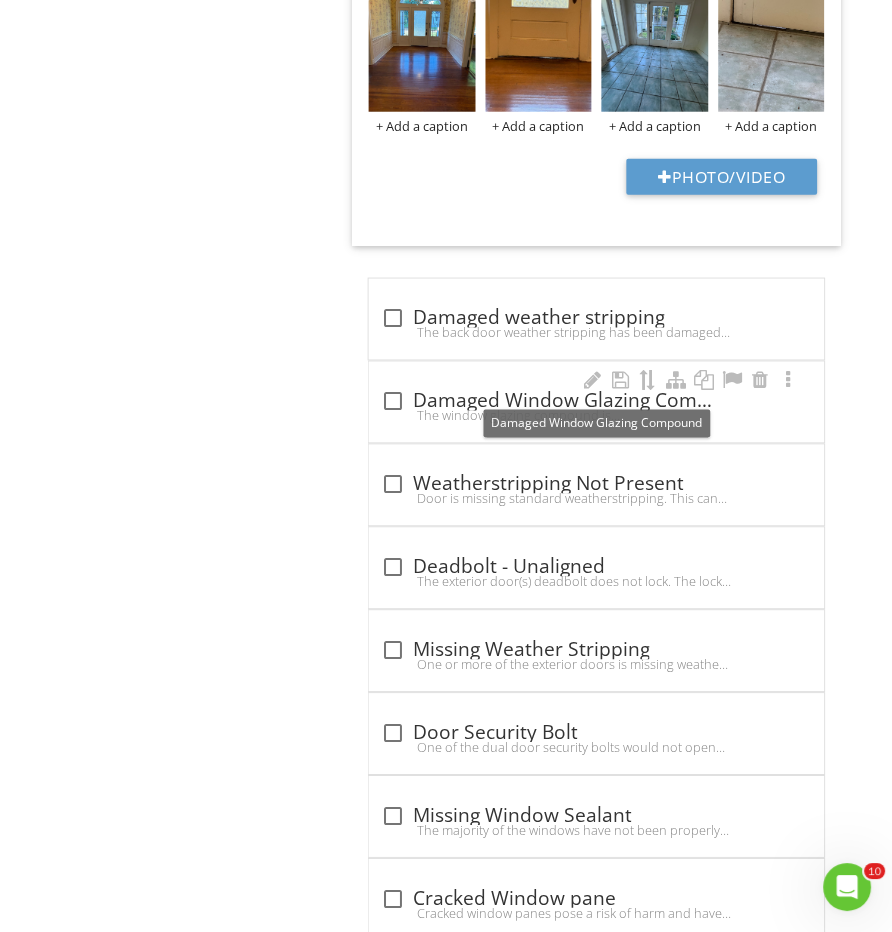 click on "check_box_outline_blank
Damaged Window Glazing Compound" at bounding box center (596, 402) 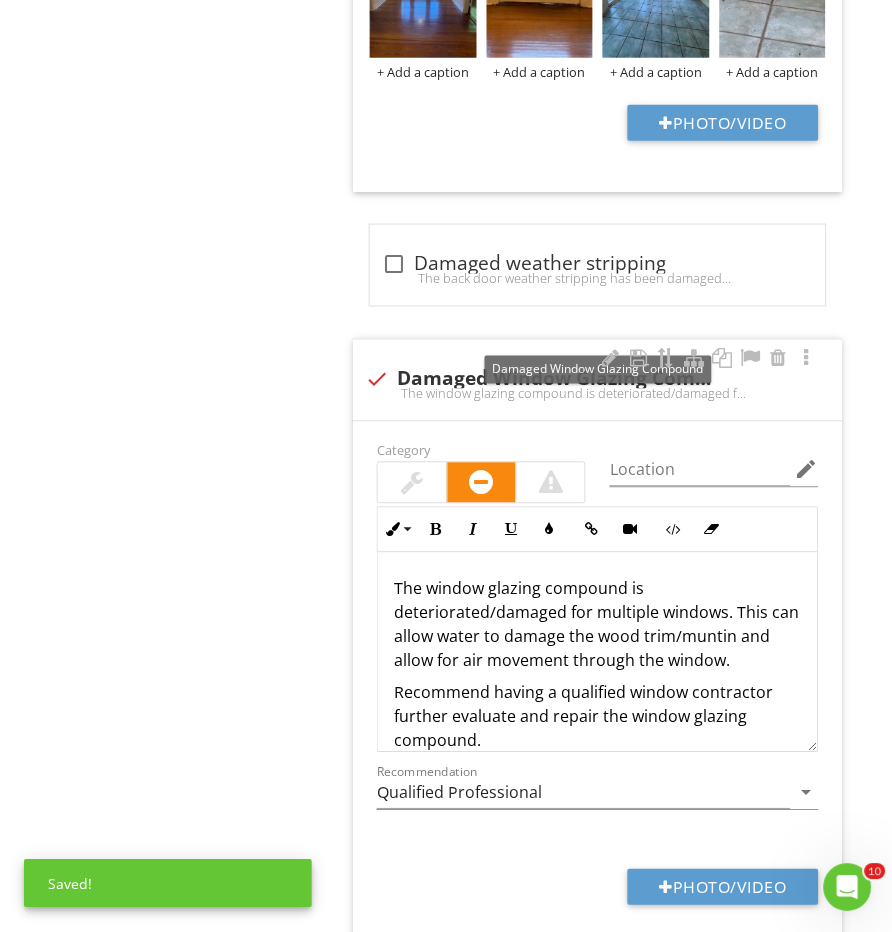 scroll, scrollTop: 2137, scrollLeft: 1, axis: both 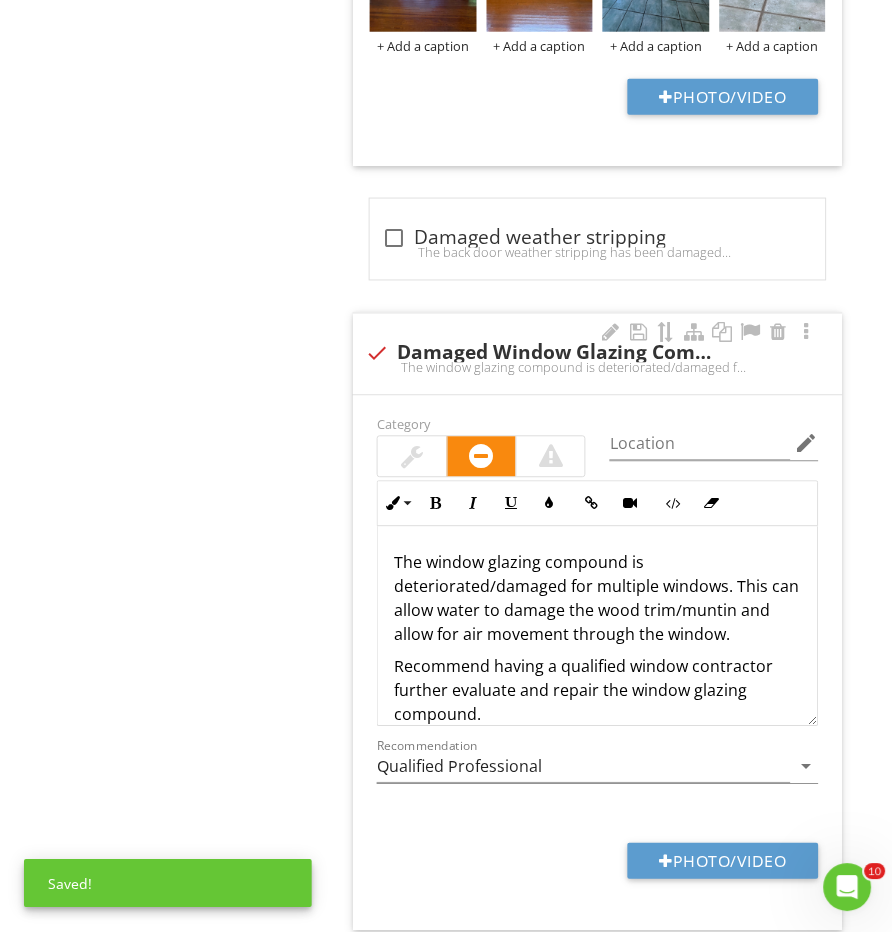 click at bounding box center (413, 457) 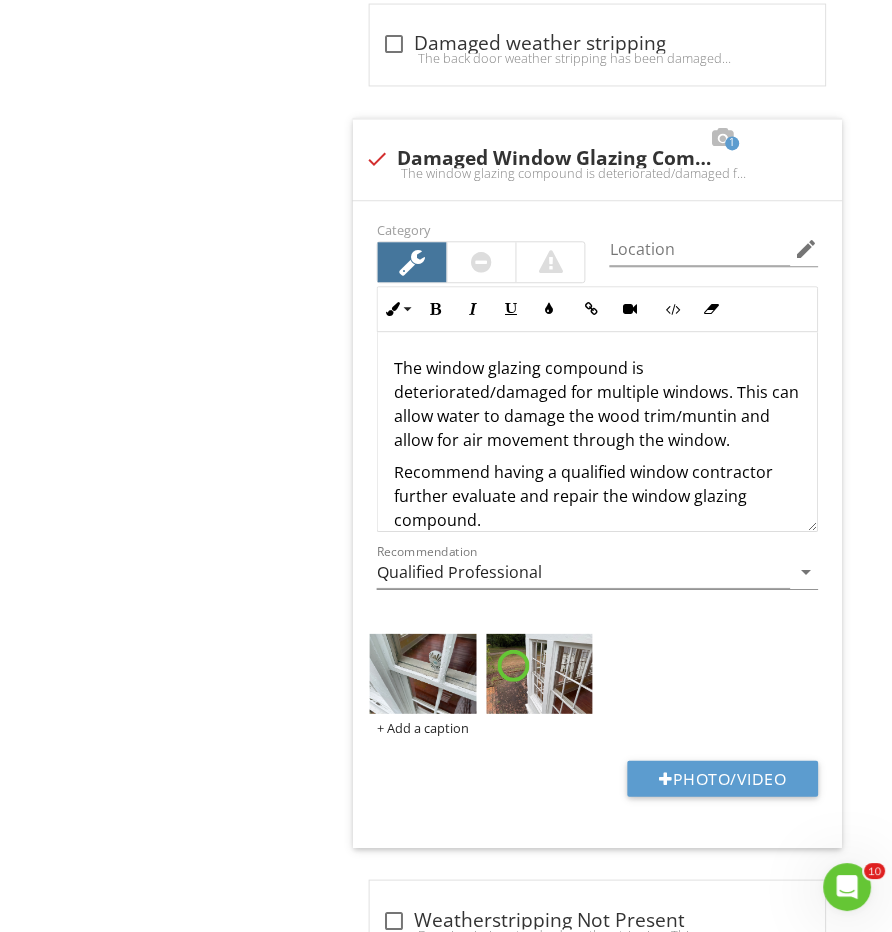 scroll, scrollTop: 2376, scrollLeft: 1, axis: both 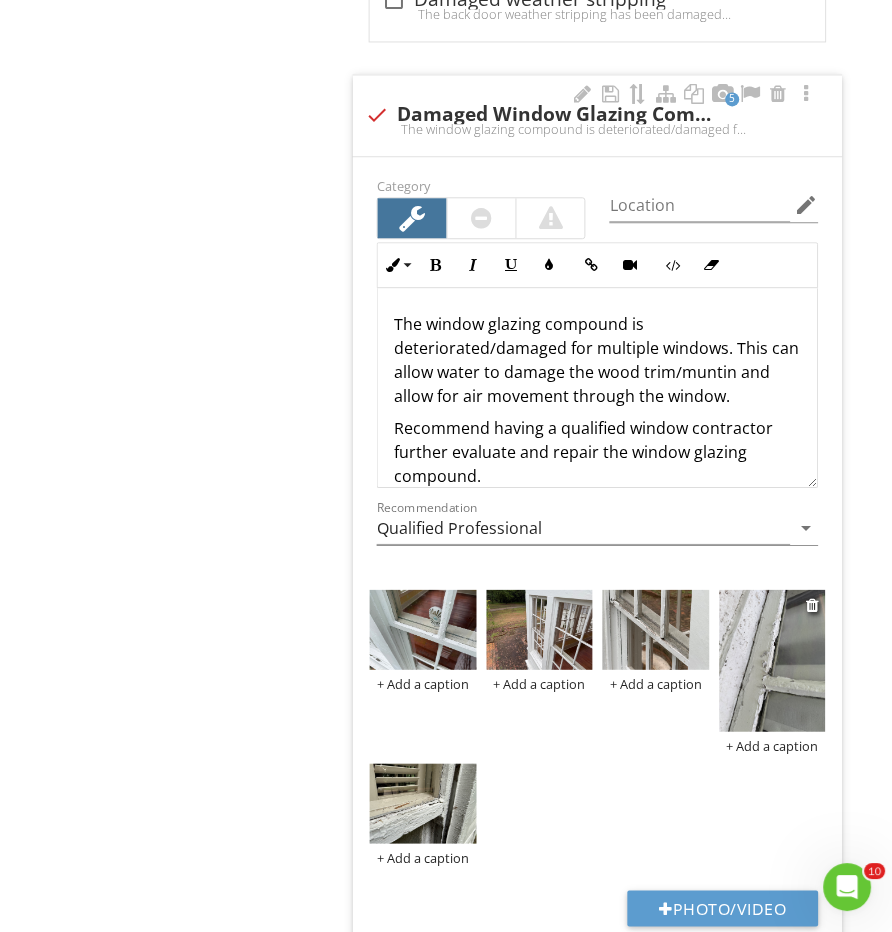 click at bounding box center [773, 661] 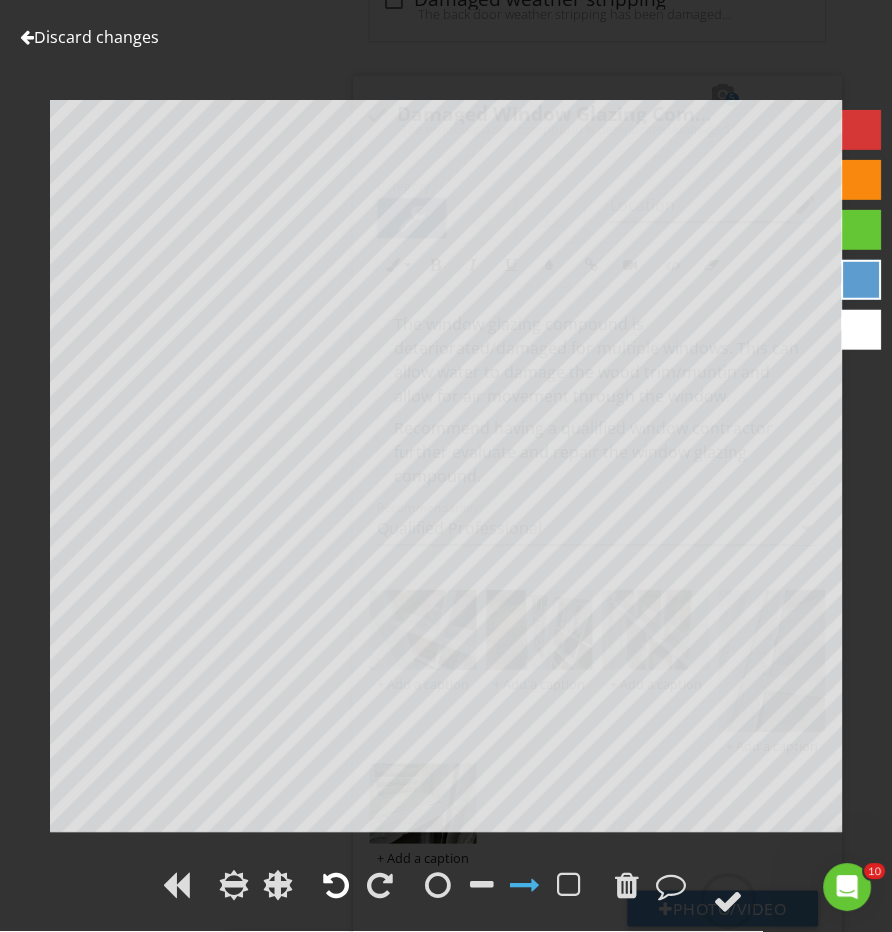 click at bounding box center [336, 886] 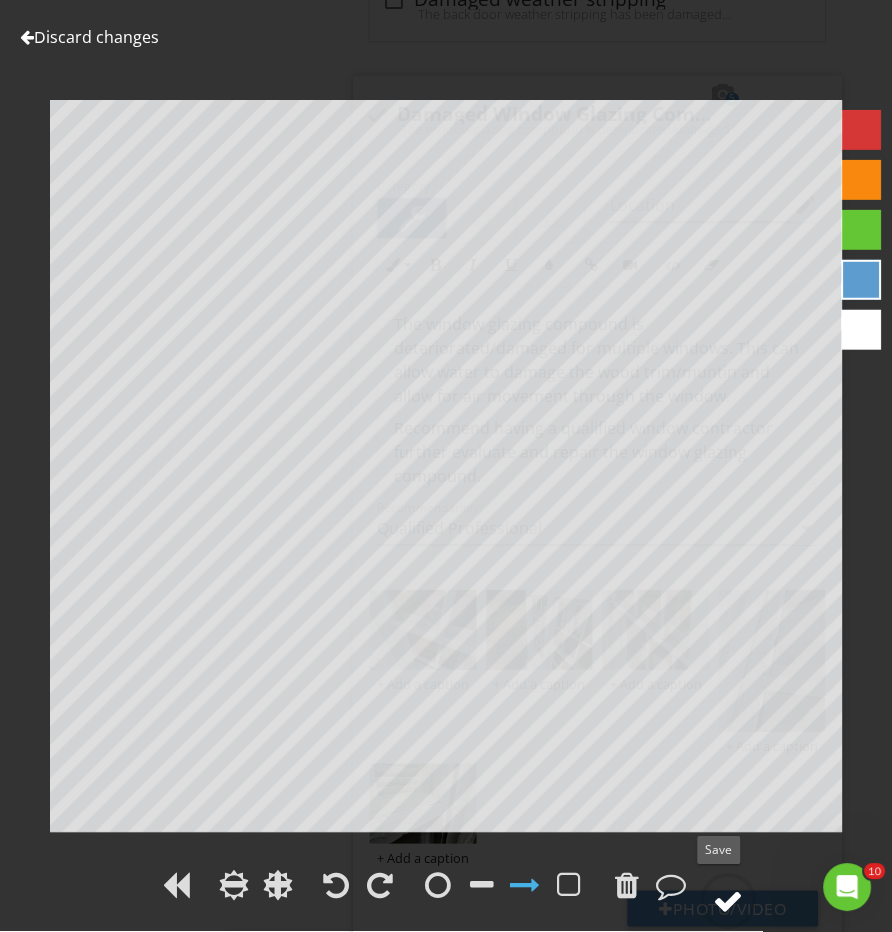 click 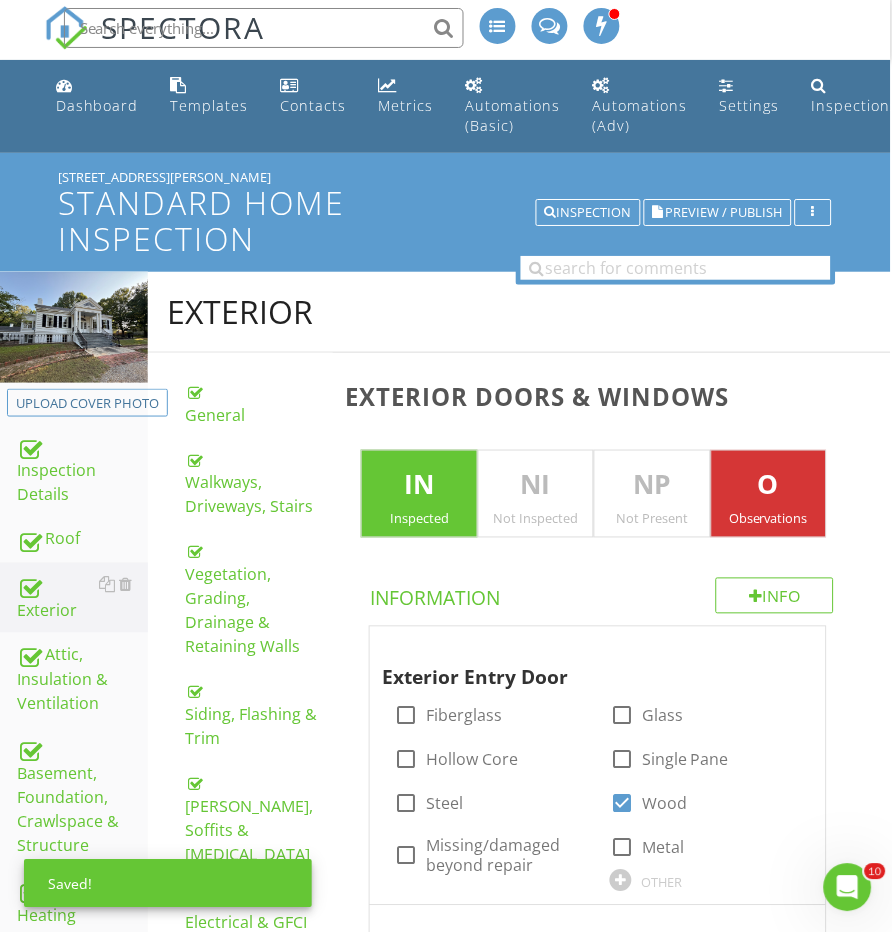 scroll, scrollTop: 209, scrollLeft: 1, axis: both 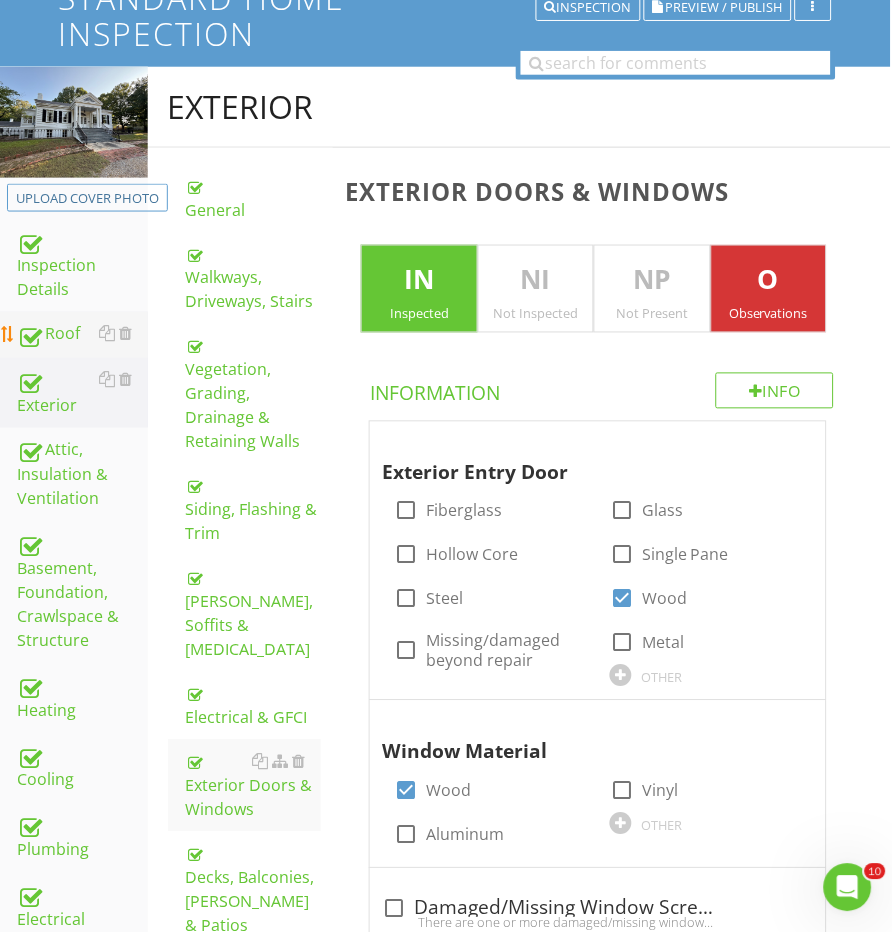 click on "Roof" at bounding box center [82, 335] 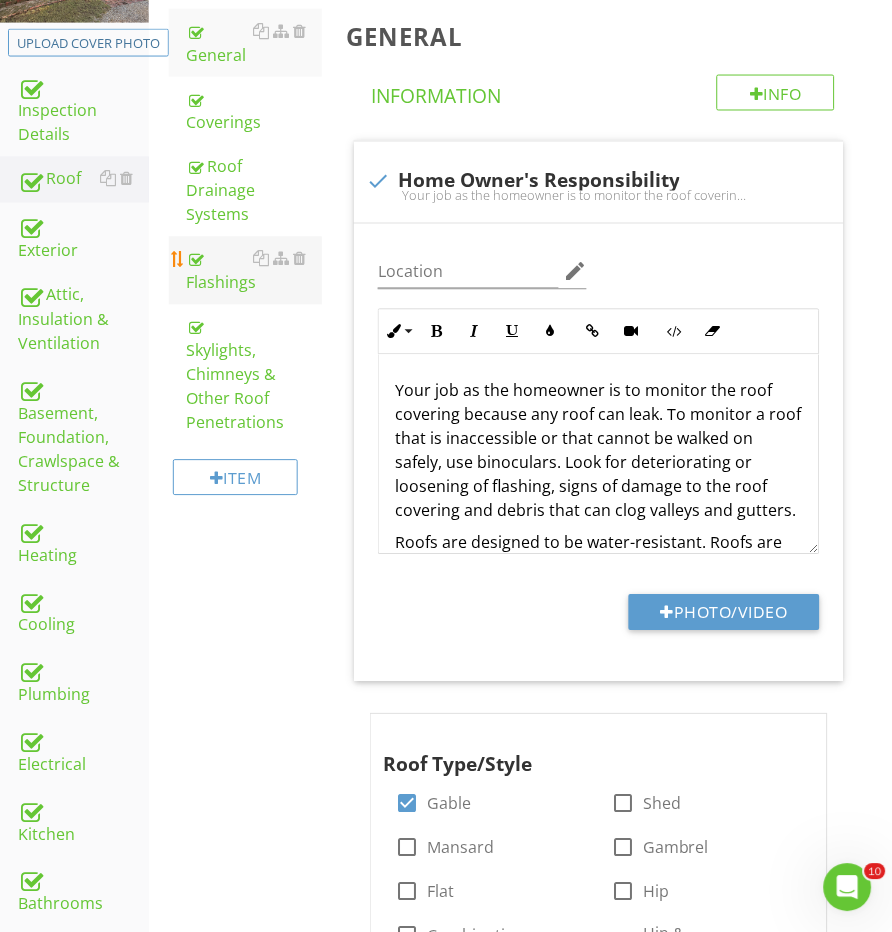 click on "Flashings" at bounding box center (255, 271) 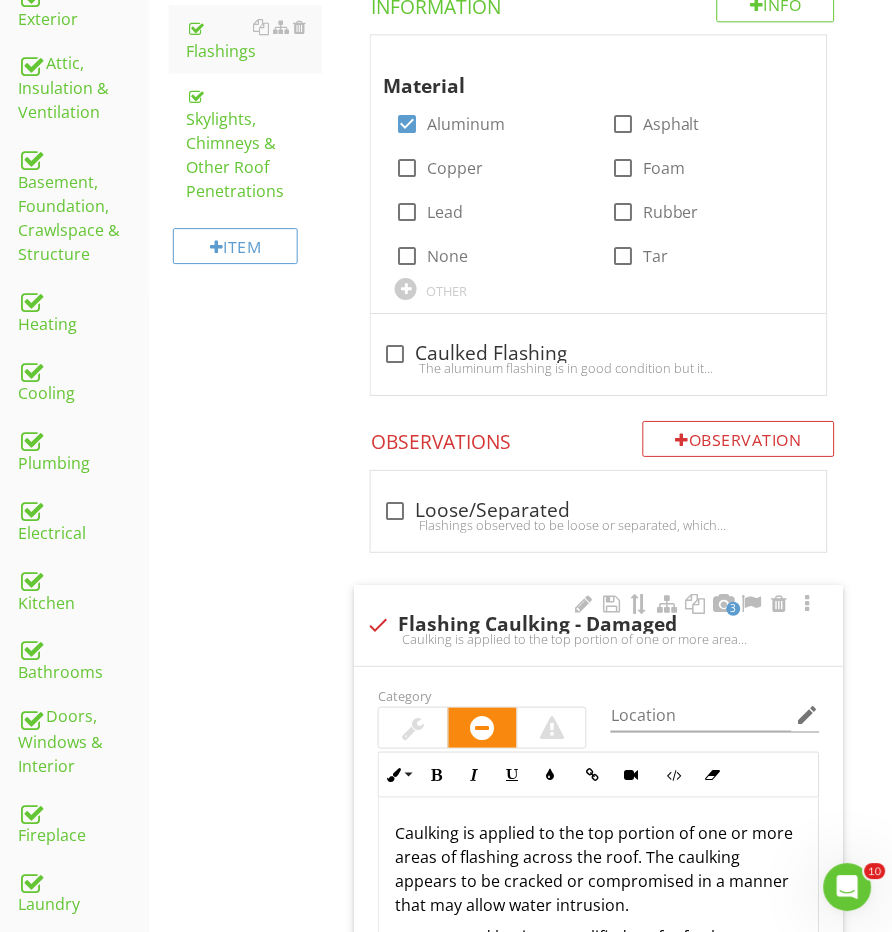 scroll, scrollTop: 267, scrollLeft: 0, axis: vertical 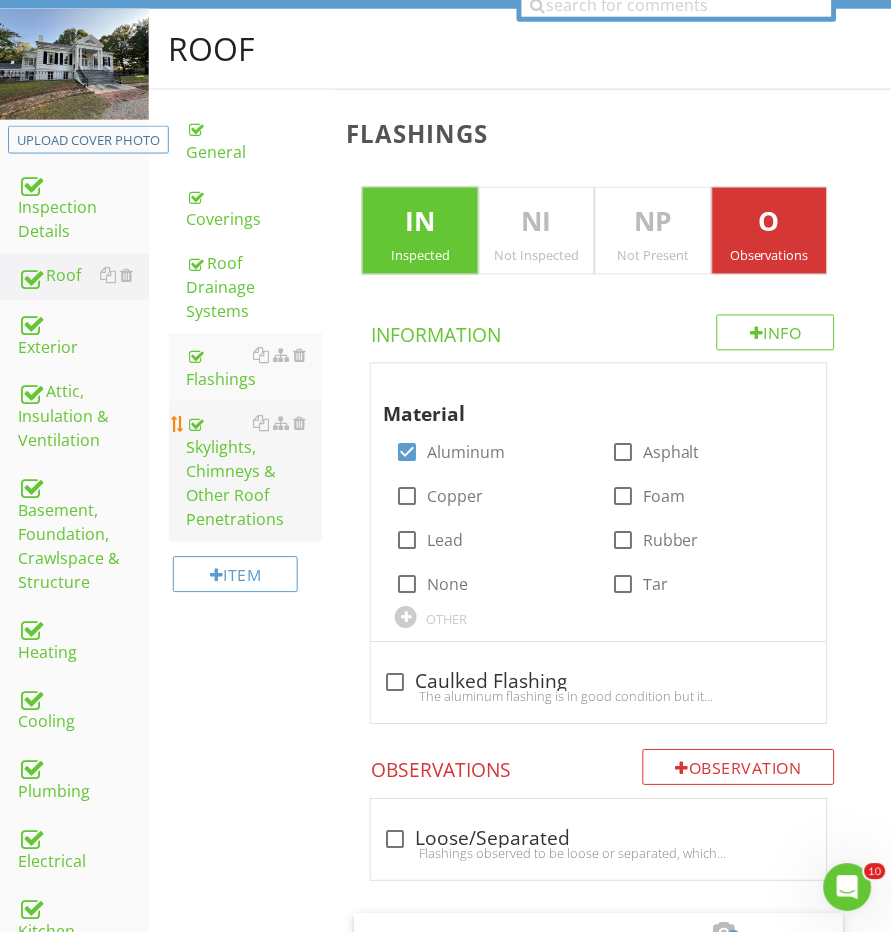click on "Skylights, Chimneys & Other Roof Penetrations" at bounding box center (255, 472) 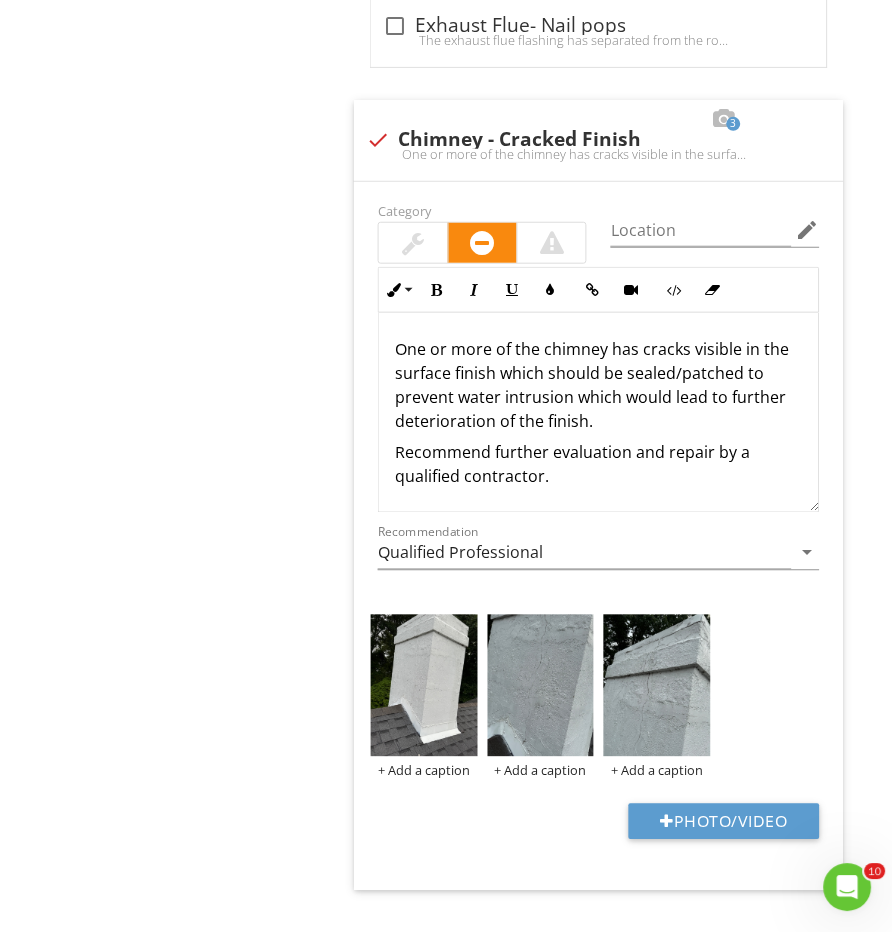 scroll, scrollTop: 5715, scrollLeft: 0, axis: vertical 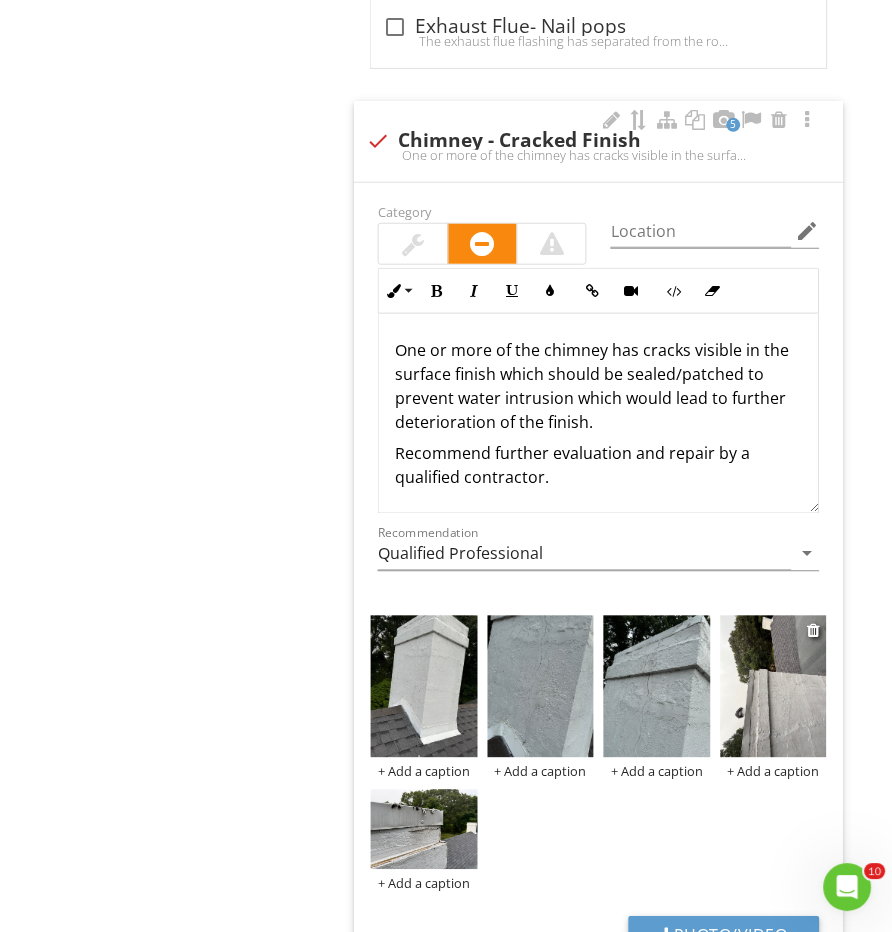 click at bounding box center [774, 687] 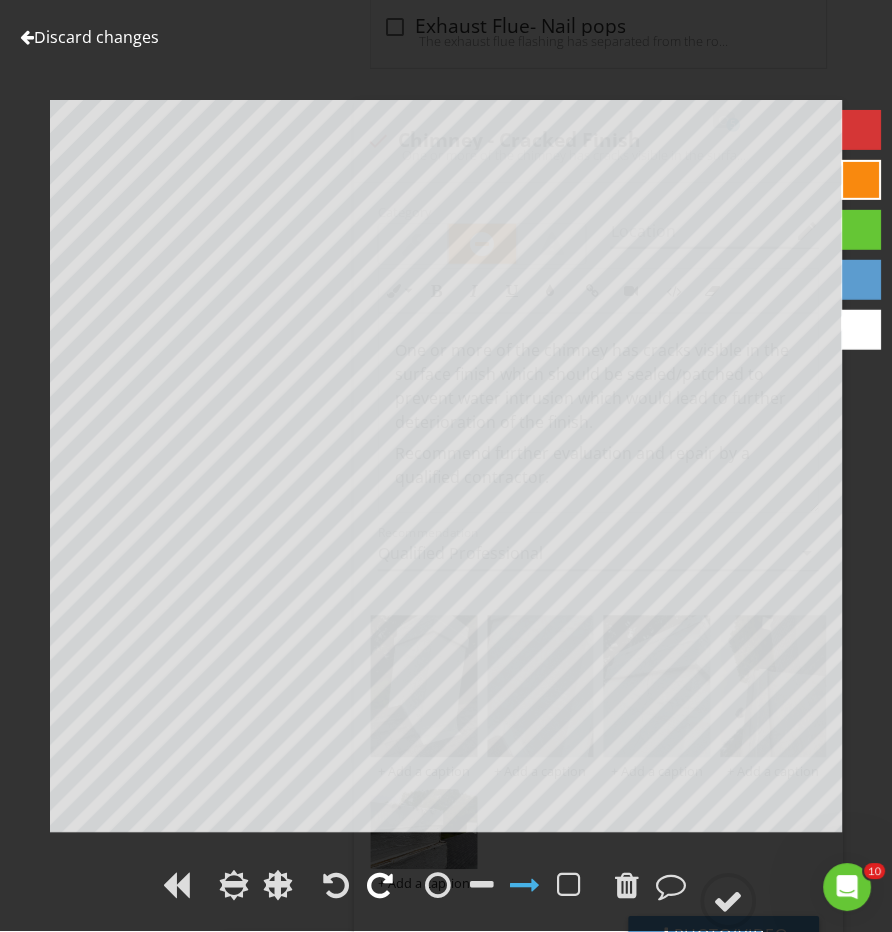 click at bounding box center [380, 886] 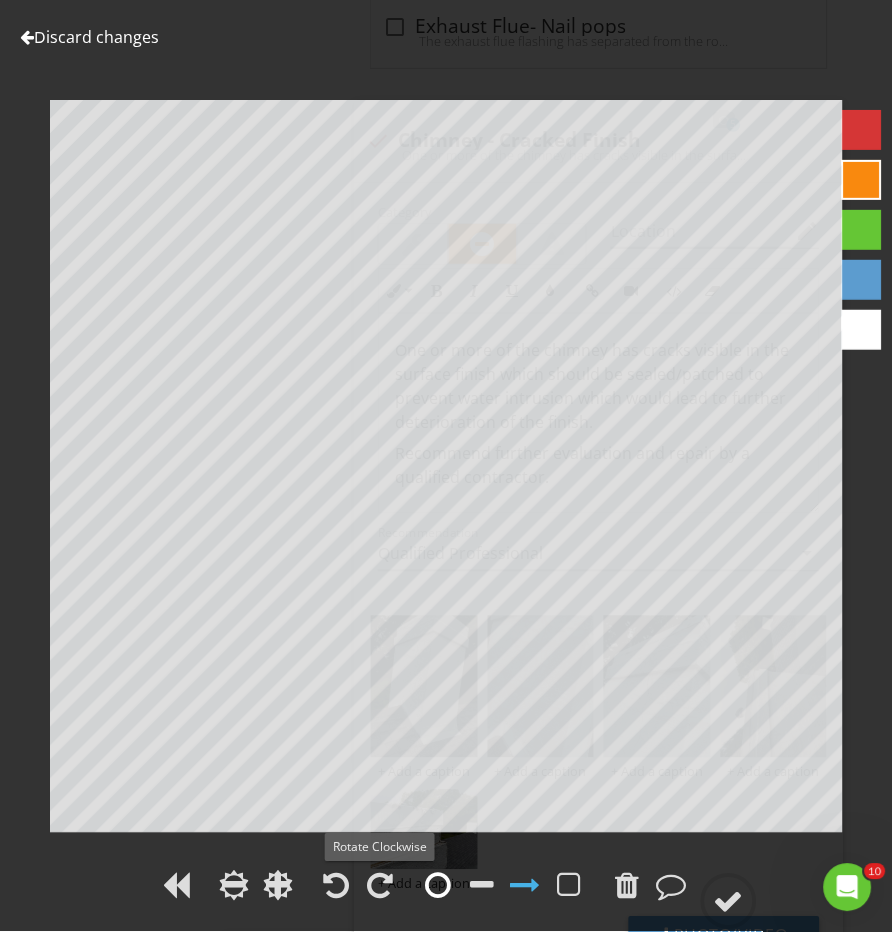 click at bounding box center [438, 886] 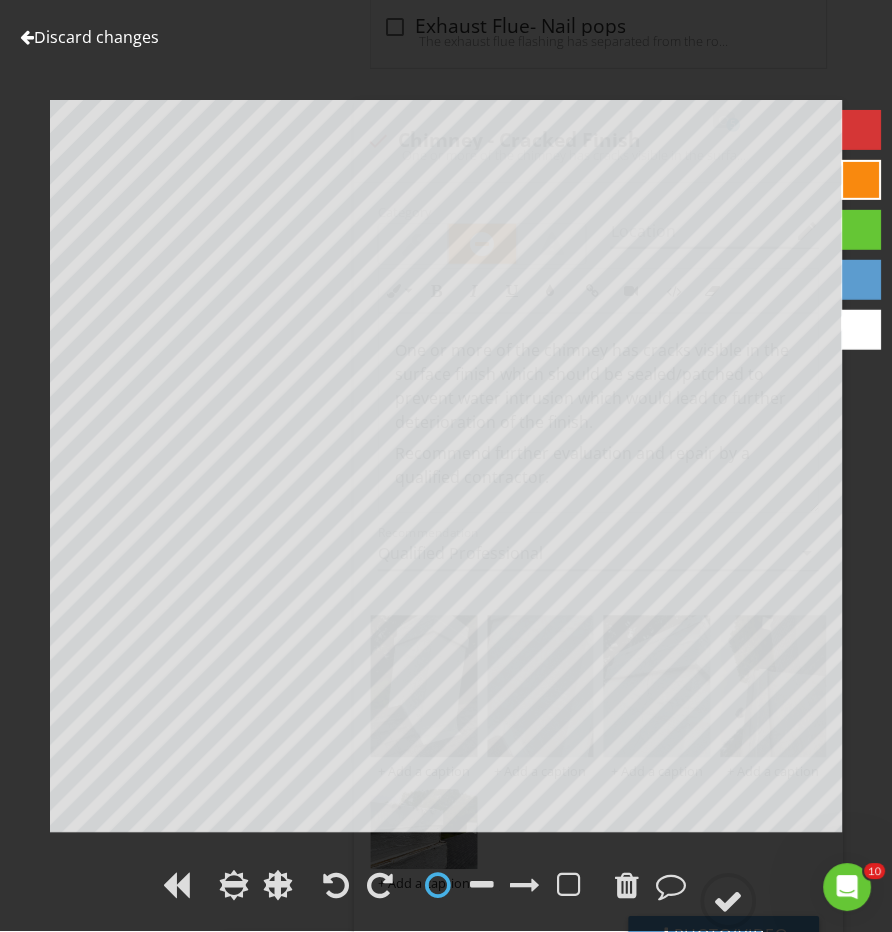 click at bounding box center (446, 889) 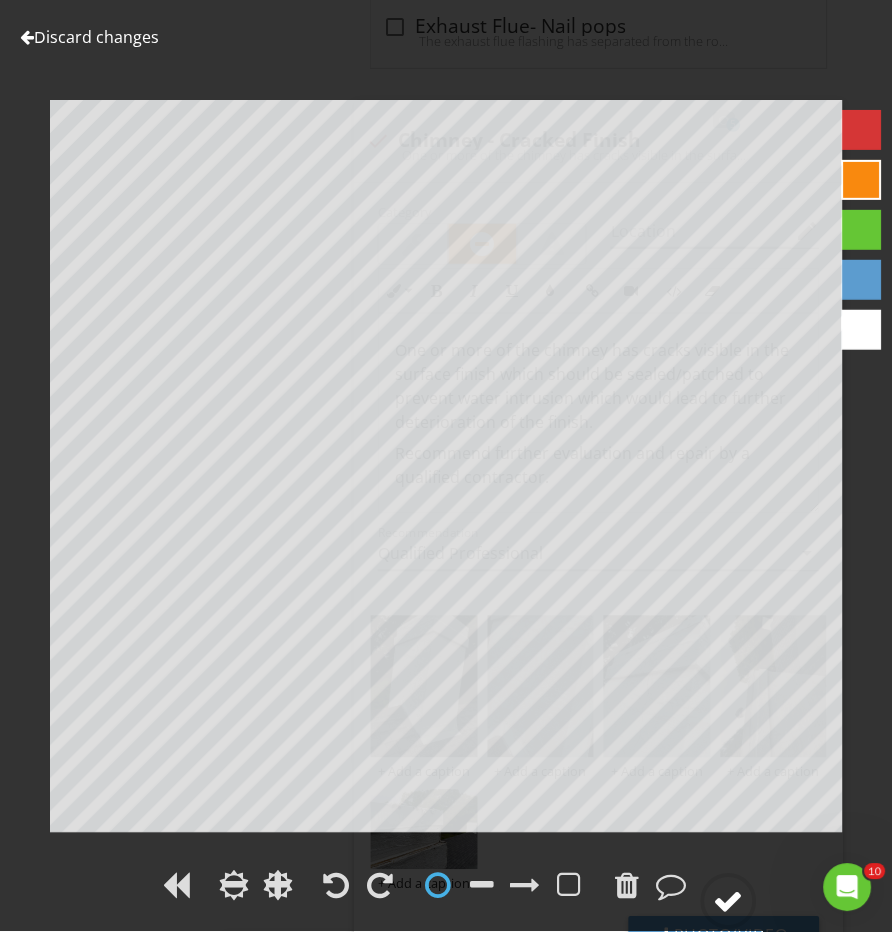 click at bounding box center [729, 902] 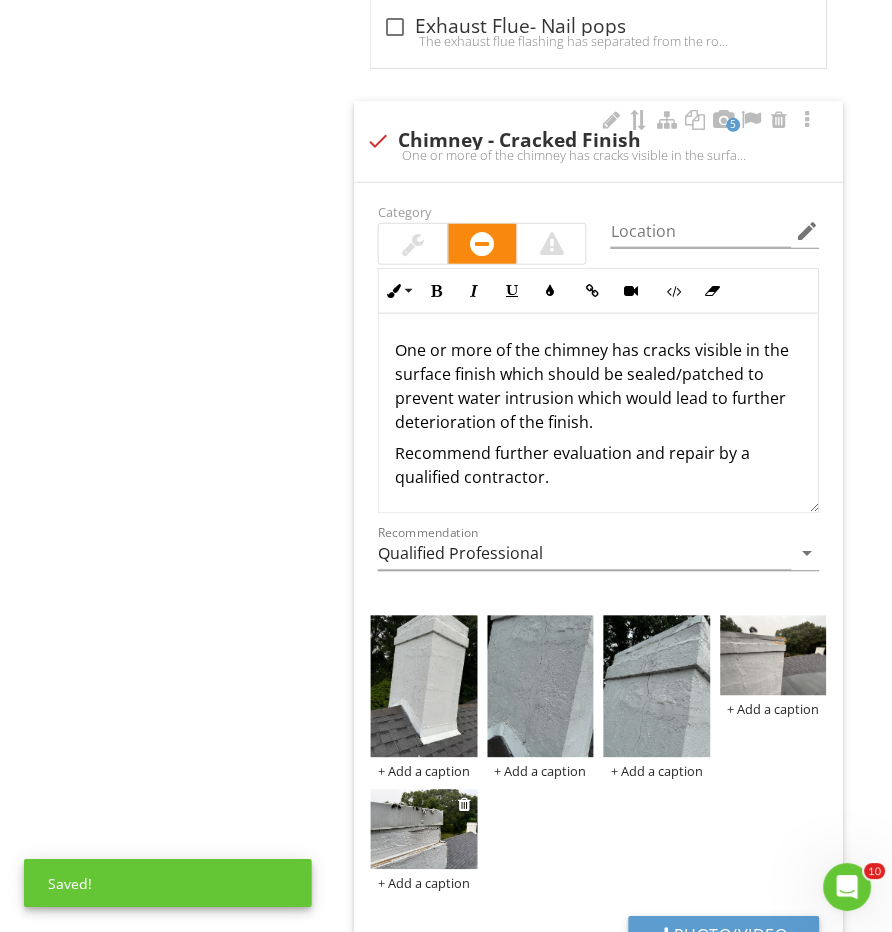 click at bounding box center [424, 830] 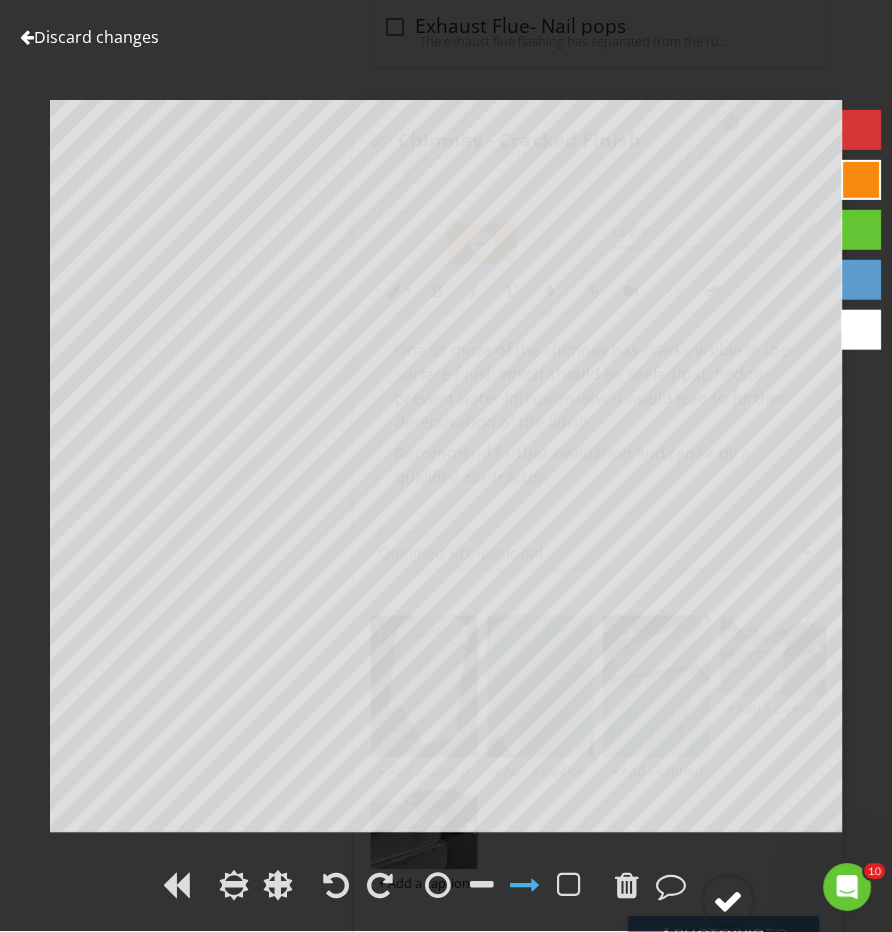 click at bounding box center [729, 902] 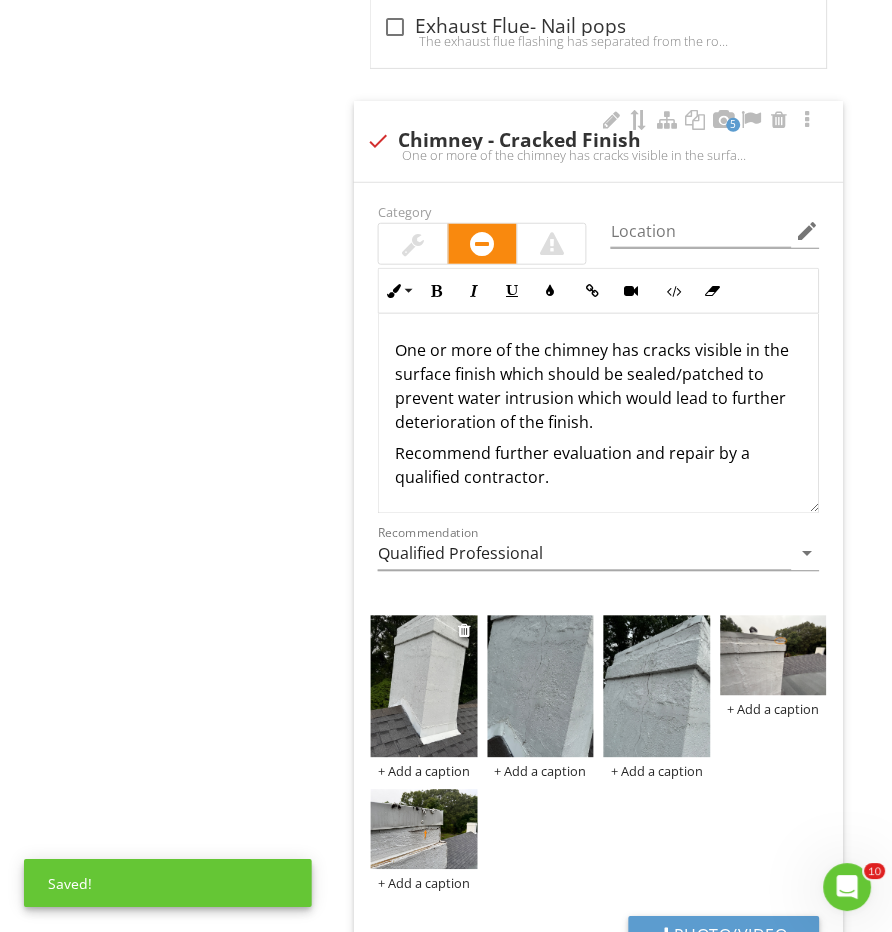 click at bounding box center (424, 687) 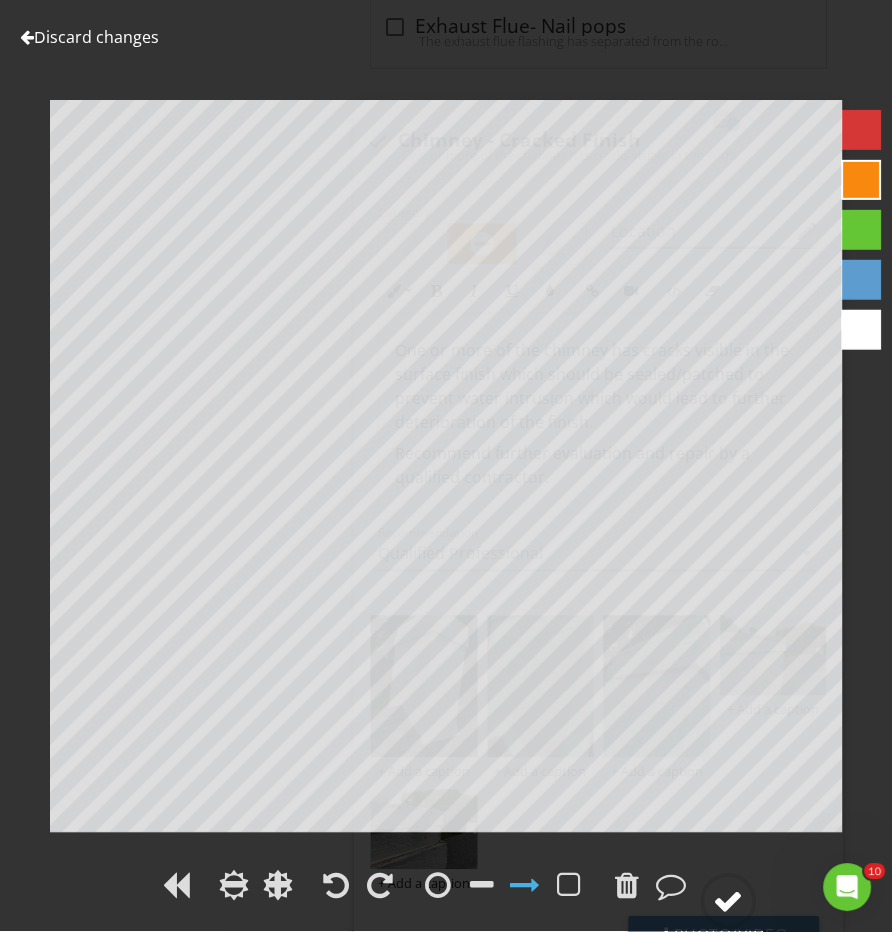 click at bounding box center [729, 902] 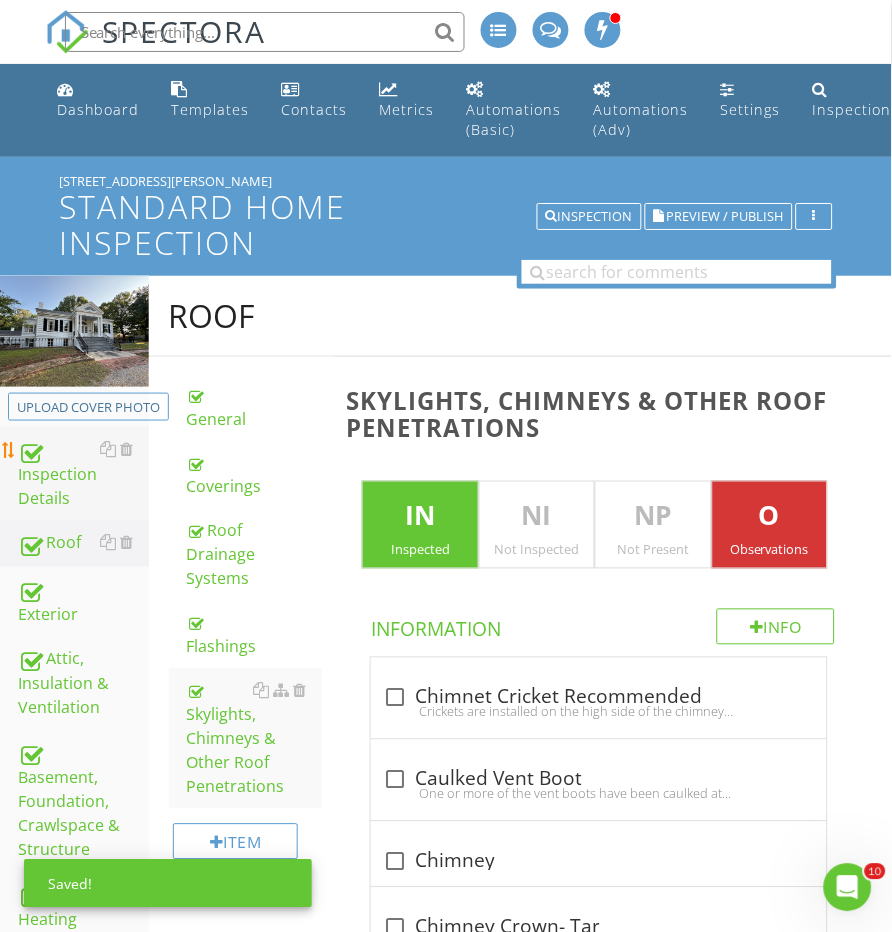 scroll, scrollTop: 0, scrollLeft: 0, axis: both 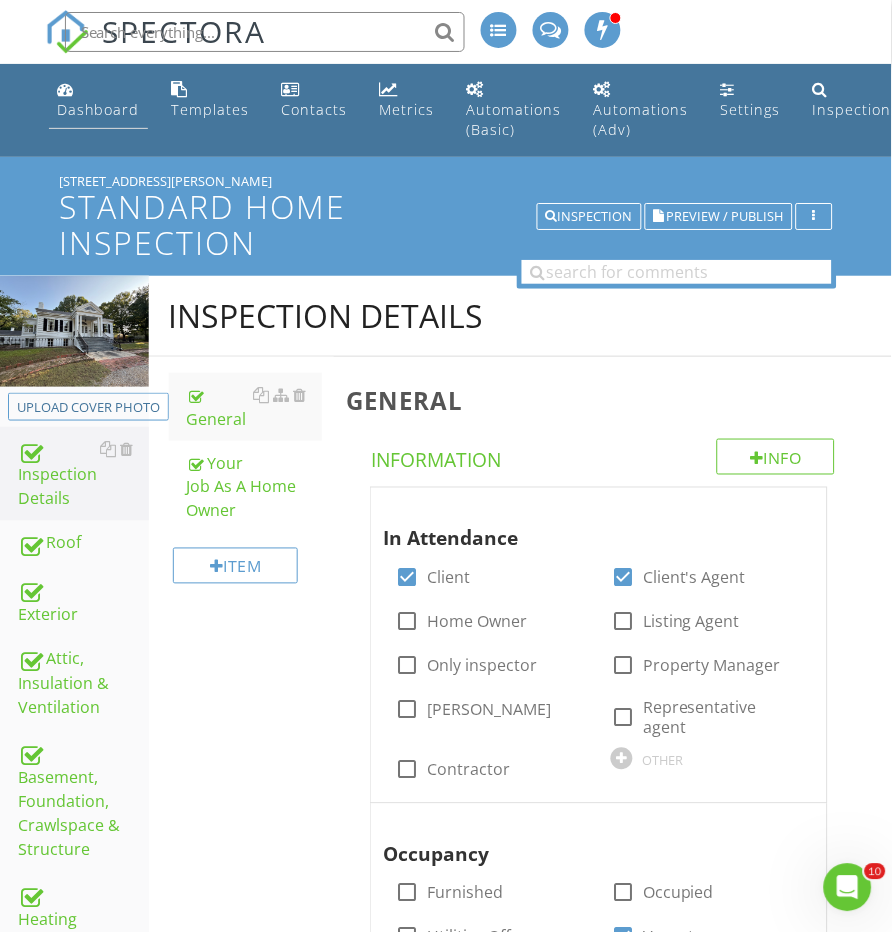 click on "Dashboard" at bounding box center (98, 100) 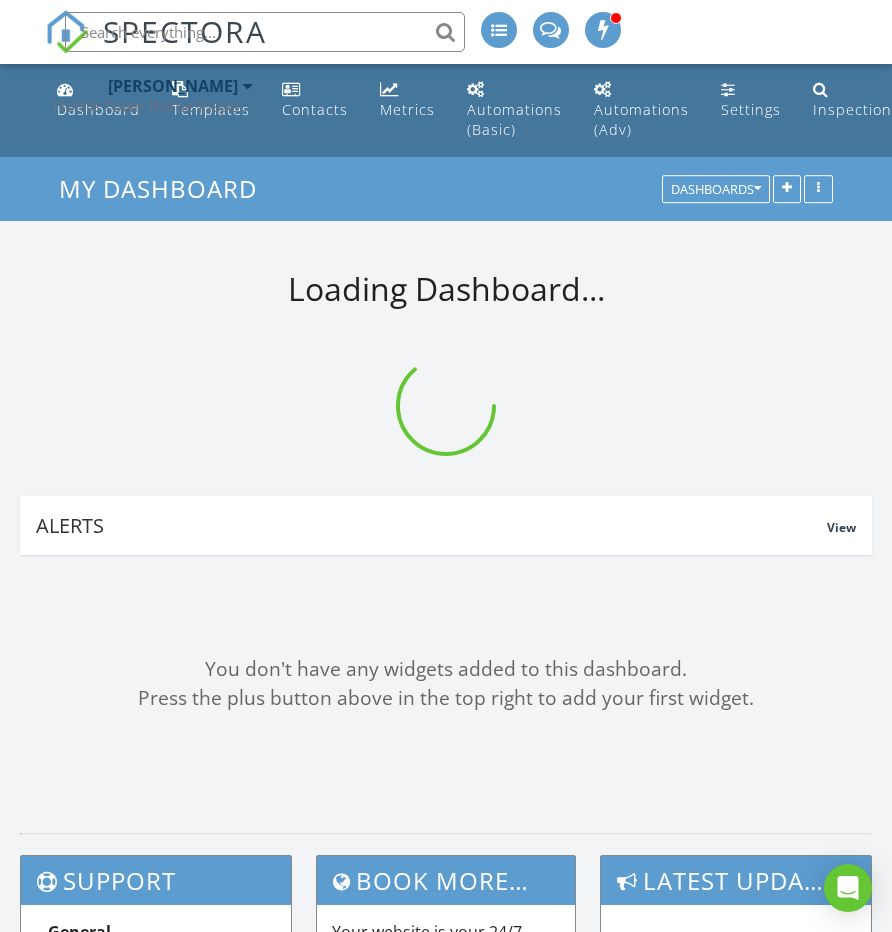 scroll, scrollTop: 0, scrollLeft: 0, axis: both 